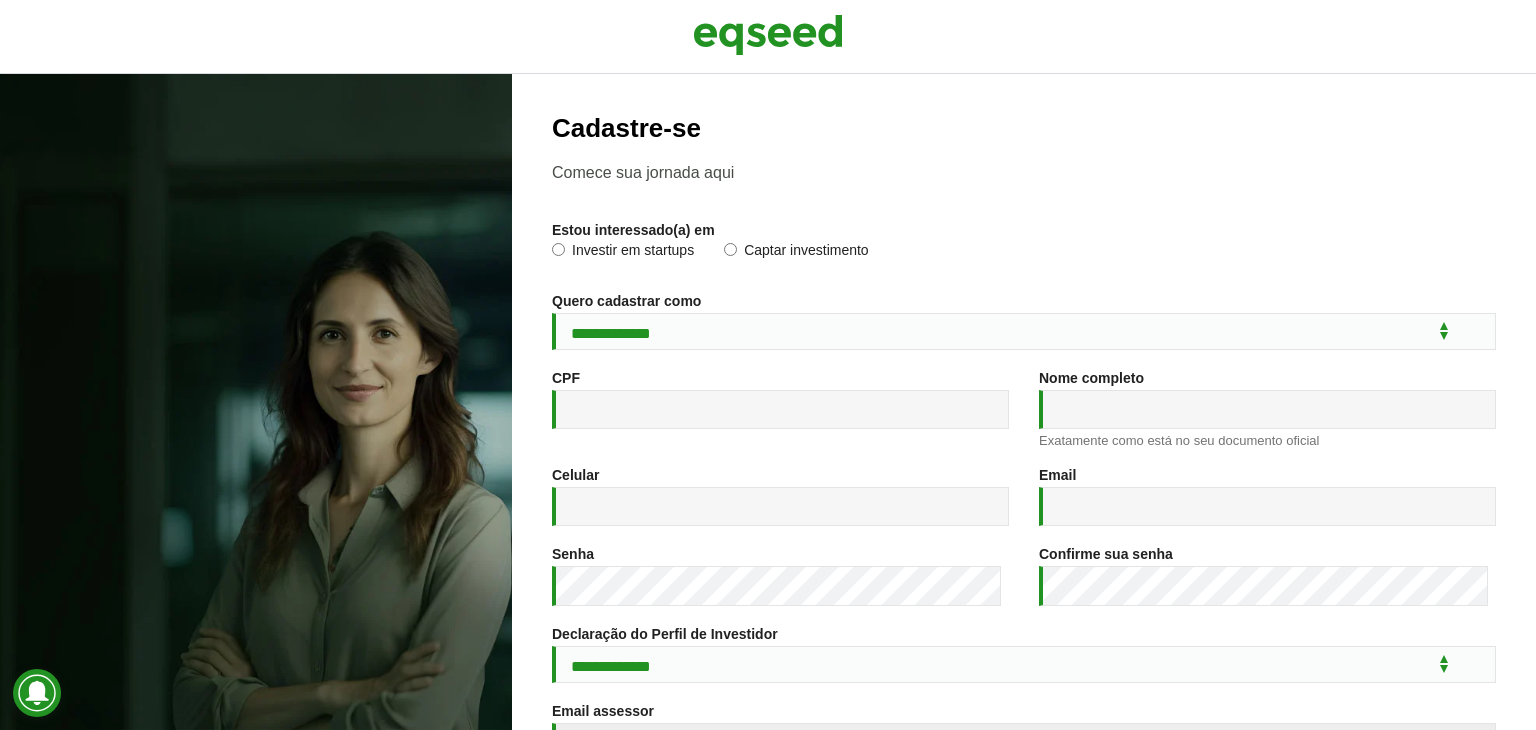 scroll, scrollTop: 0, scrollLeft: 0, axis: both 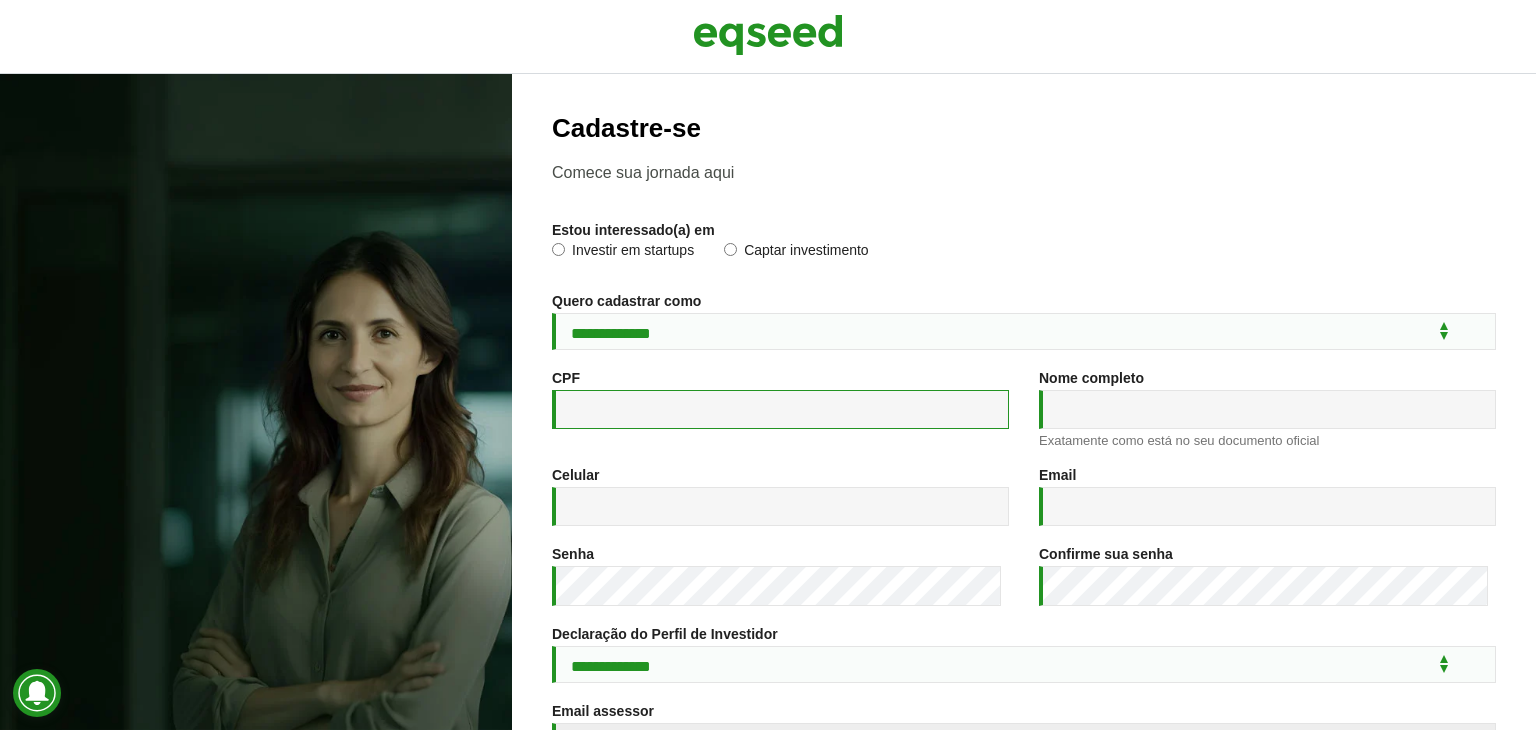 click on "CPF  *" at bounding box center [780, 409] 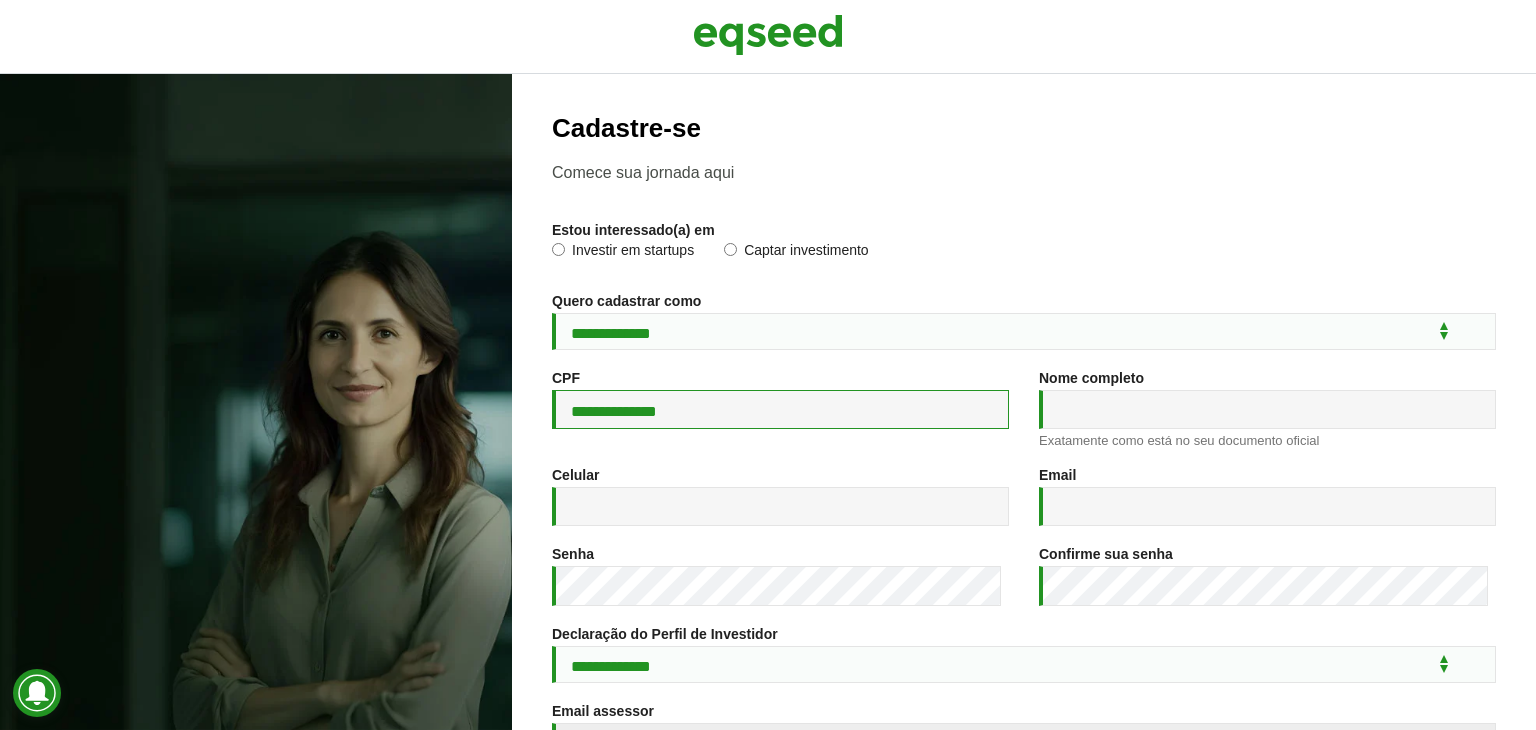 type on "**********" 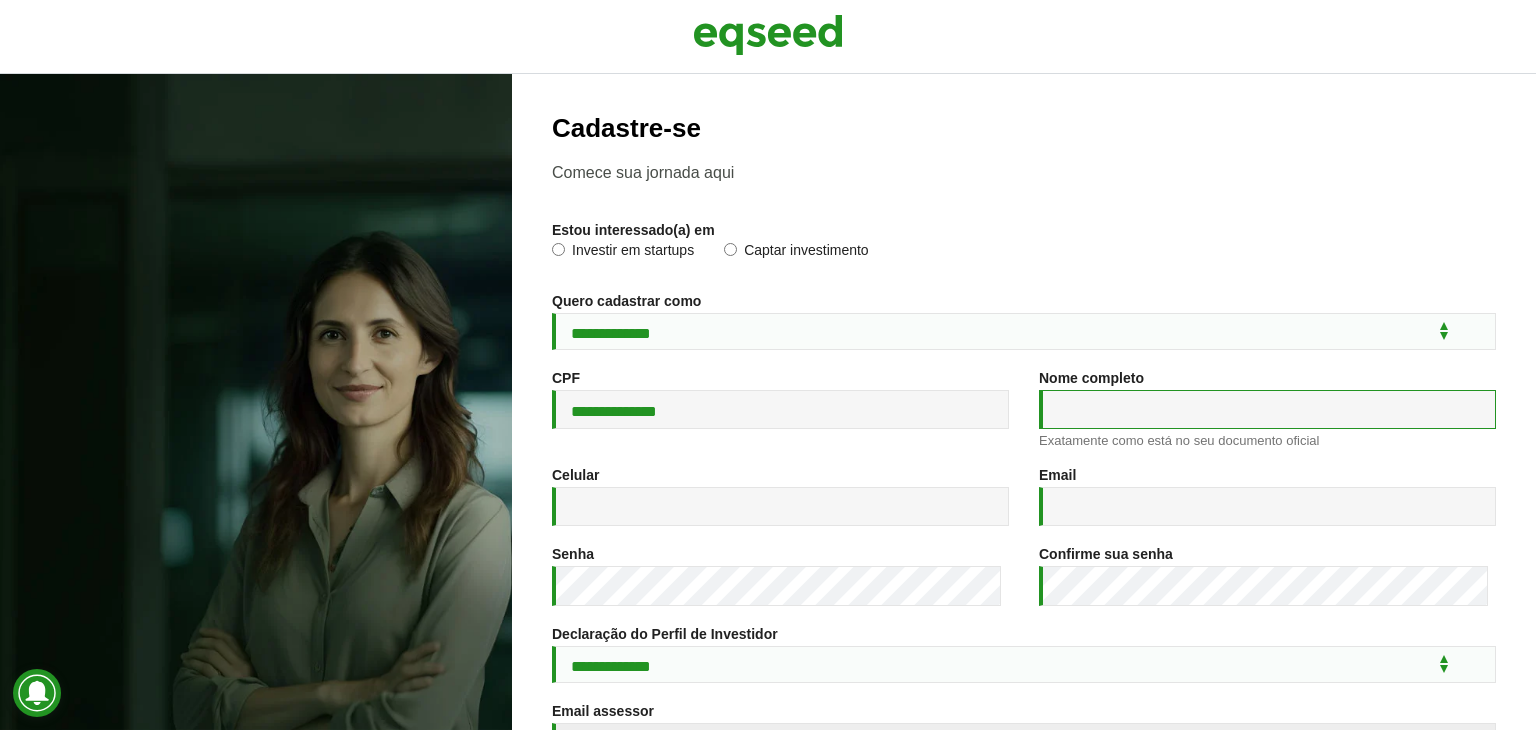 click on "Nome completo  *" at bounding box center [1267, 409] 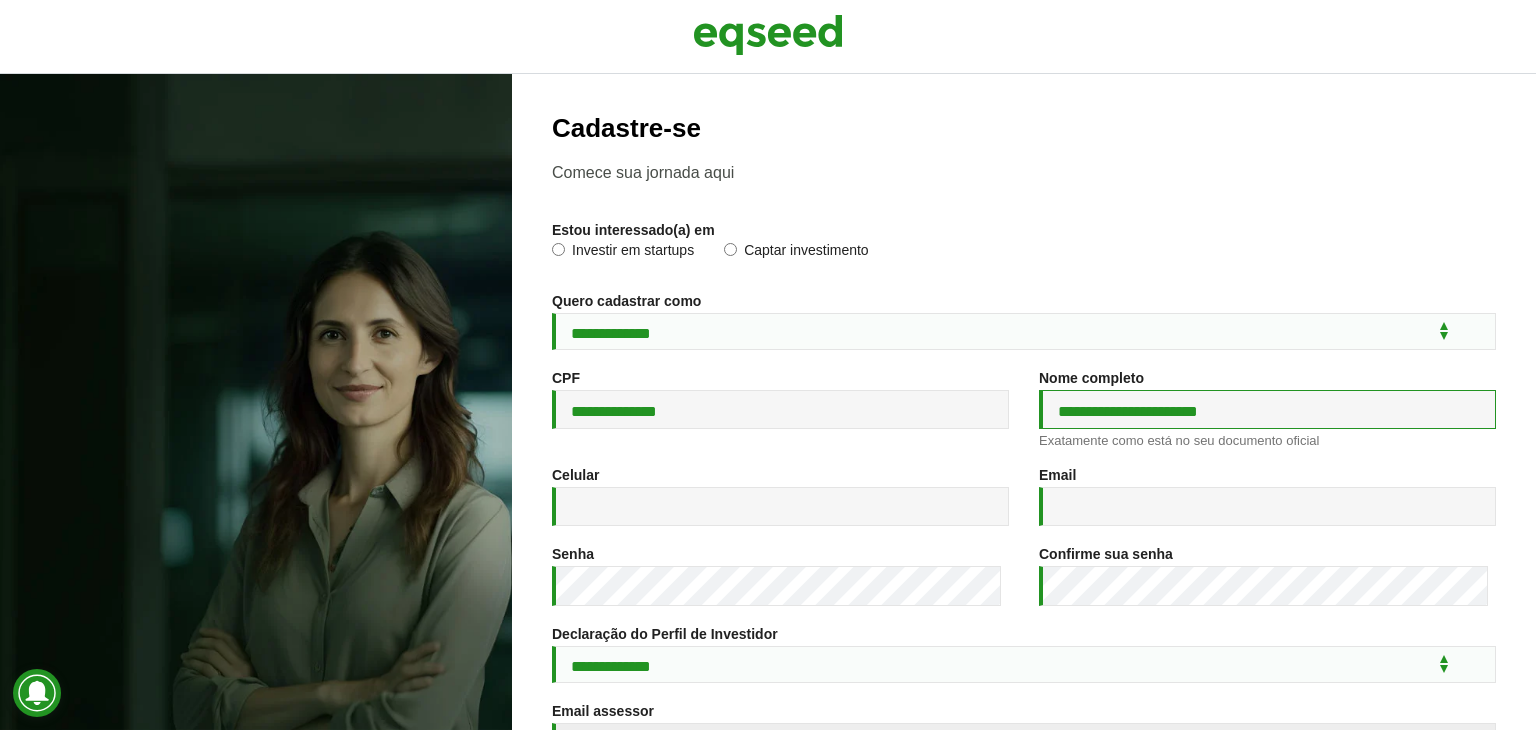 type on "**********" 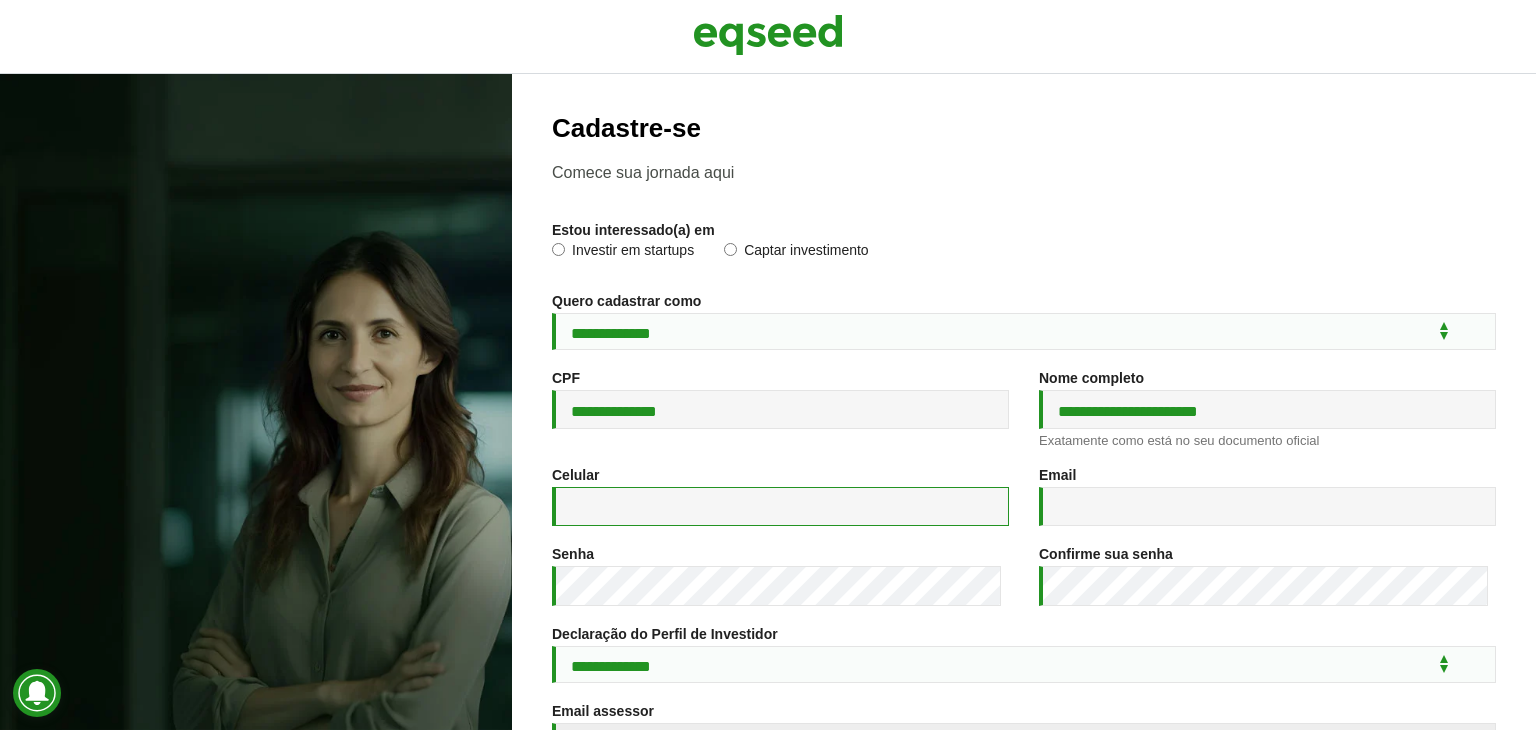 click on "Celular  *" at bounding box center [780, 506] 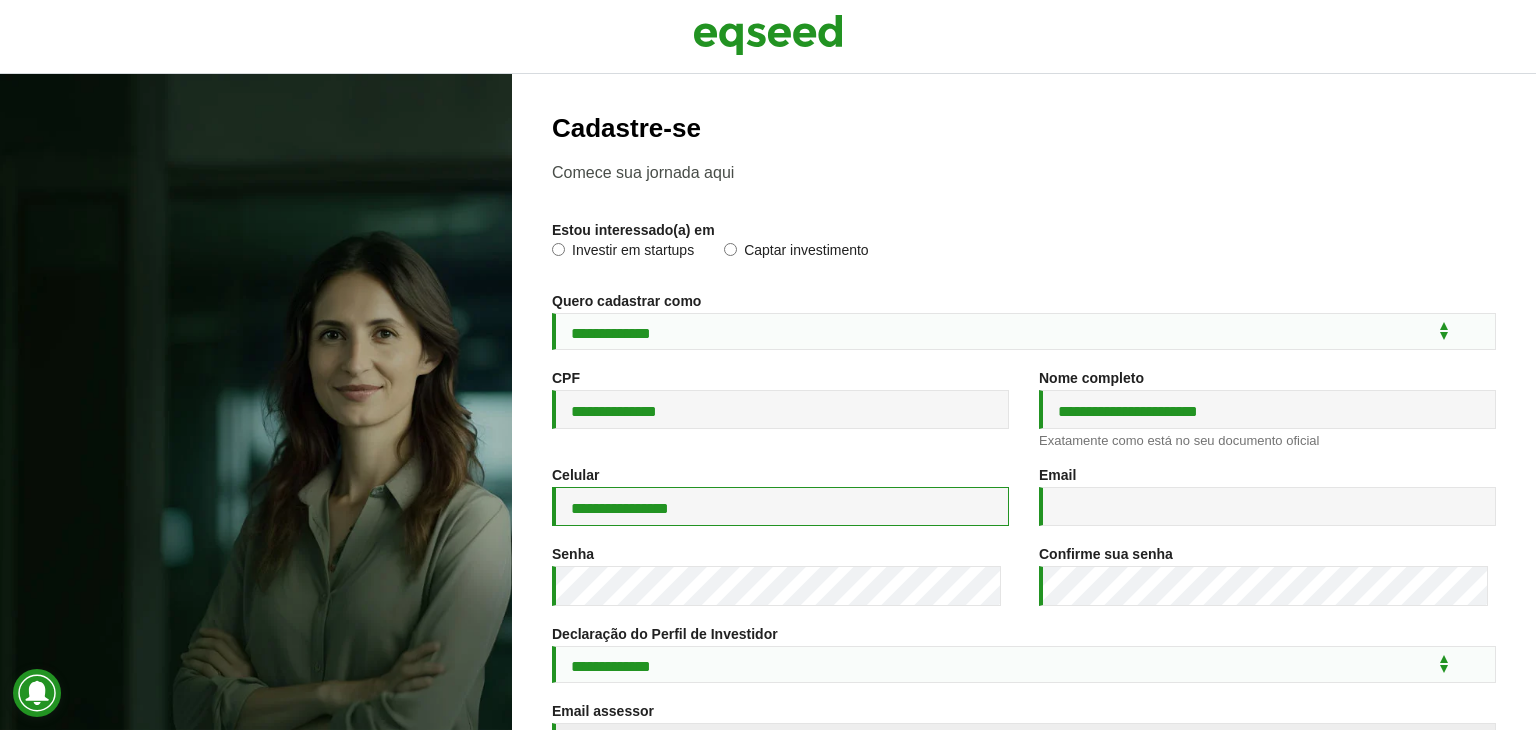 type on "**********" 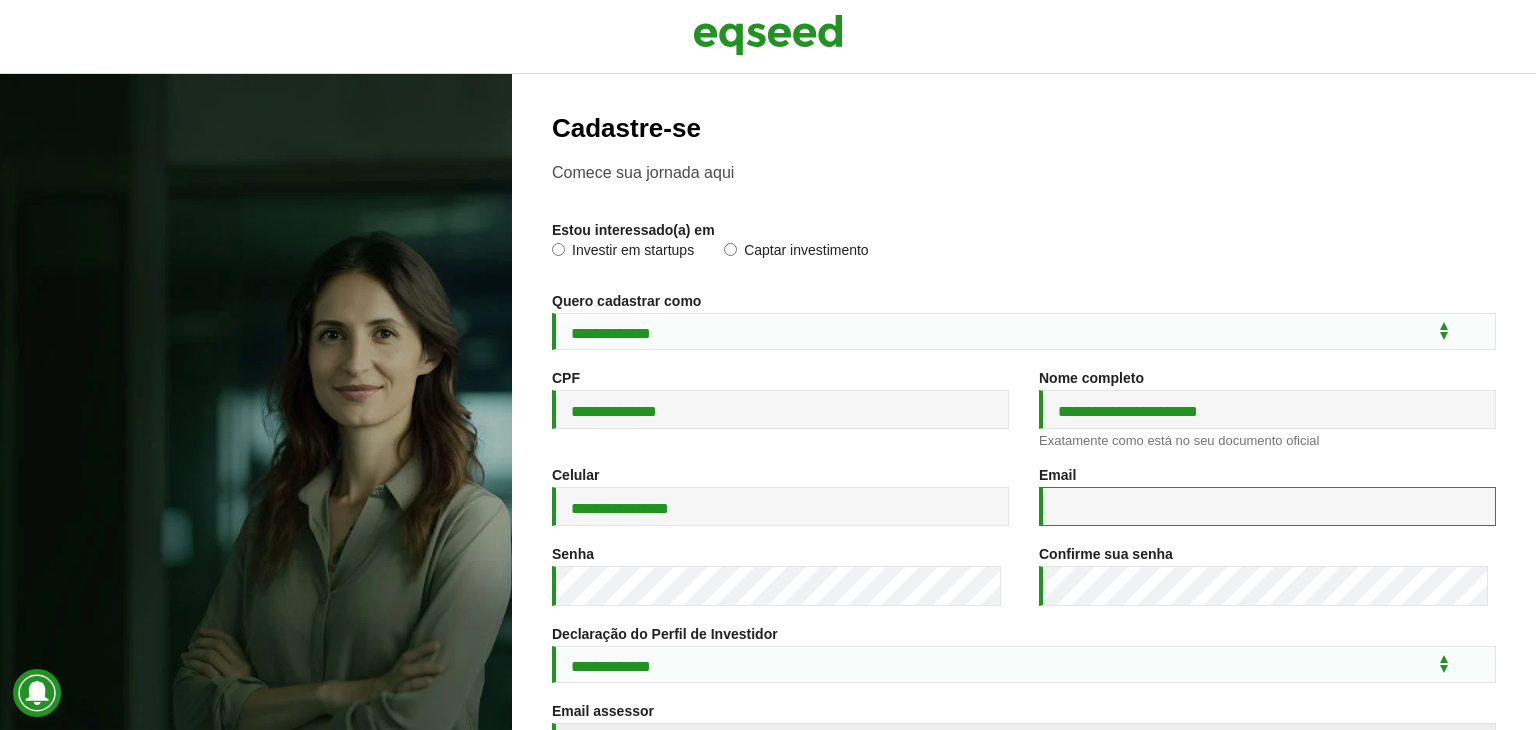 click on "Email  *" at bounding box center (1267, 506) 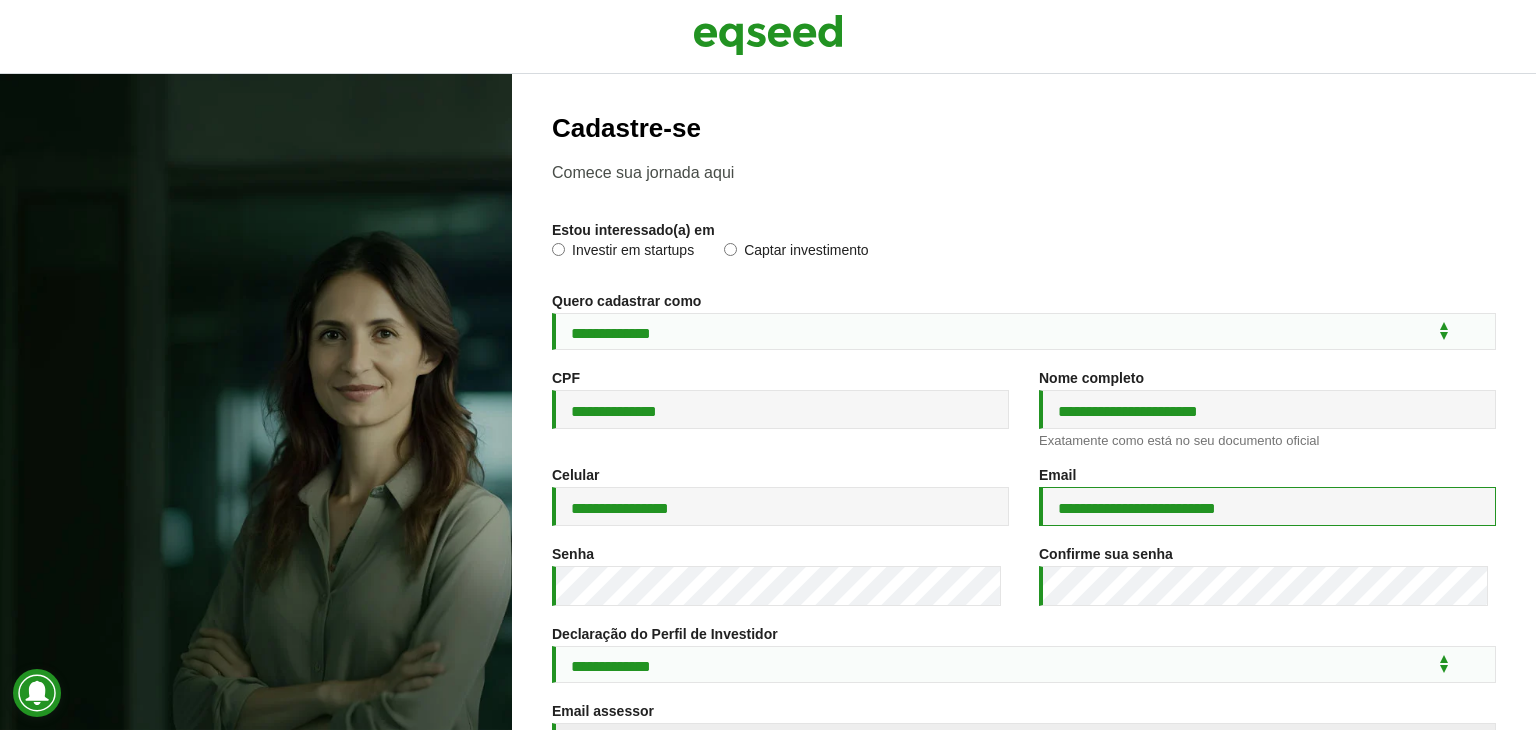 type on "**********" 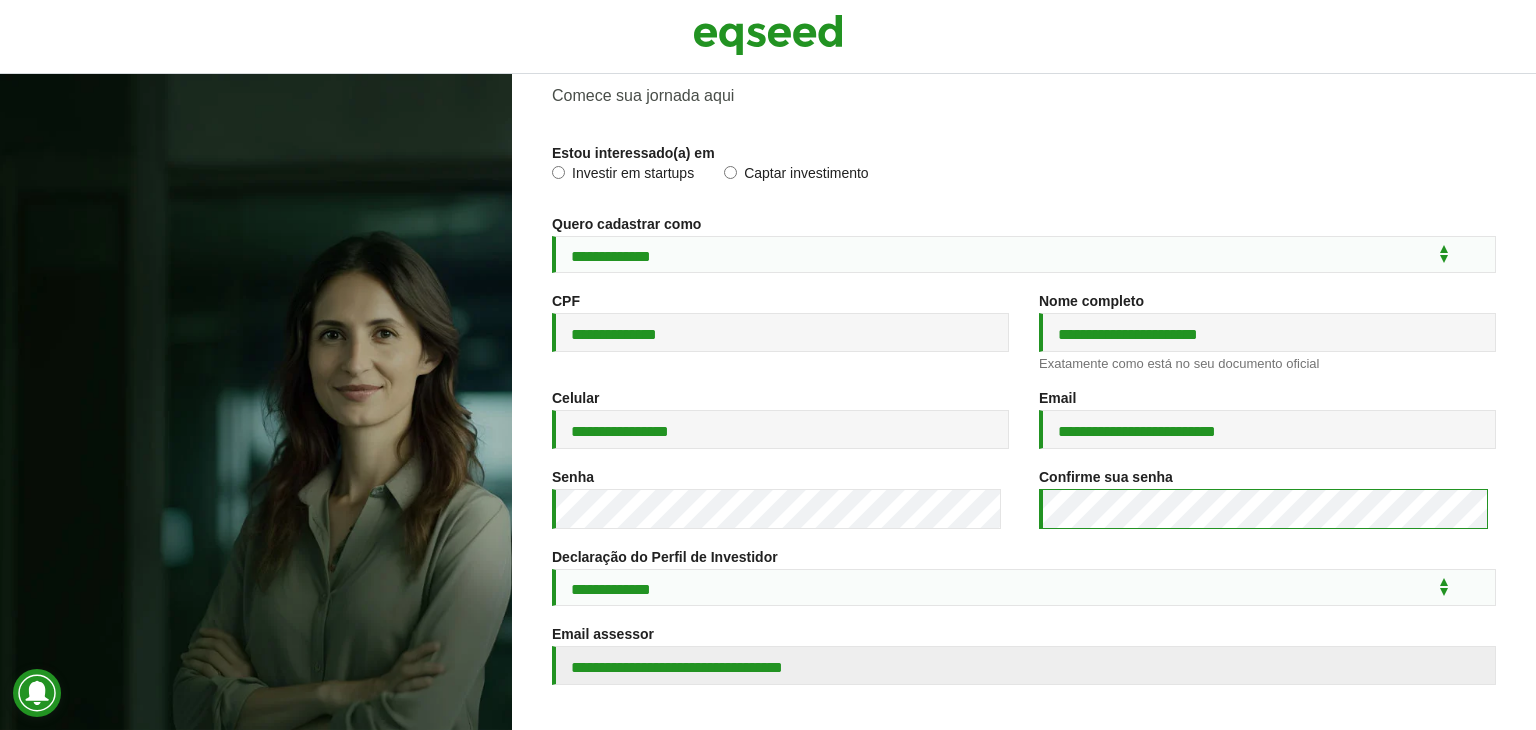 scroll, scrollTop: 200, scrollLeft: 0, axis: vertical 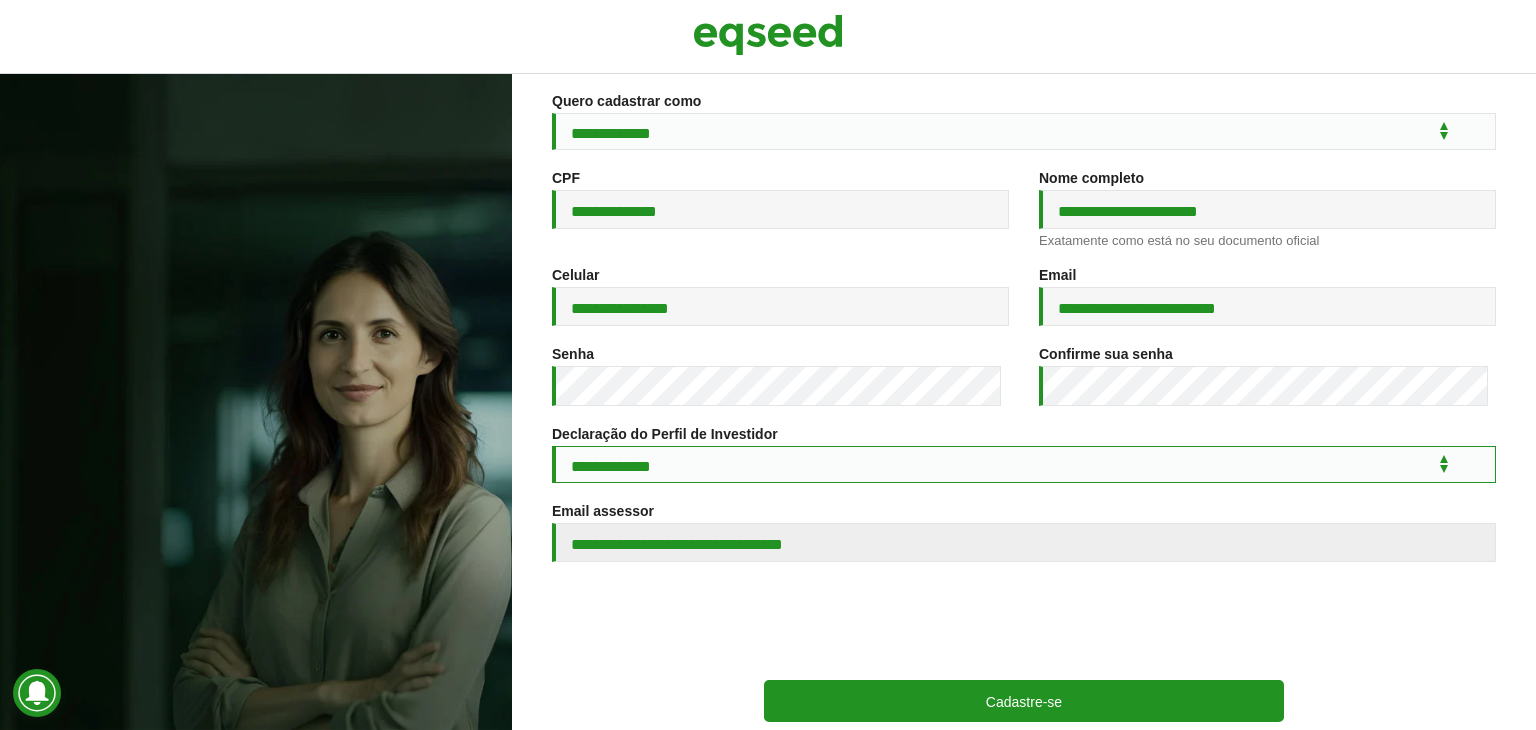 click on "**********" at bounding box center (1024, 464) 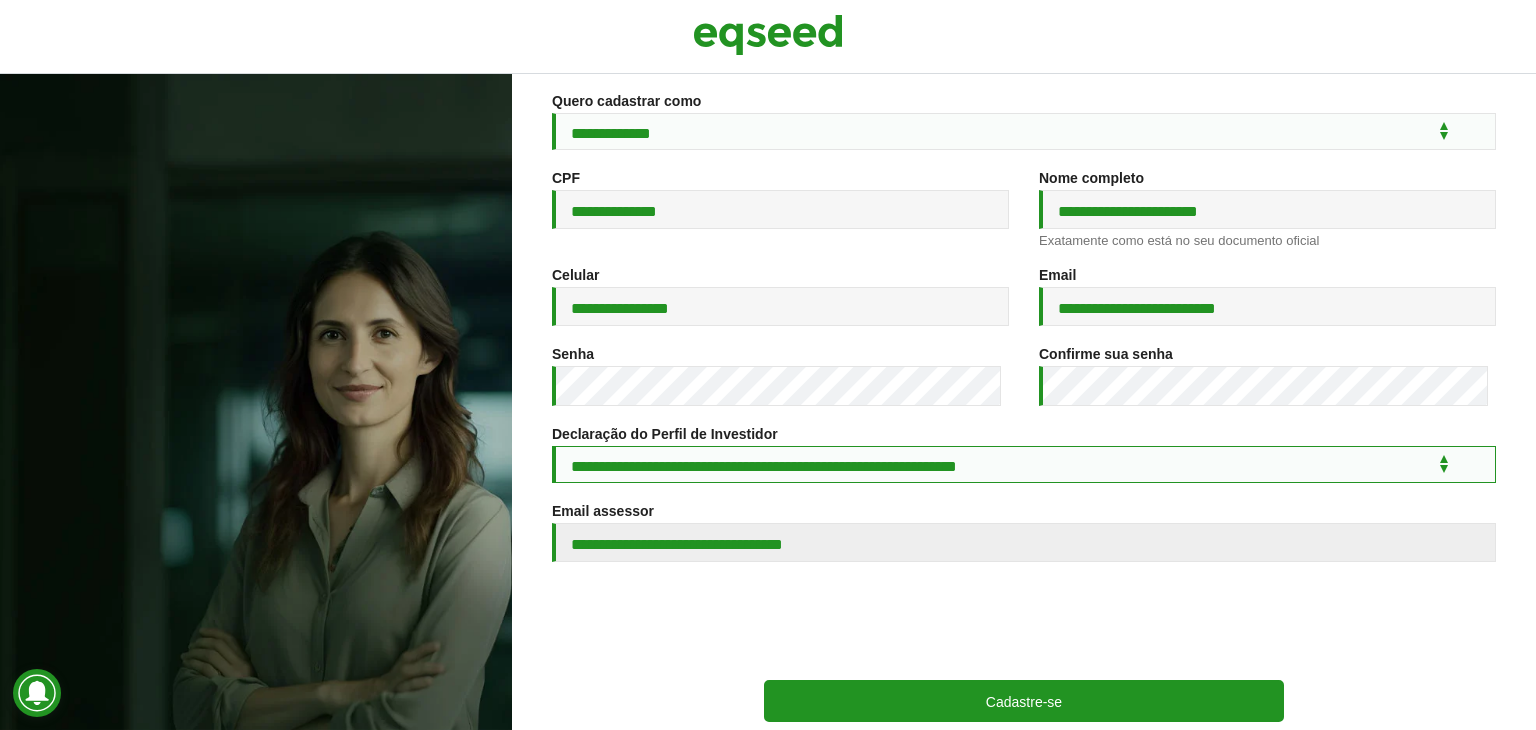 click on "**********" at bounding box center [1024, 464] 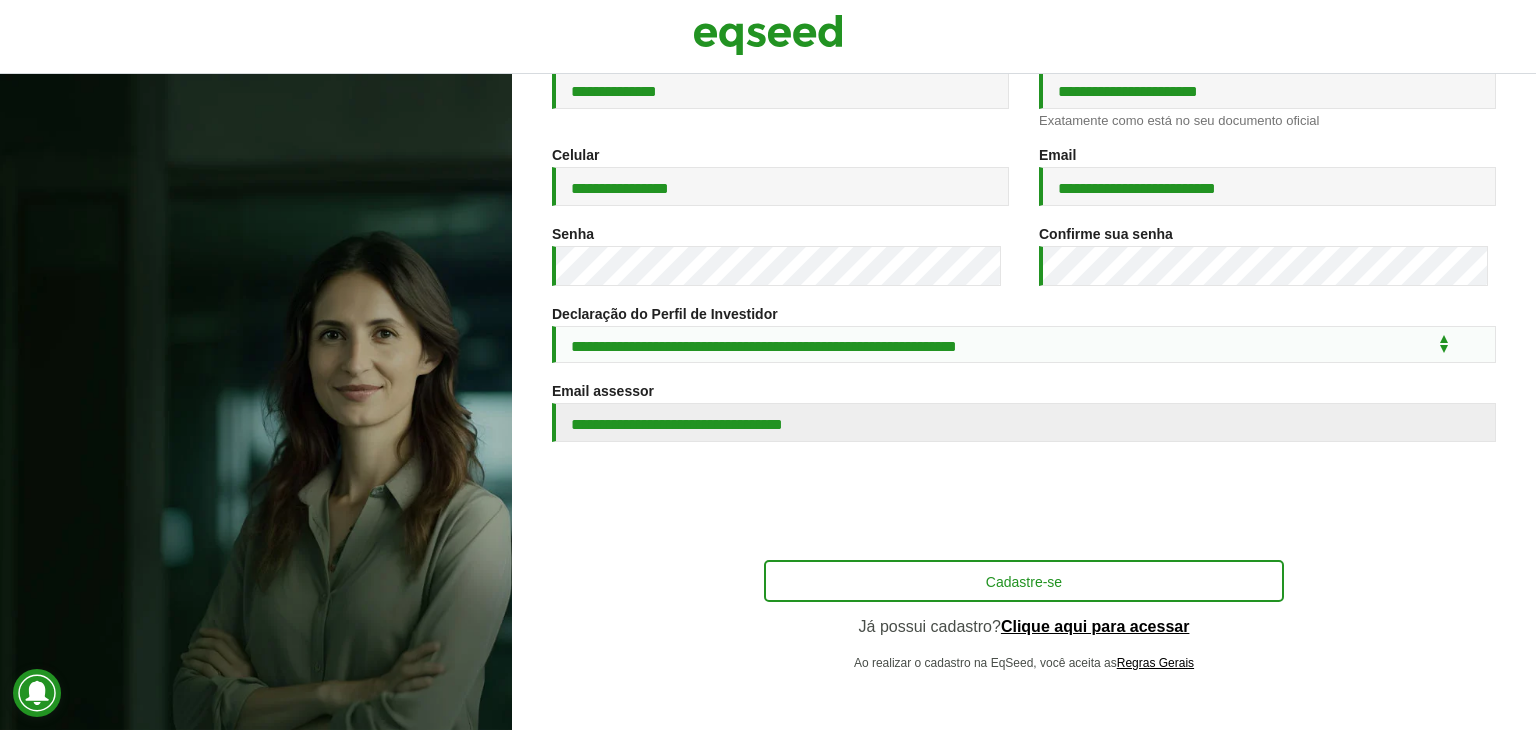 scroll, scrollTop: 337, scrollLeft: 0, axis: vertical 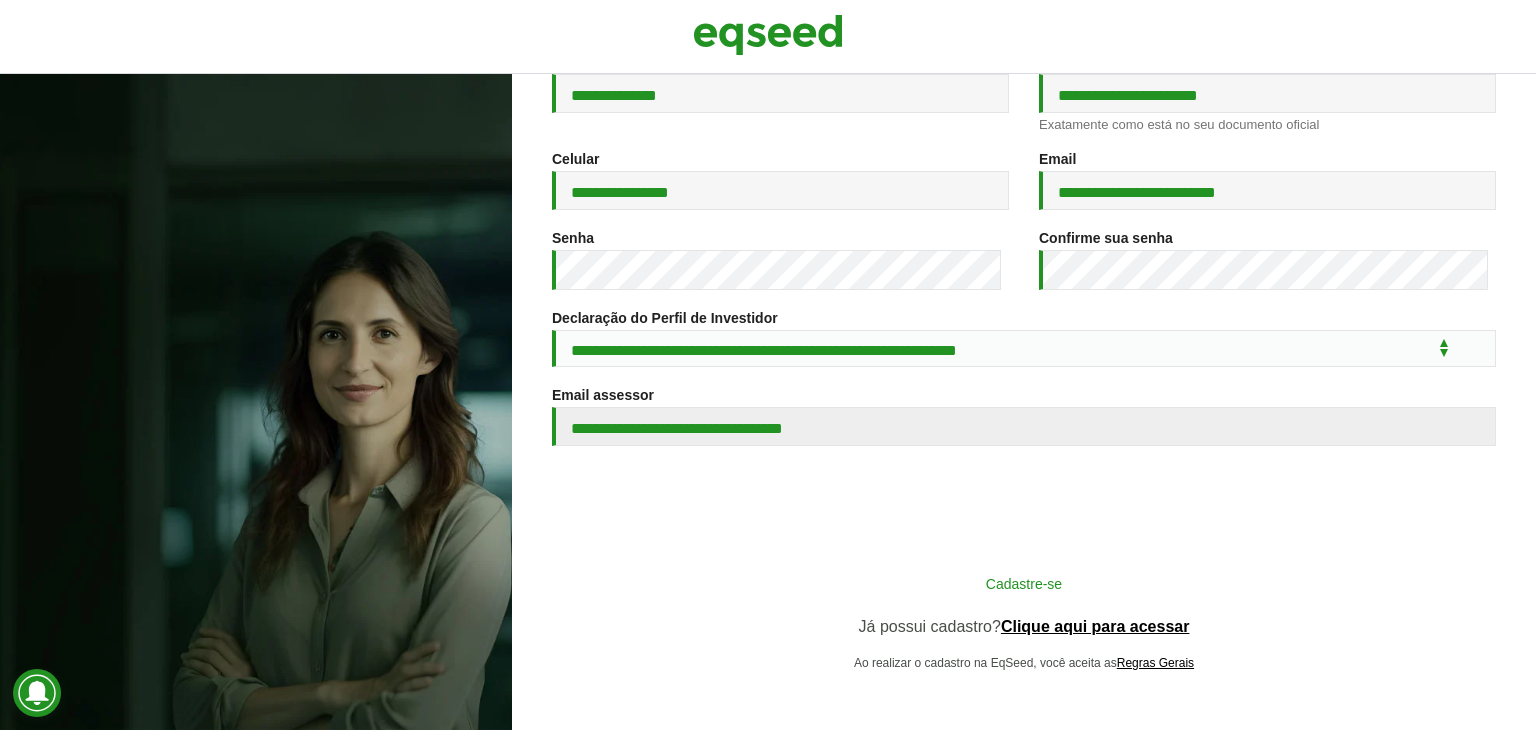 click on "Cadastre-se" at bounding box center [1024, 583] 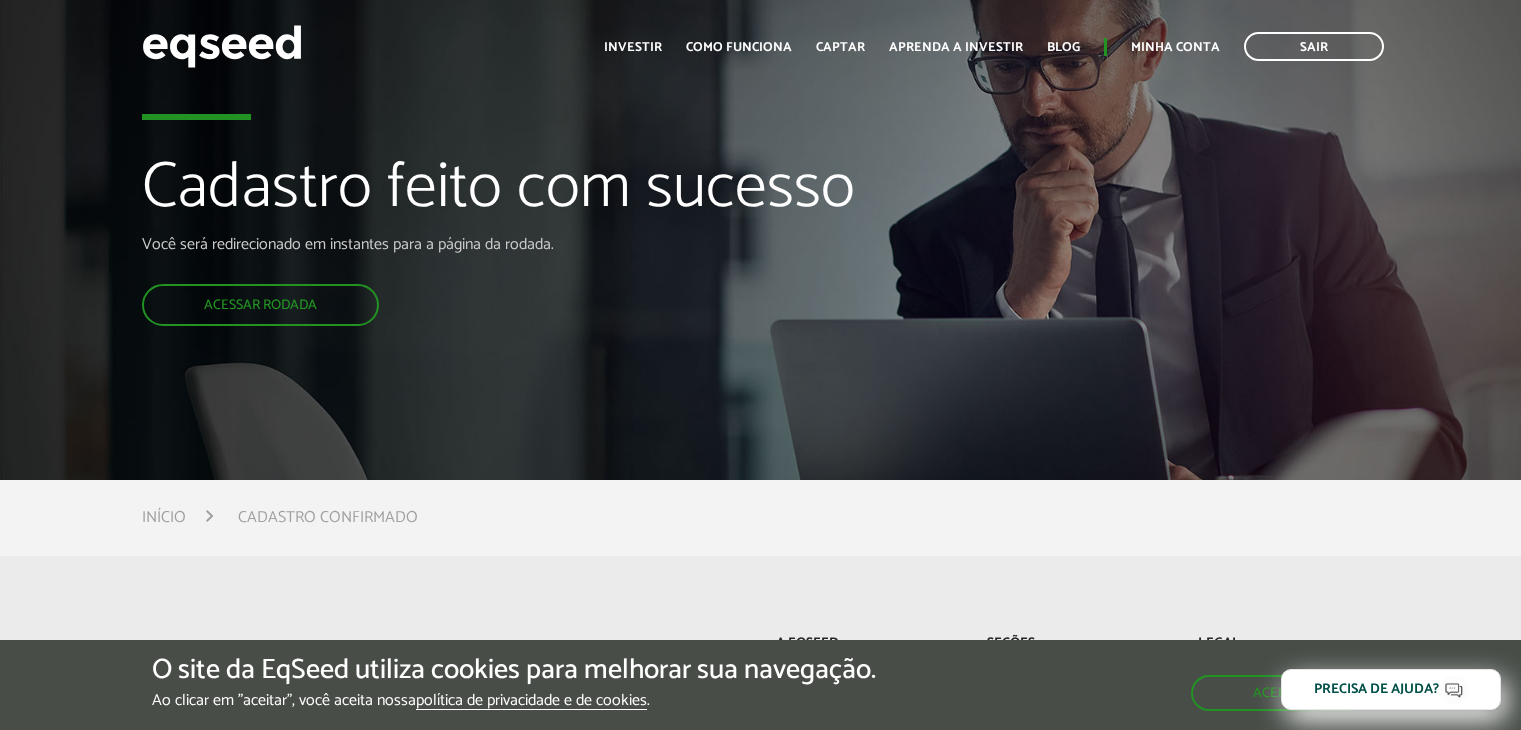 scroll, scrollTop: 0, scrollLeft: 0, axis: both 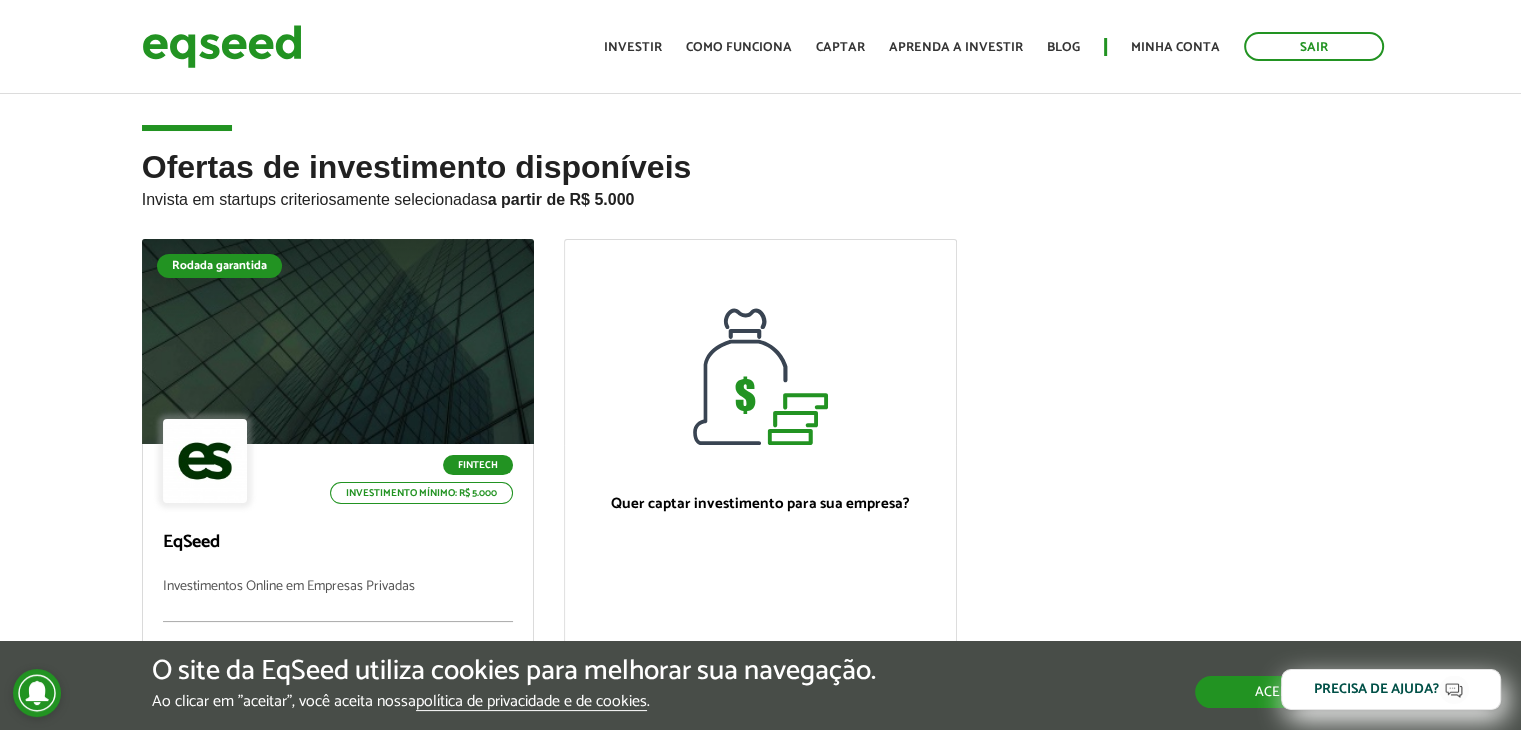 click on "Aceitar" at bounding box center [1282, 692] 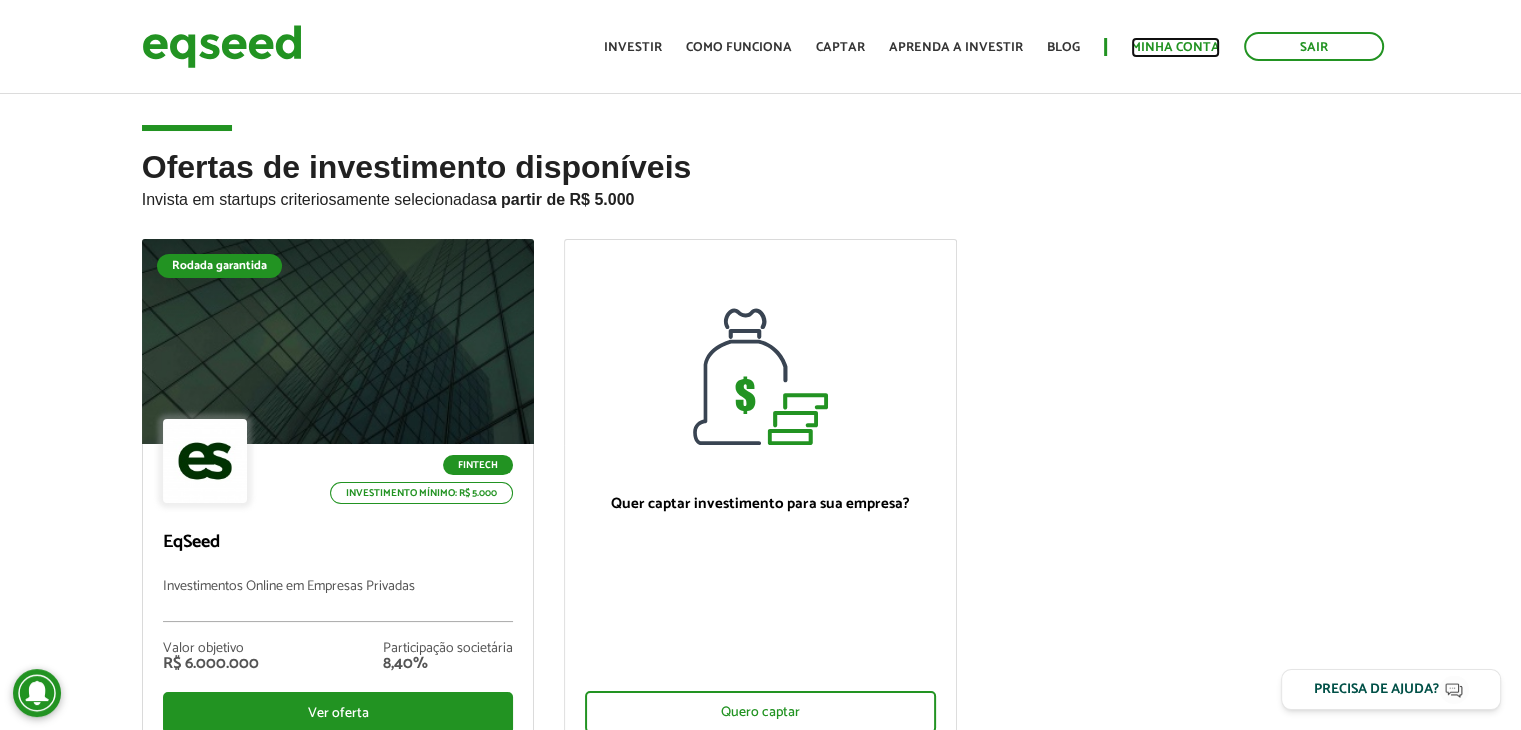 click on "Minha conta" at bounding box center [1175, 47] 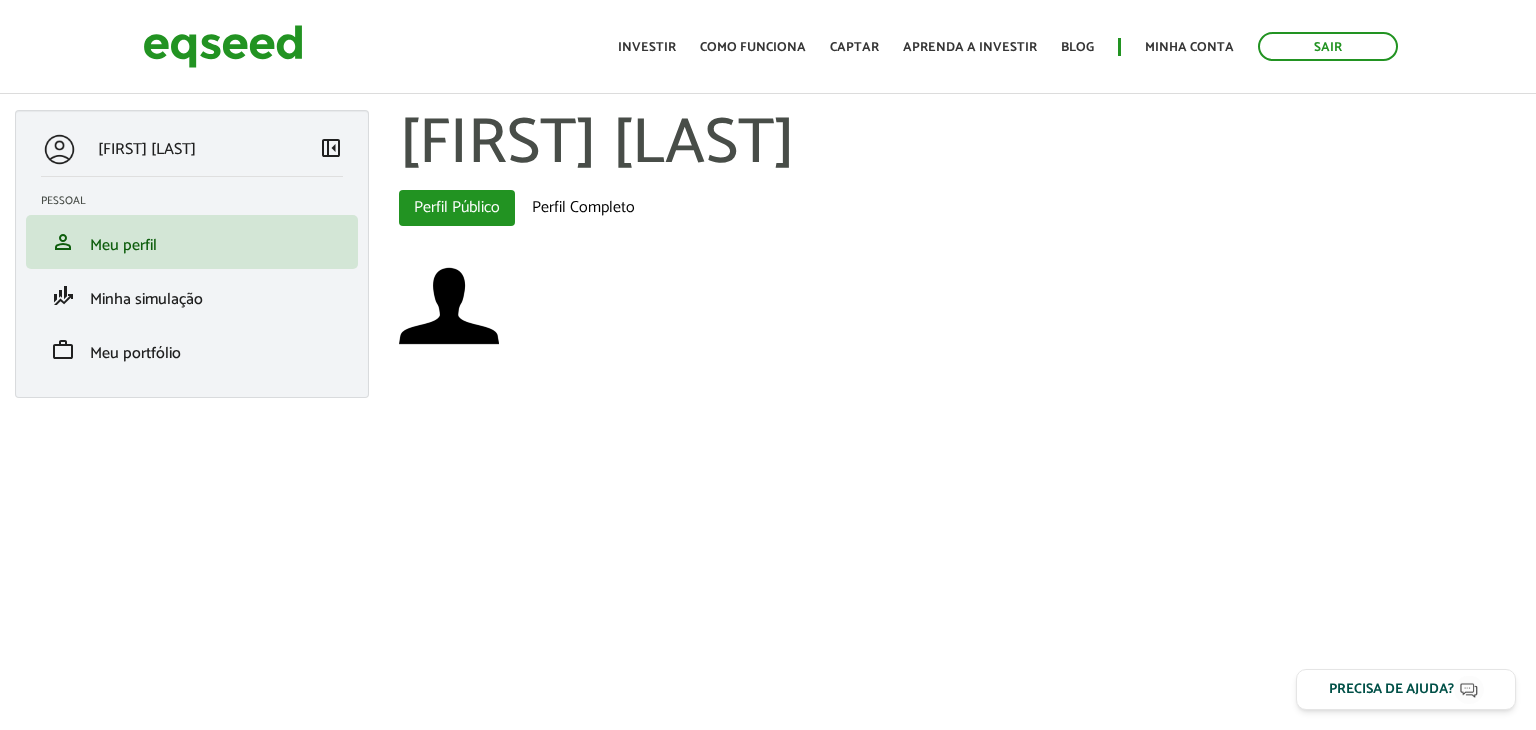 scroll, scrollTop: 0, scrollLeft: 0, axis: both 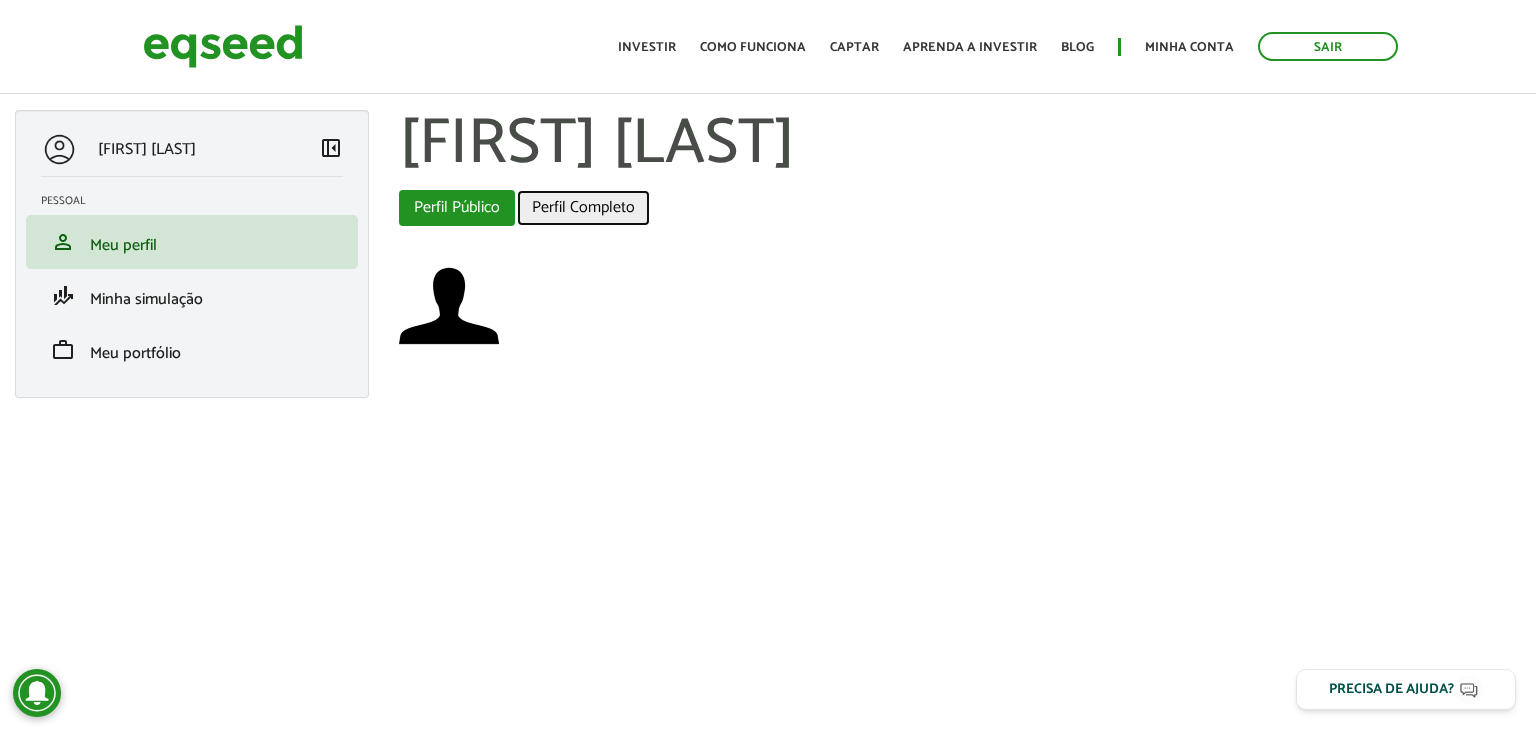 click on "Perfil Completo" at bounding box center (583, 208) 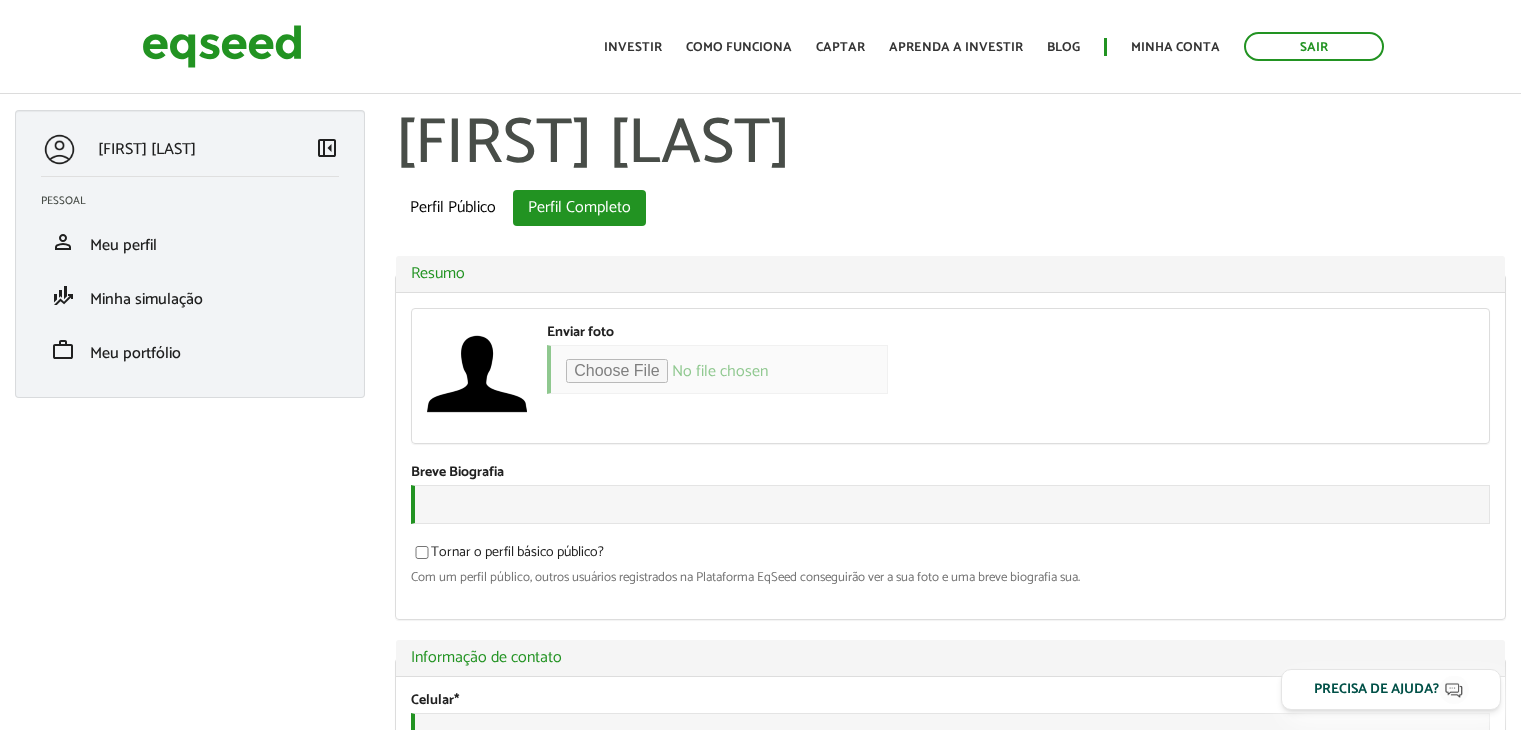 scroll, scrollTop: 0, scrollLeft: 0, axis: both 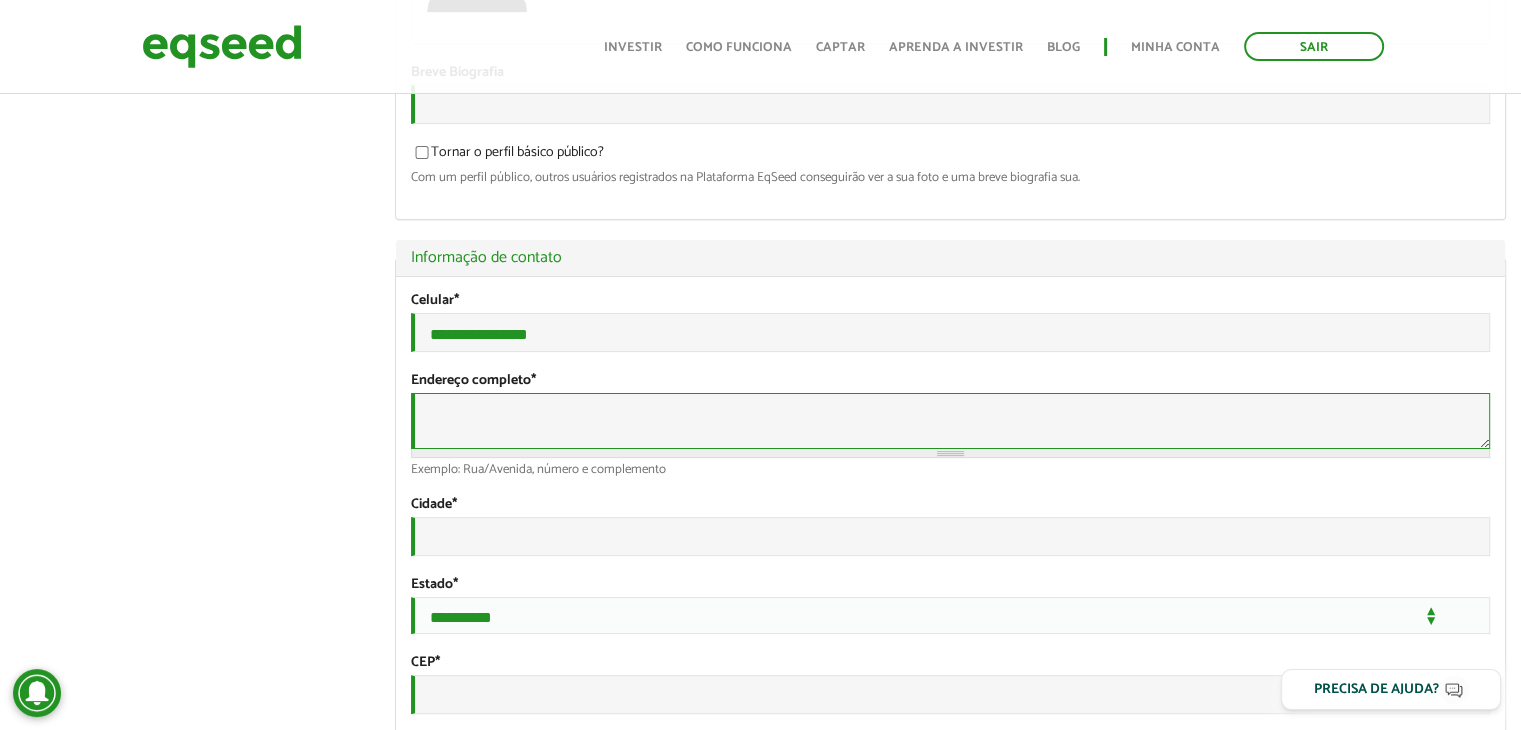 click on "Endereço completo  *" at bounding box center (950, 421) 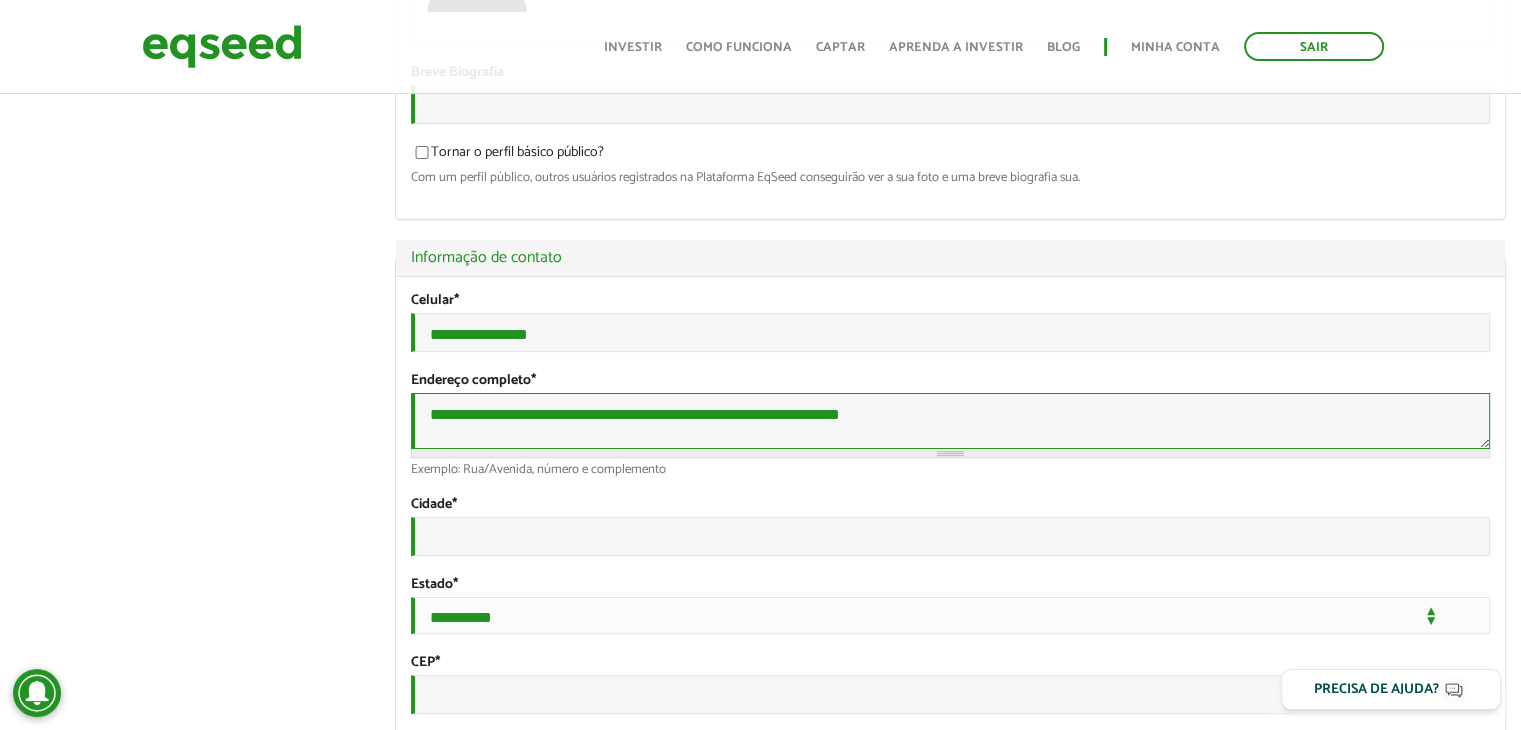 type on "**********" 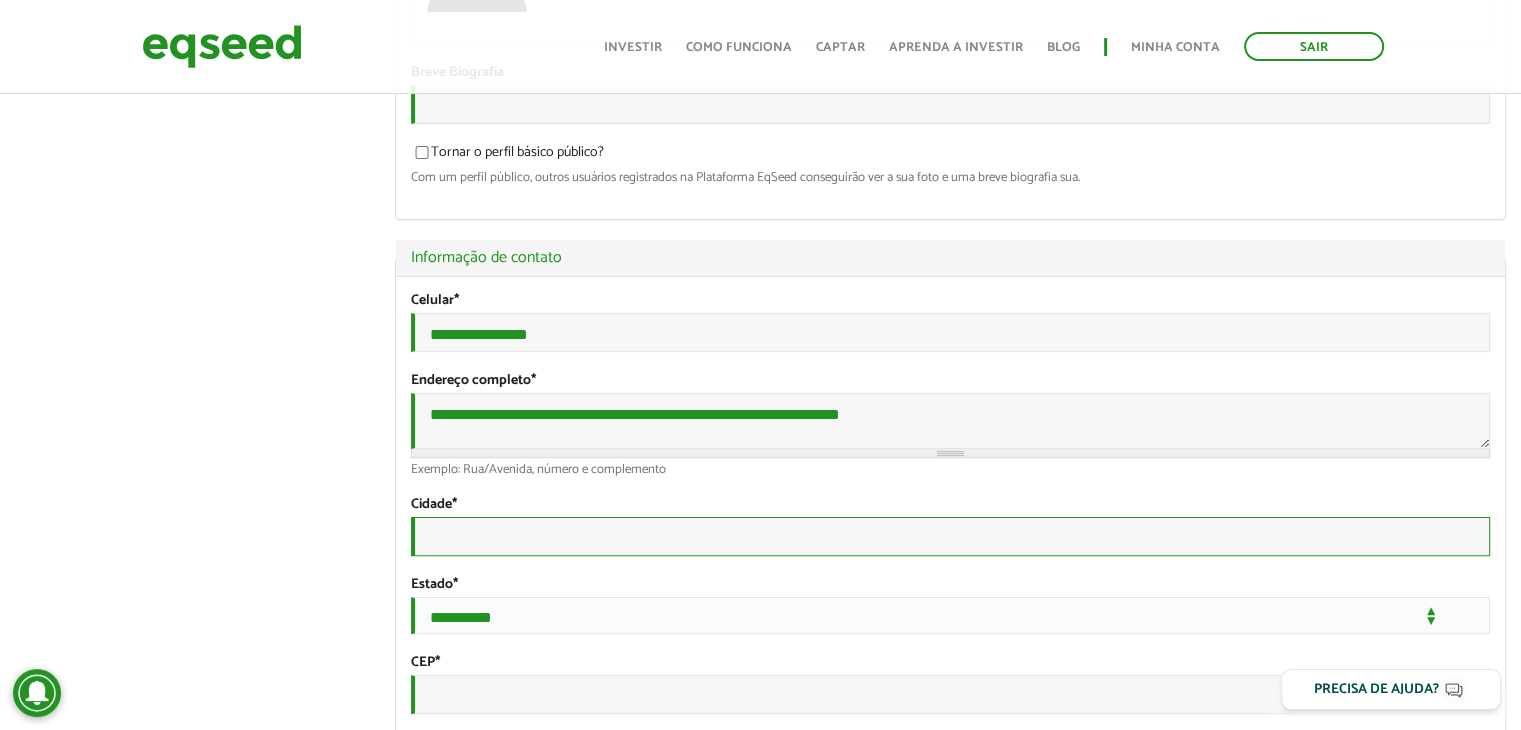 click on "Cidade  *" at bounding box center [950, 536] 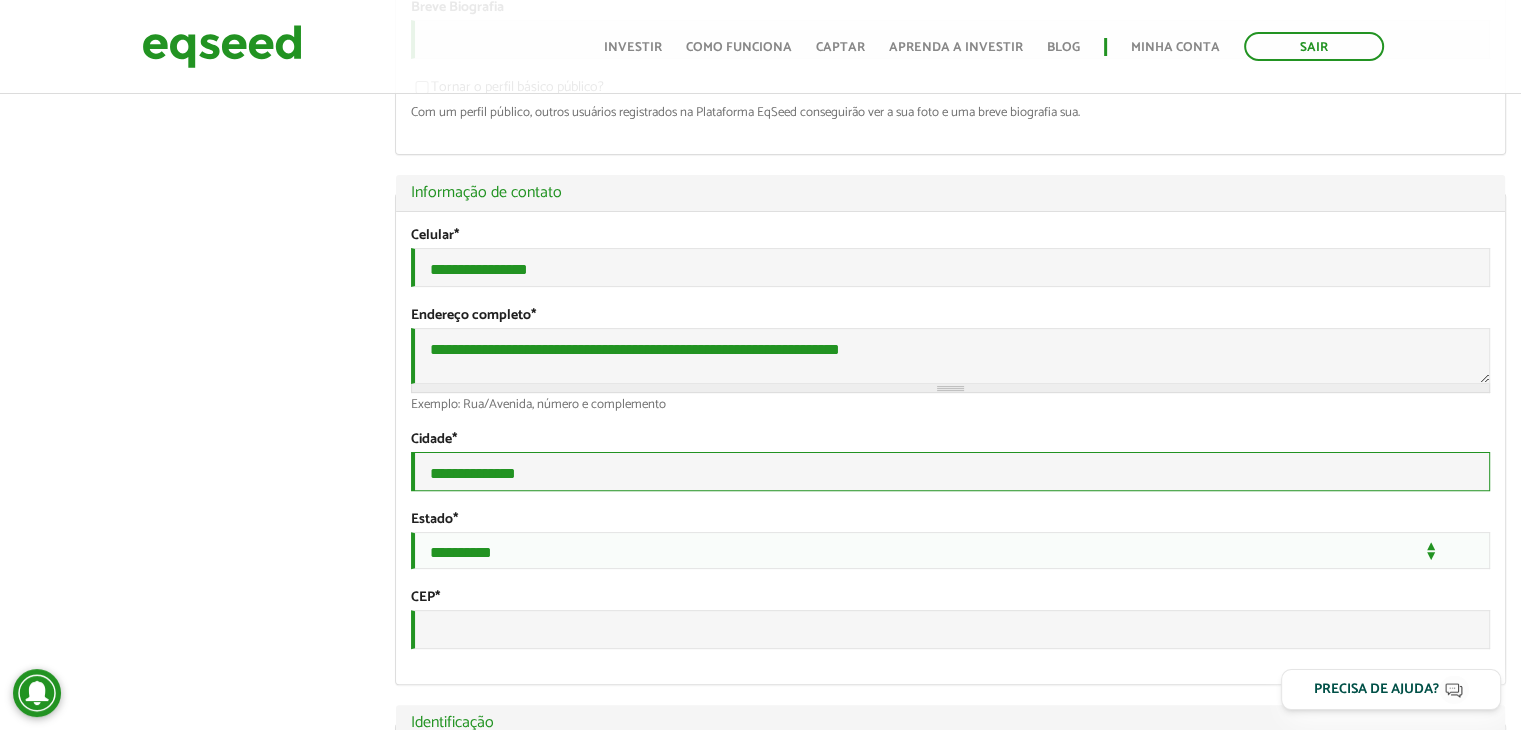 scroll, scrollTop: 500, scrollLeft: 0, axis: vertical 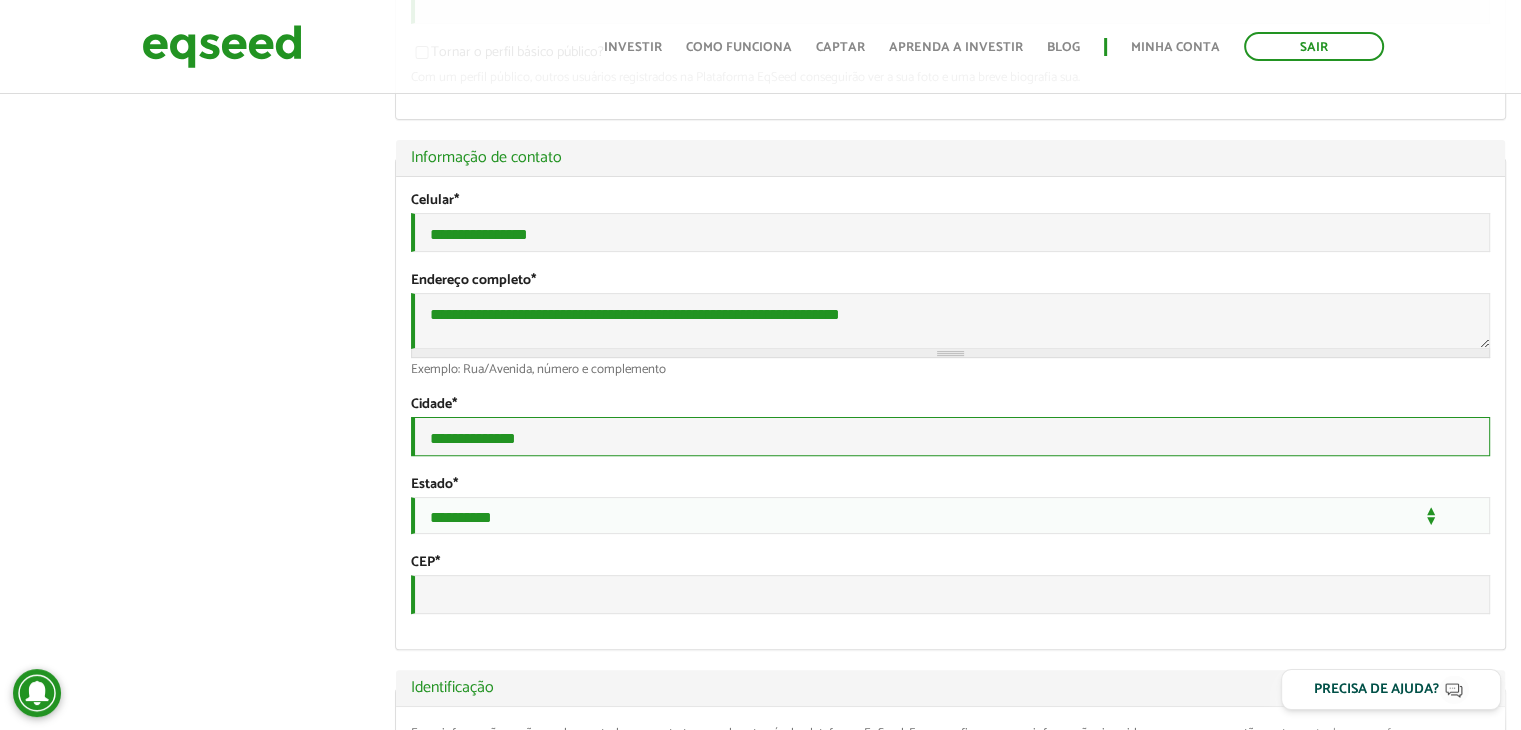 type on "**********" 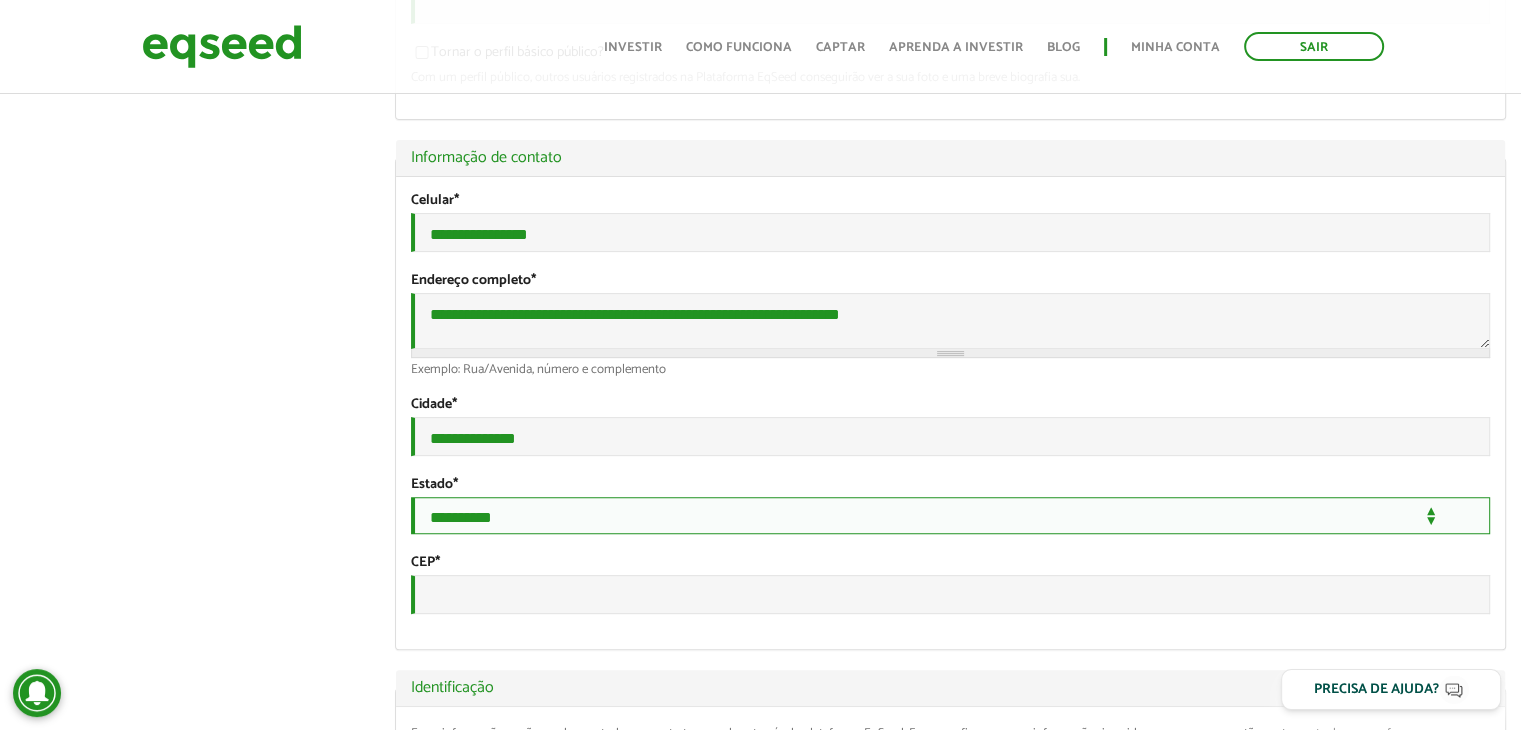 click on "**********" at bounding box center (950, 515) 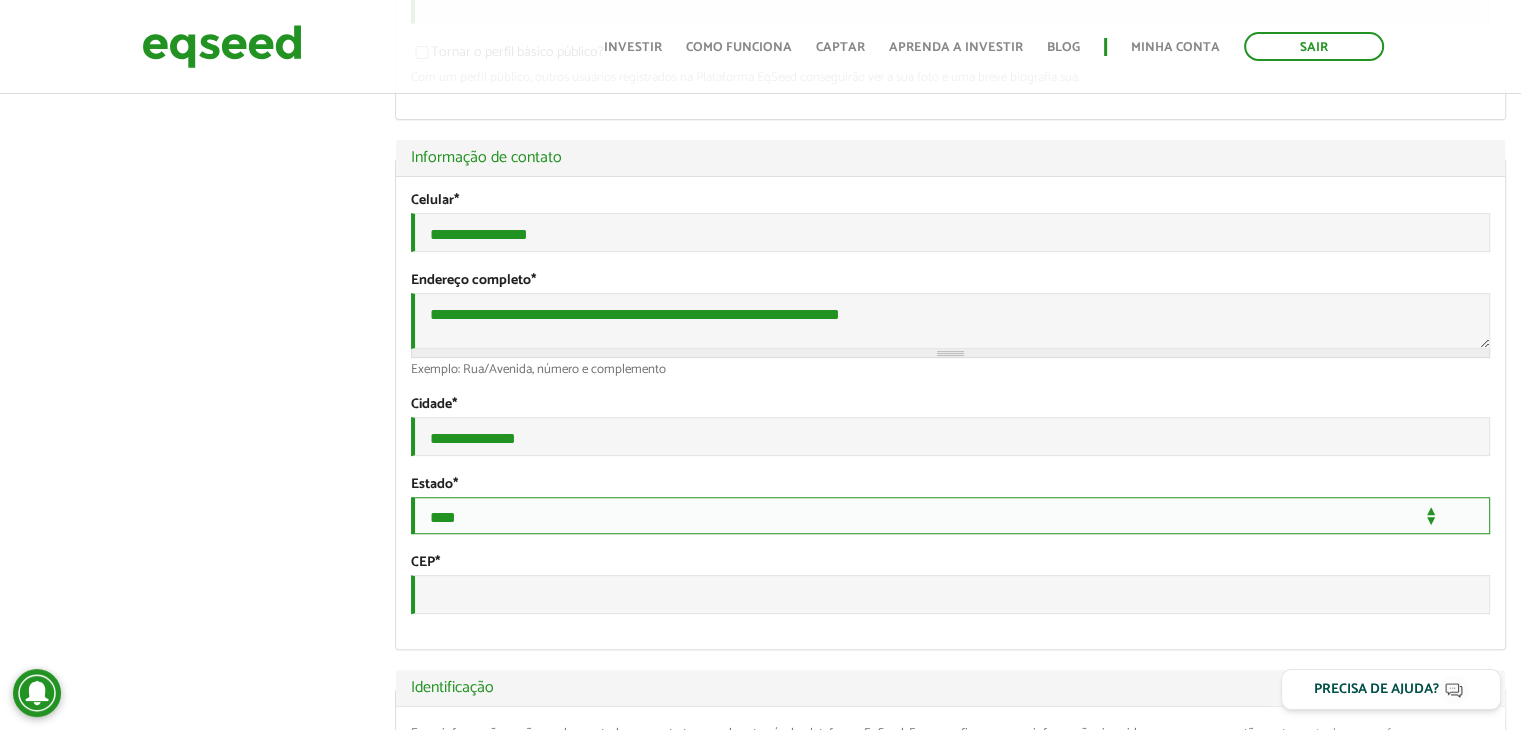 click on "**********" at bounding box center [950, 515] 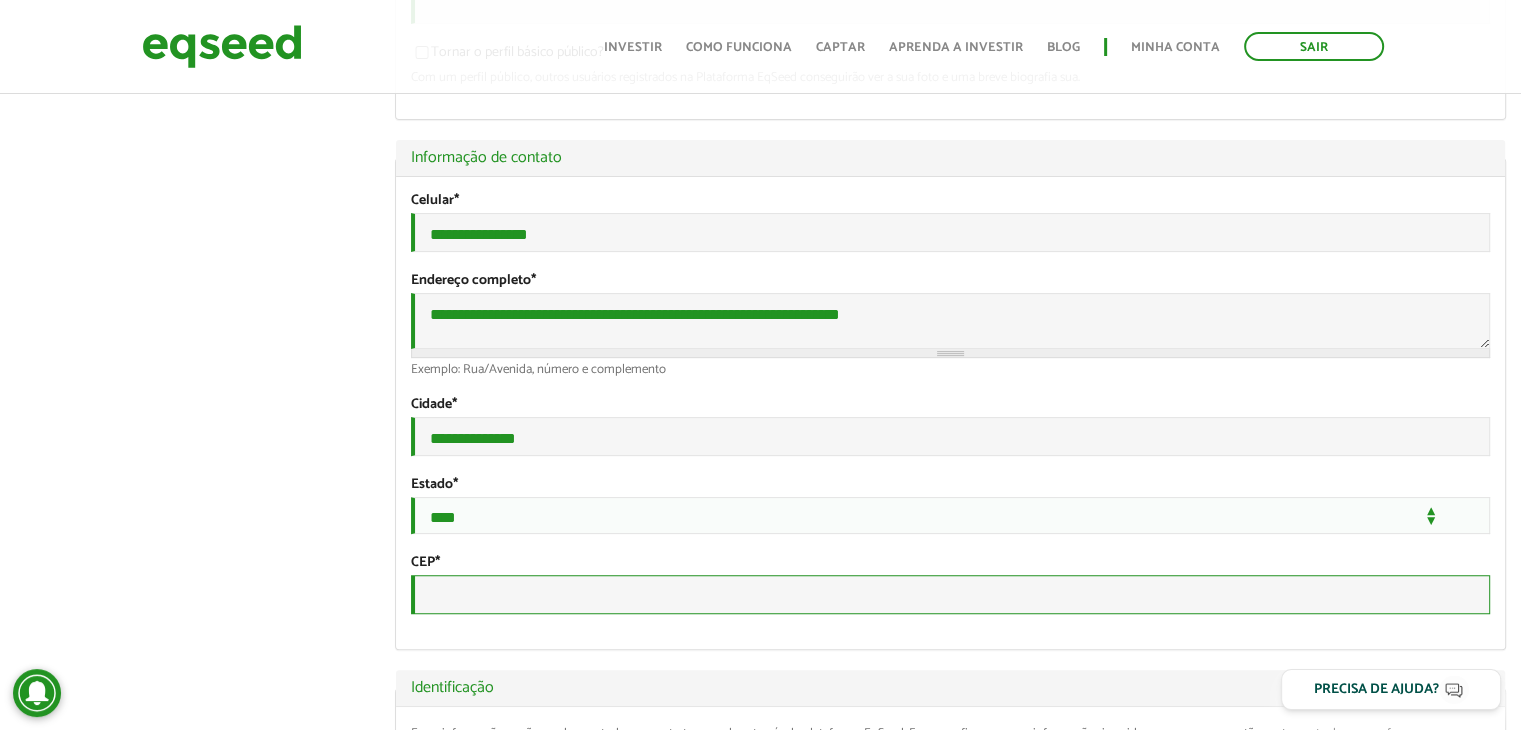 click on "CEP  *" at bounding box center (950, 594) 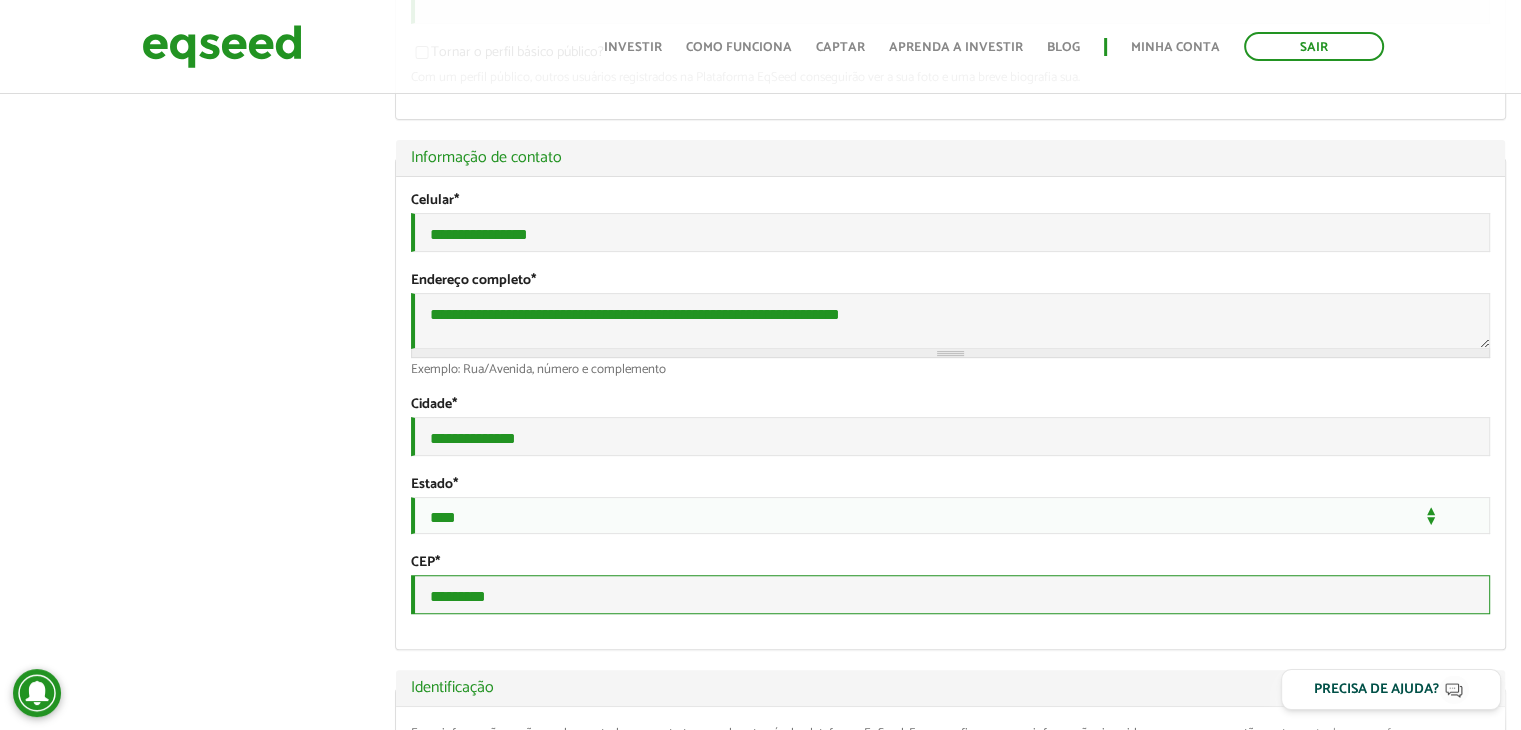 type on "*********" 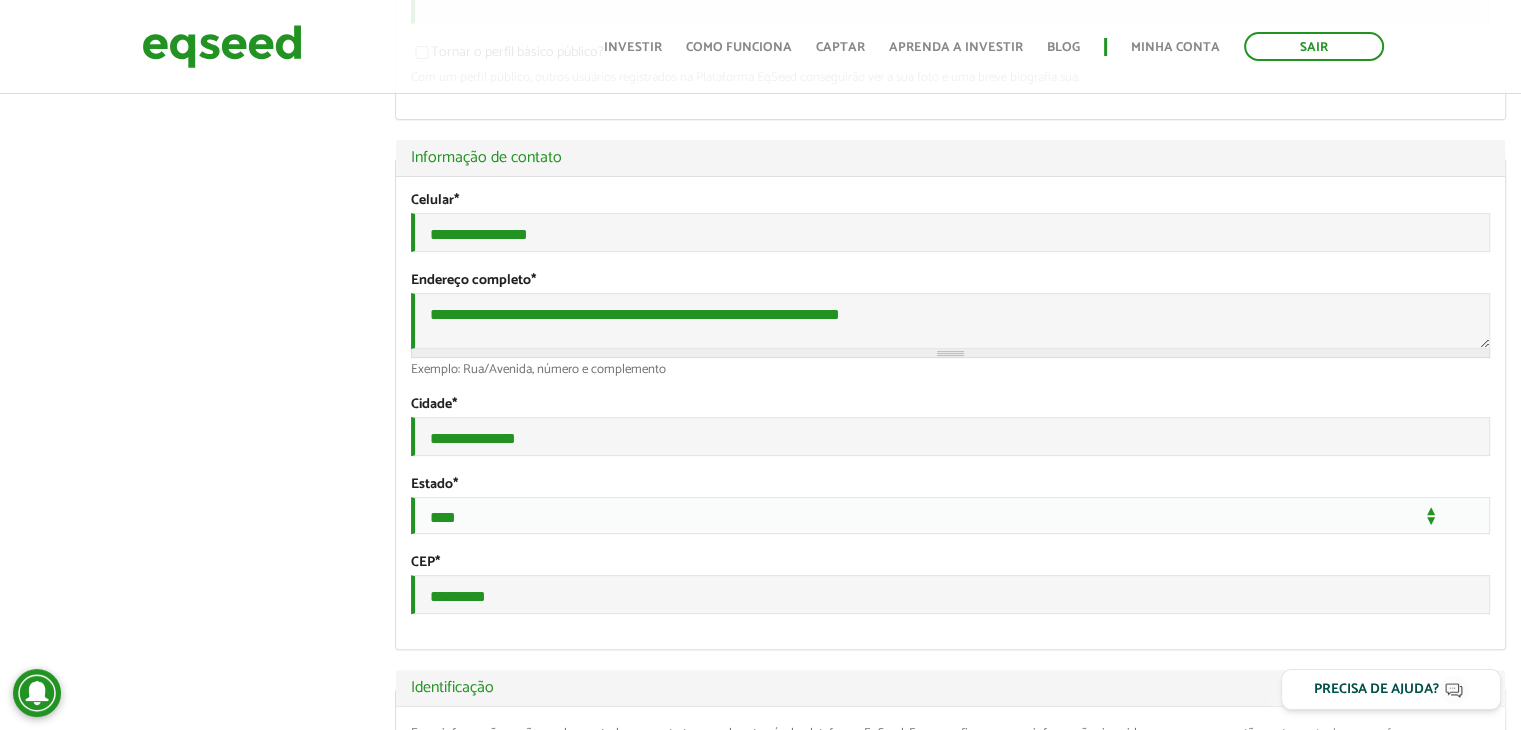 click on "CEP  *
*********" at bounding box center [950, 584] 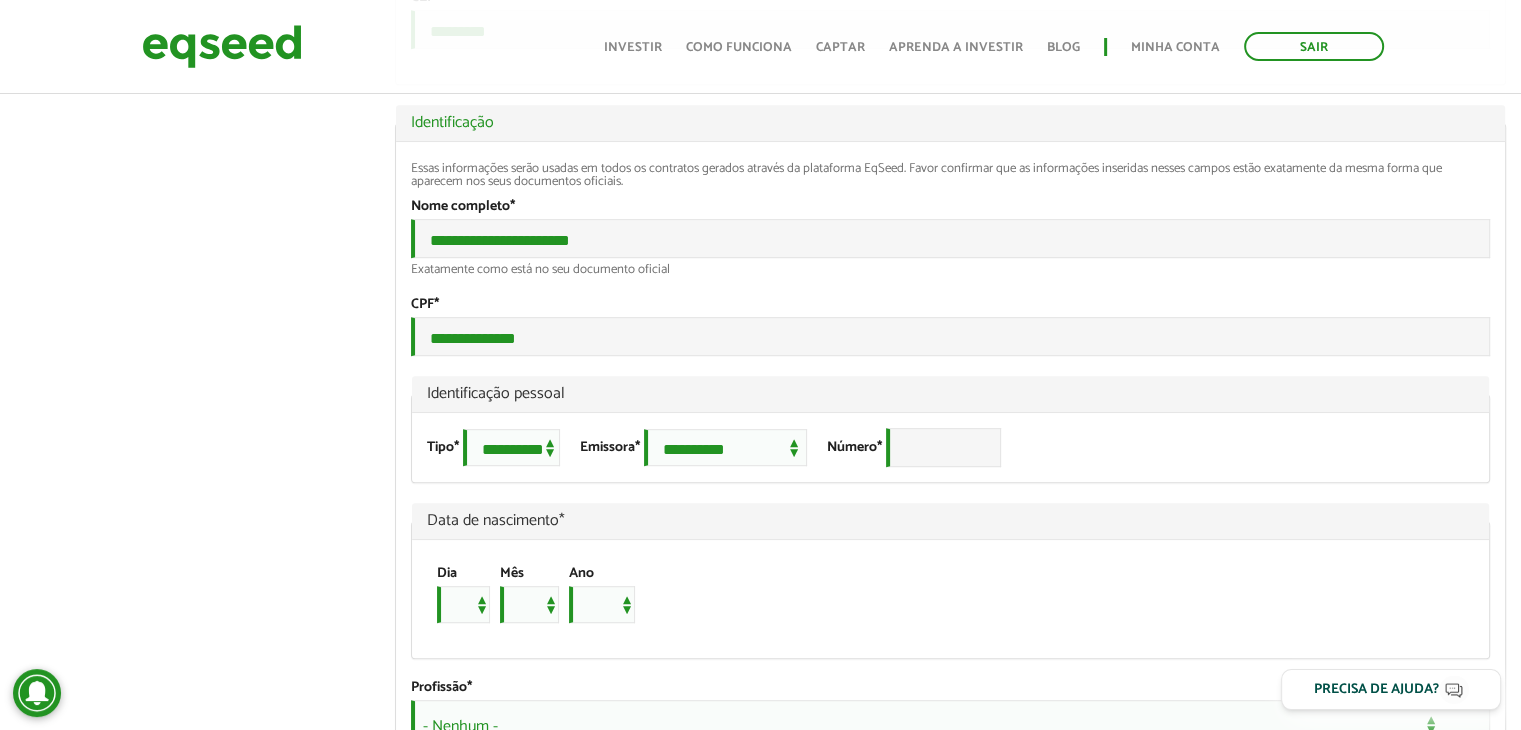scroll, scrollTop: 1100, scrollLeft: 0, axis: vertical 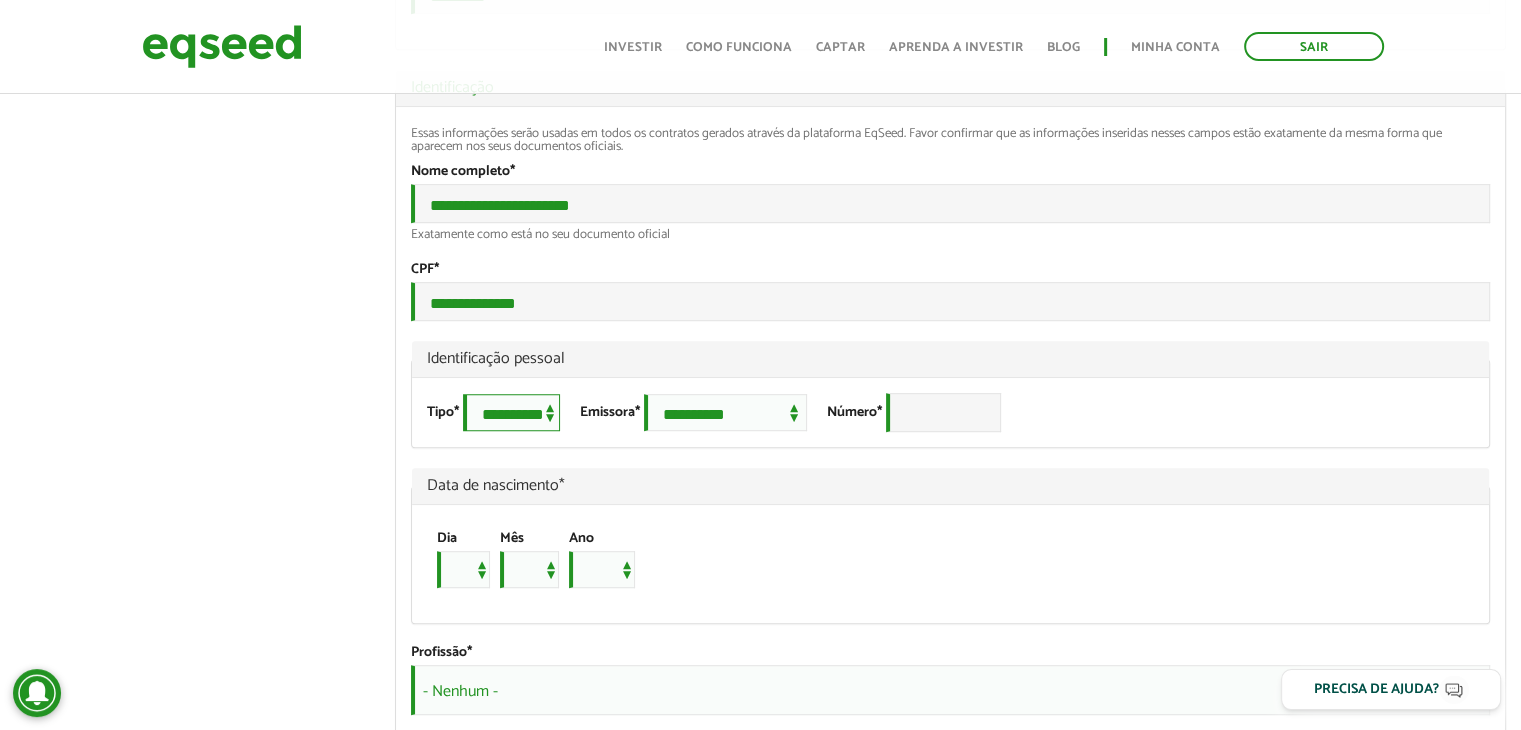 click on "**********" at bounding box center [511, 412] 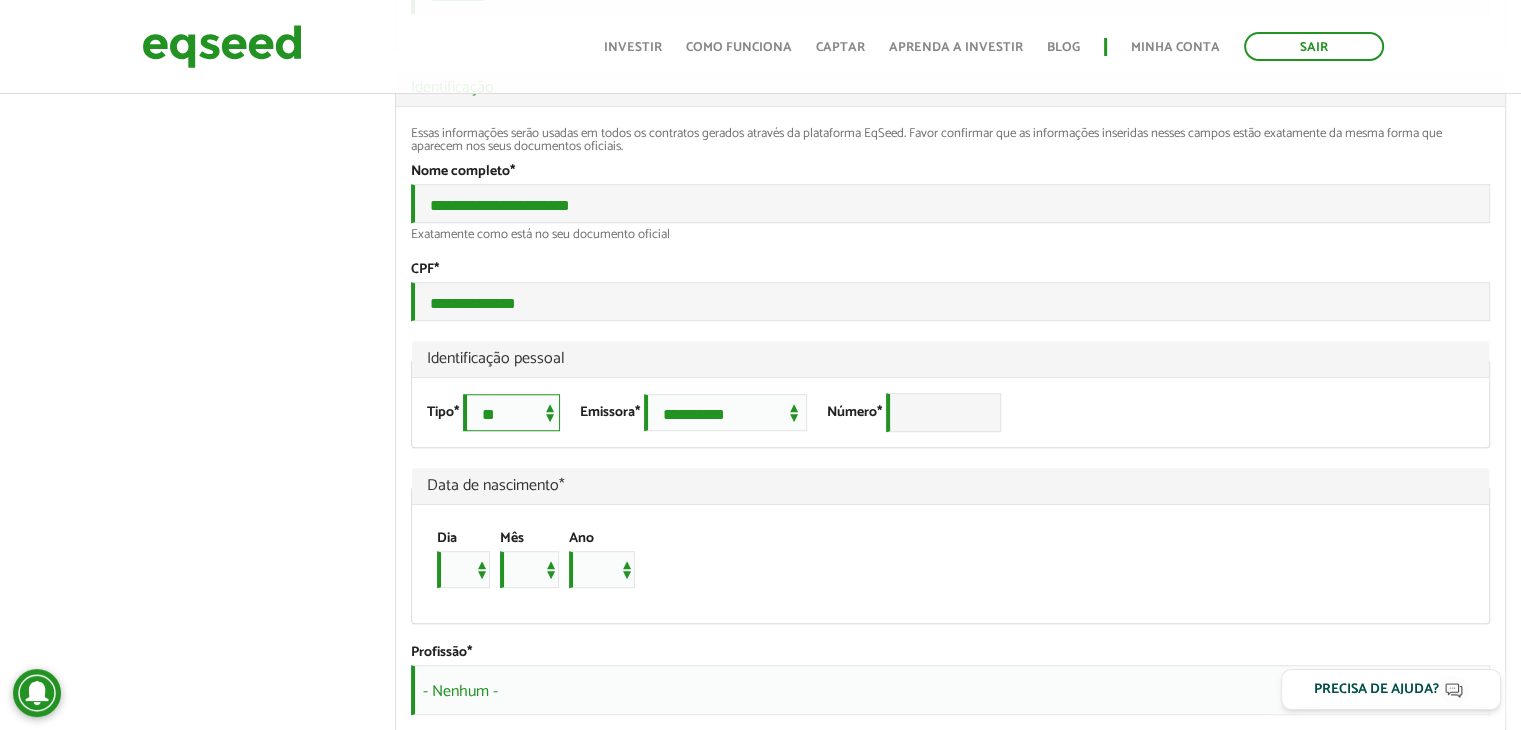 click on "**********" at bounding box center [511, 412] 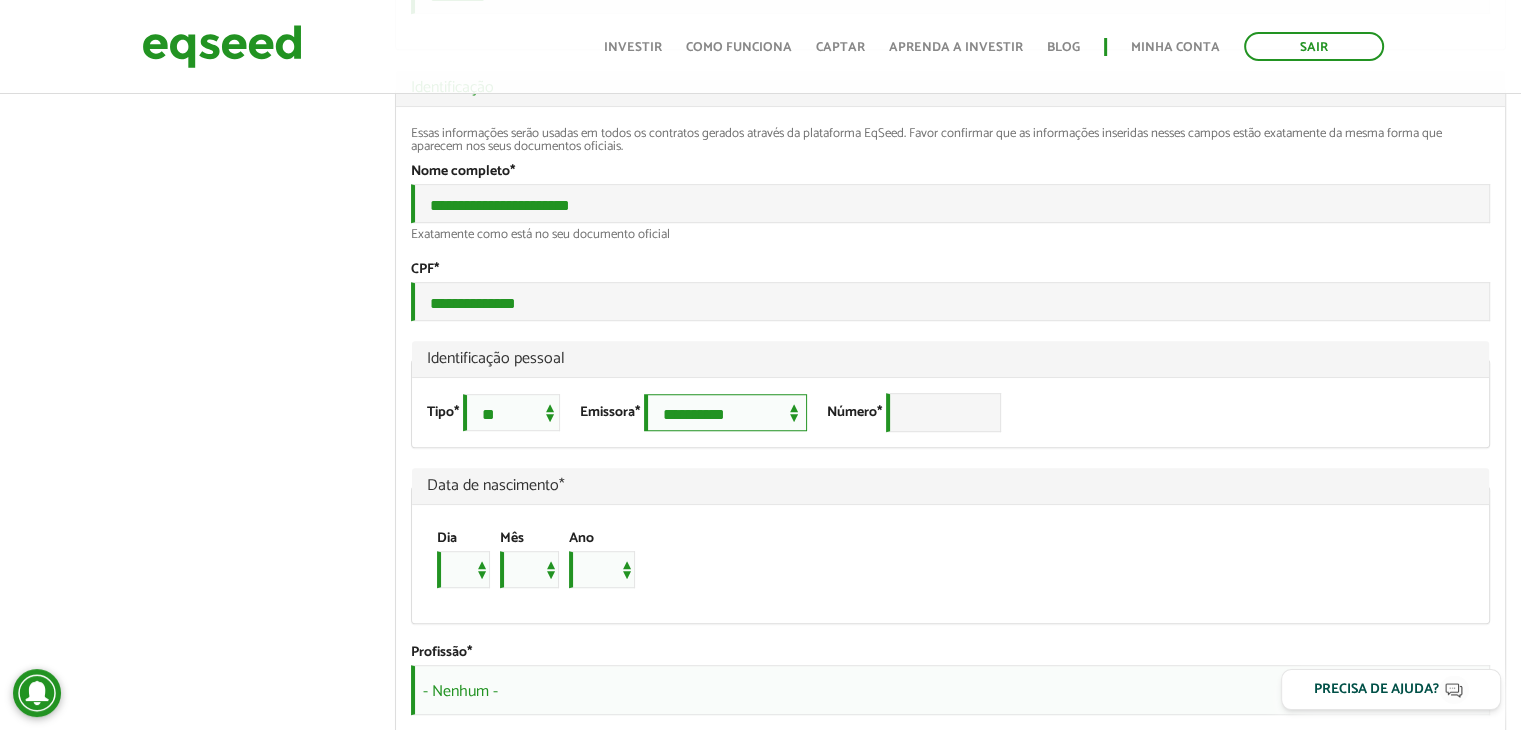 click on "**********" at bounding box center [725, 412] 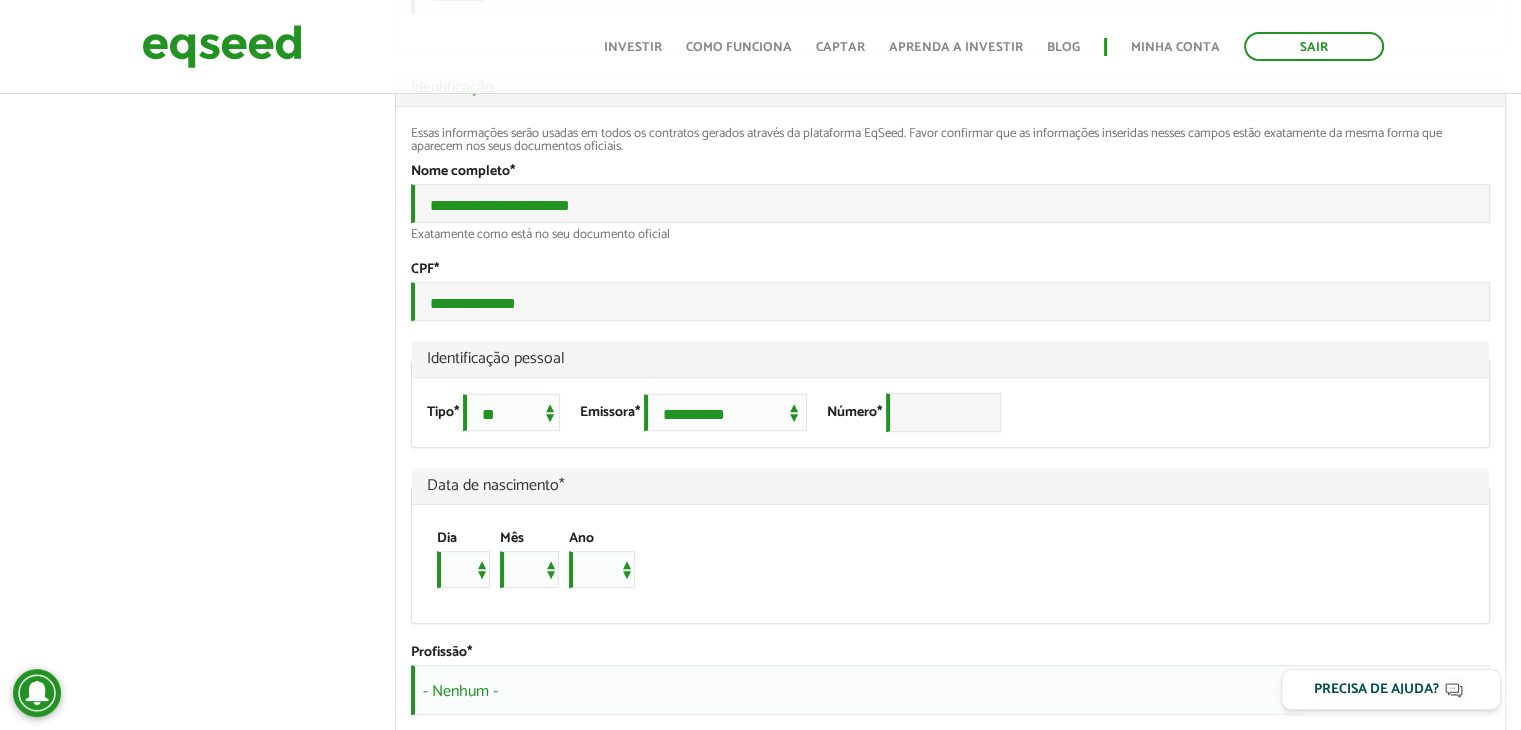 click on "**********" at bounding box center [498, 412] 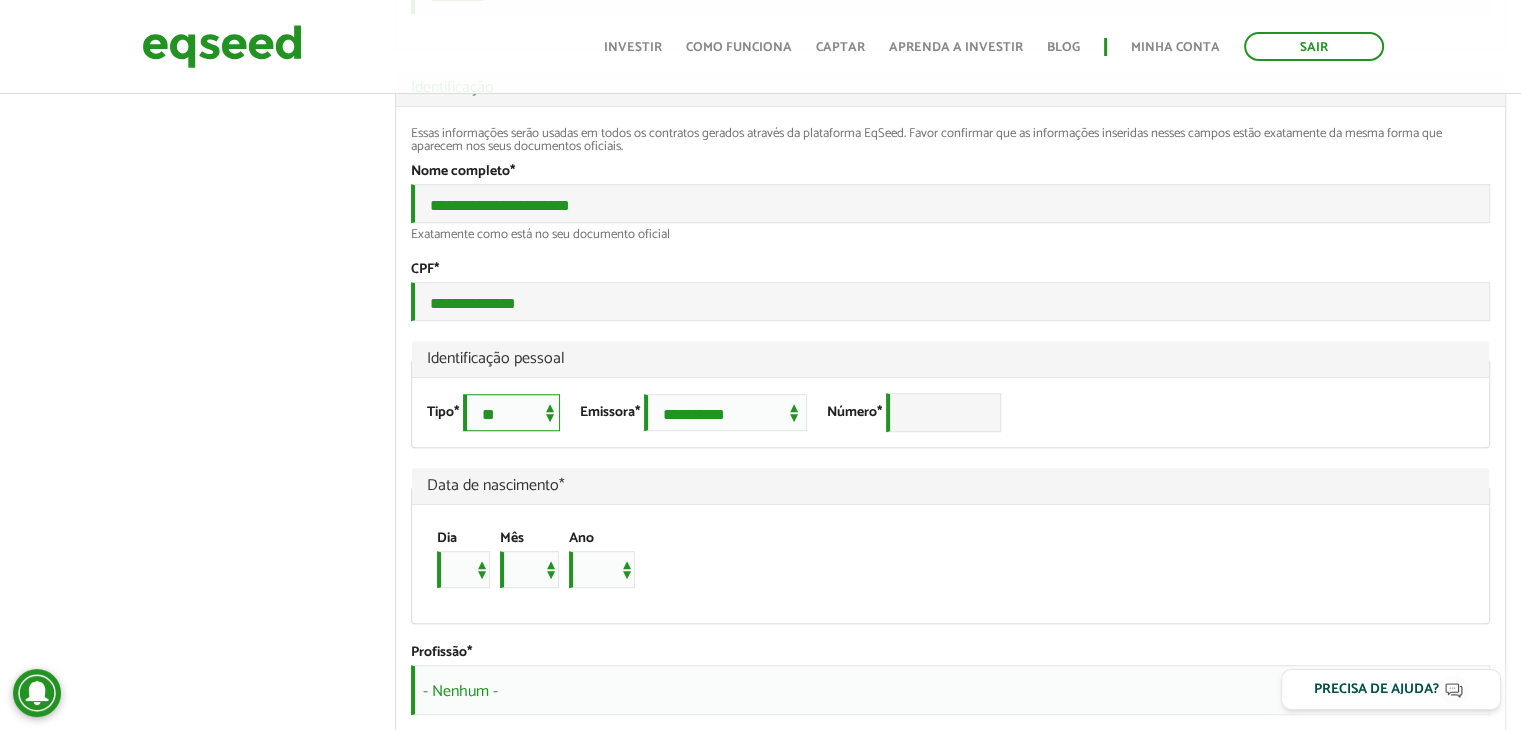 click on "**********" at bounding box center [511, 412] 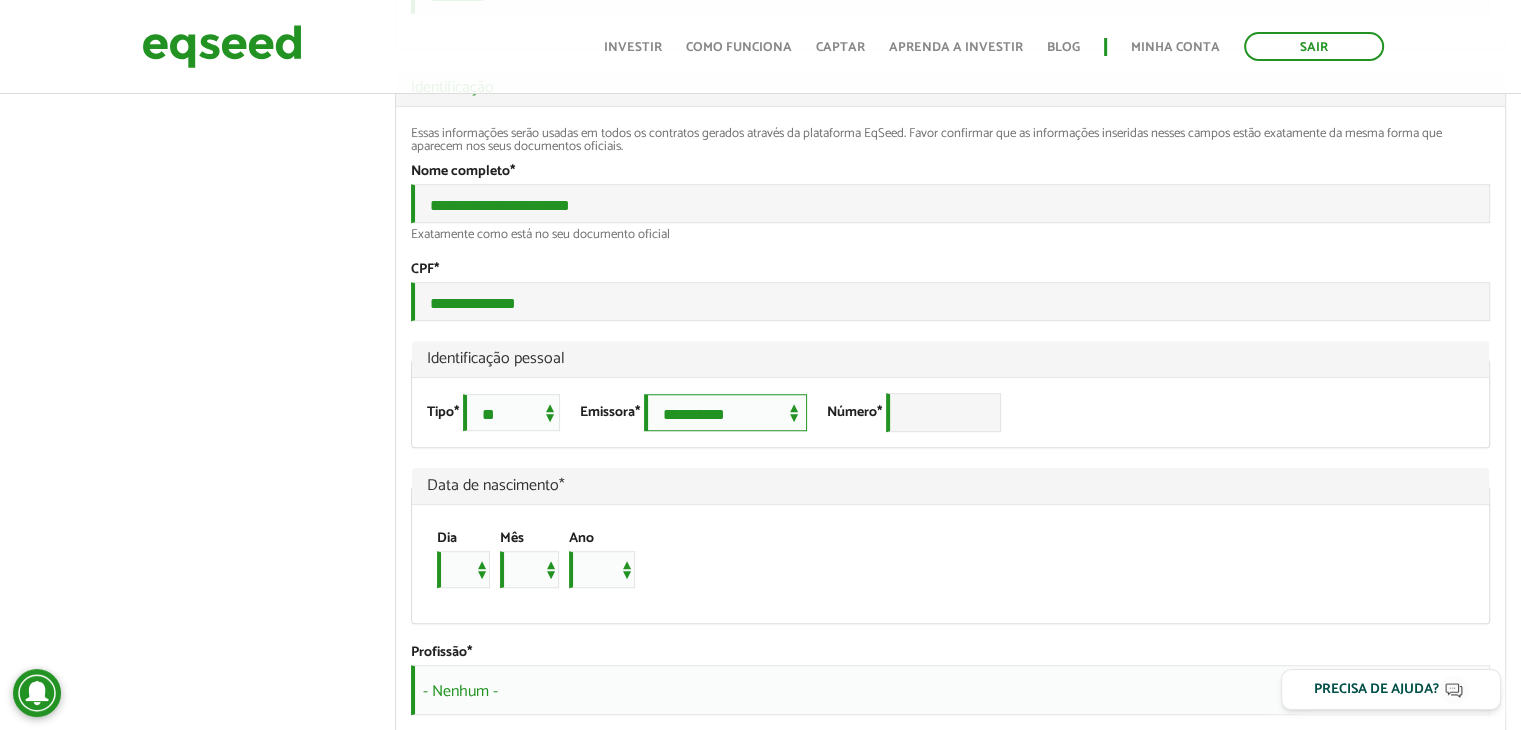 click on "**********" at bounding box center [725, 412] 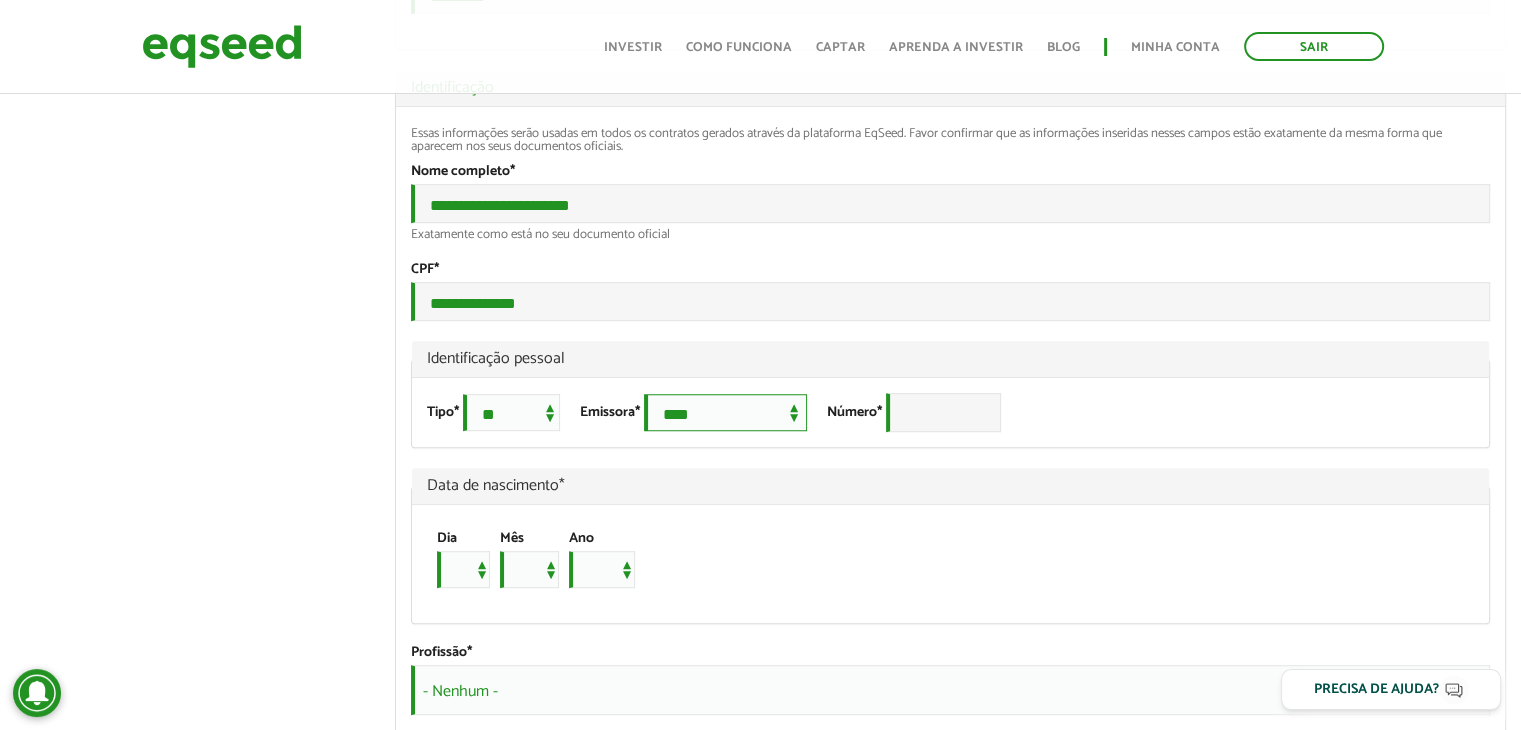 click on "**********" at bounding box center (725, 412) 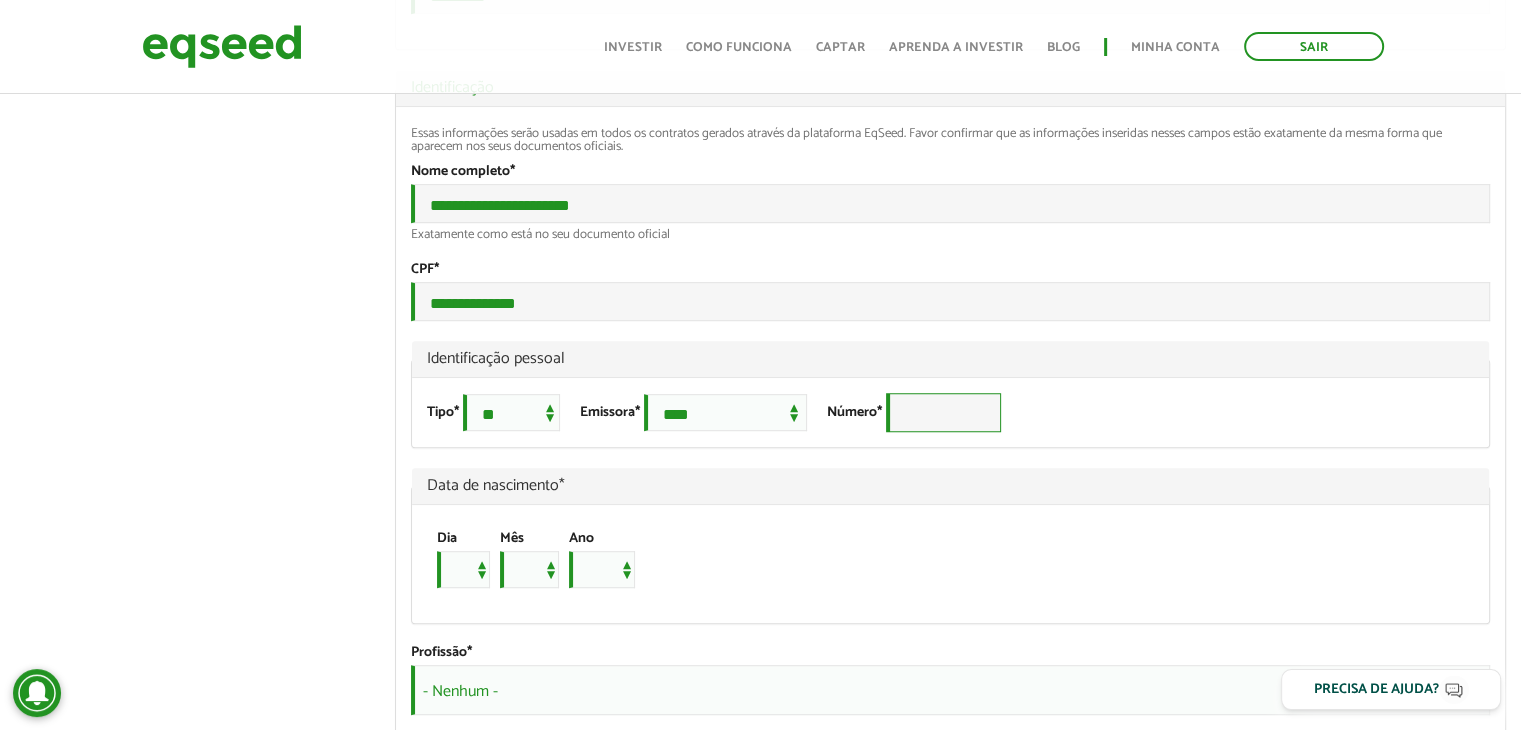 click on "Número  *" at bounding box center [943, 412] 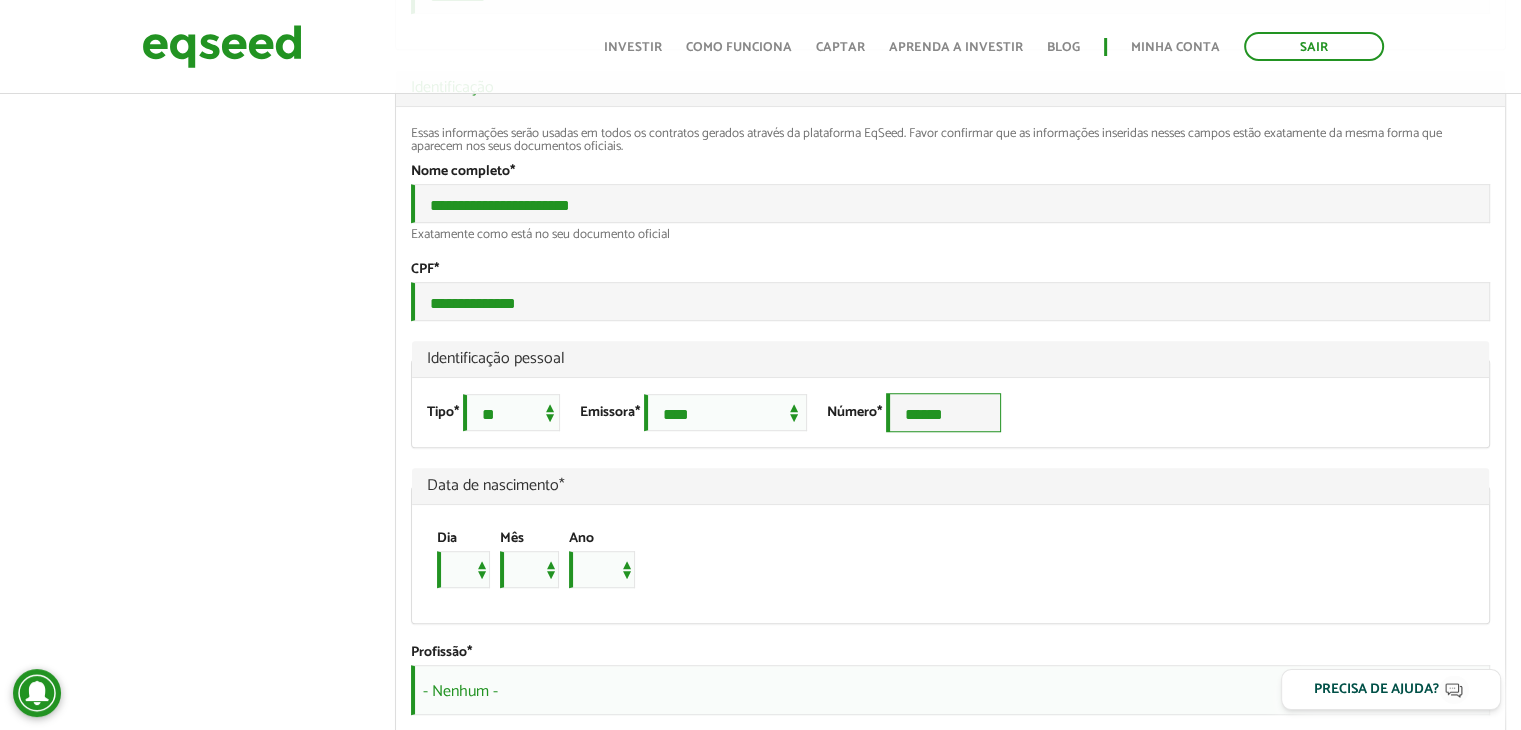 type on "******" 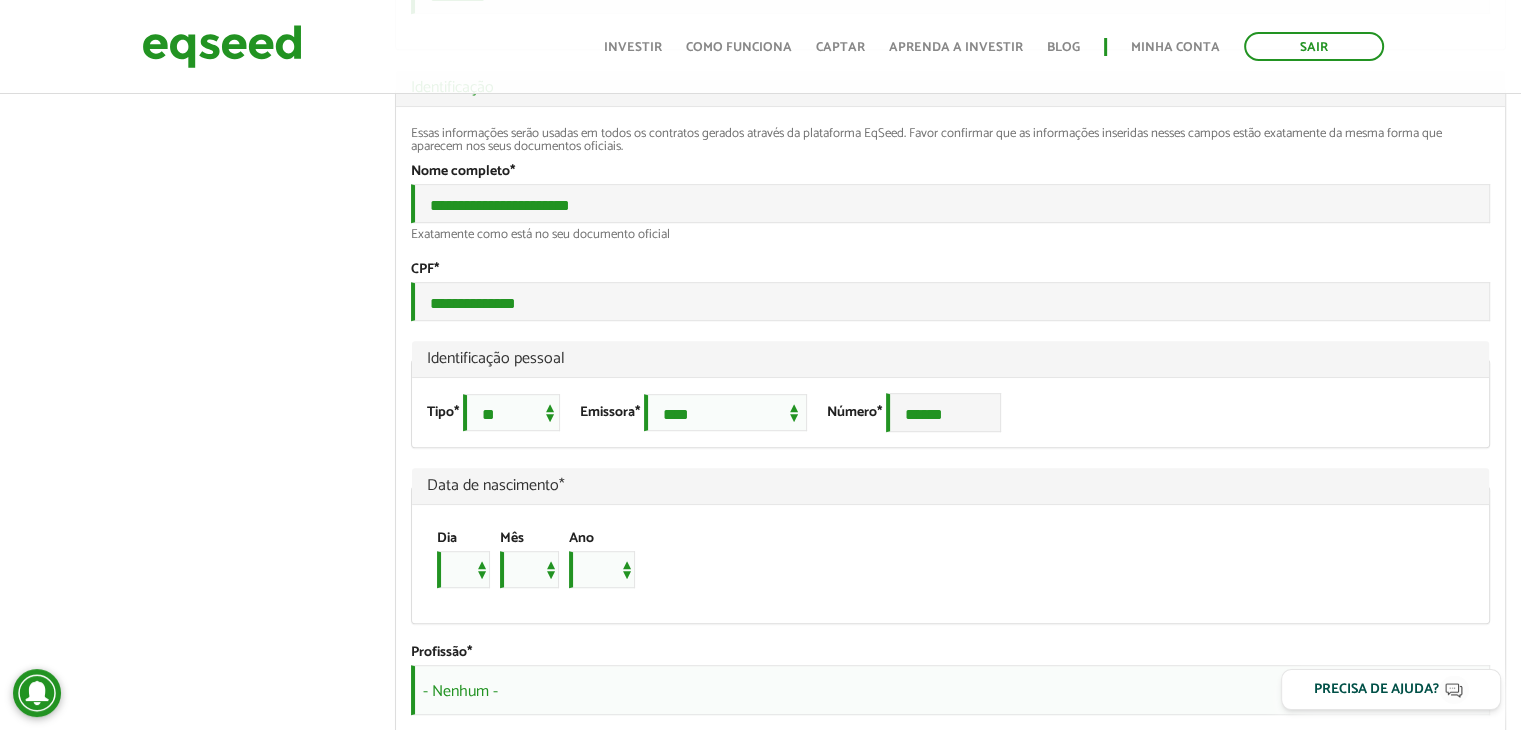 click on "**********" at bounding box center (950, 412) 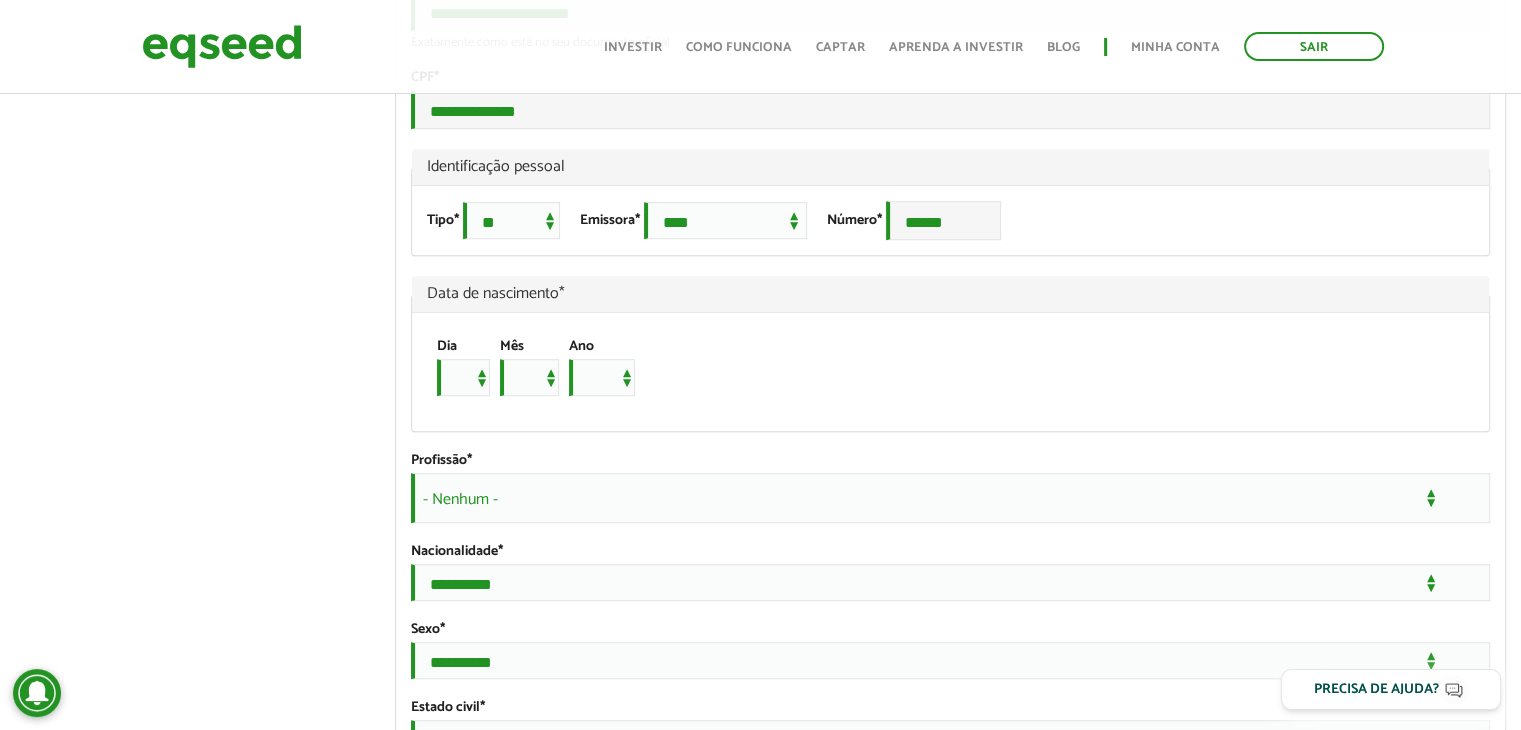 scroll, scrollTop: 1400, scrollLeft: 0, axis: vertical 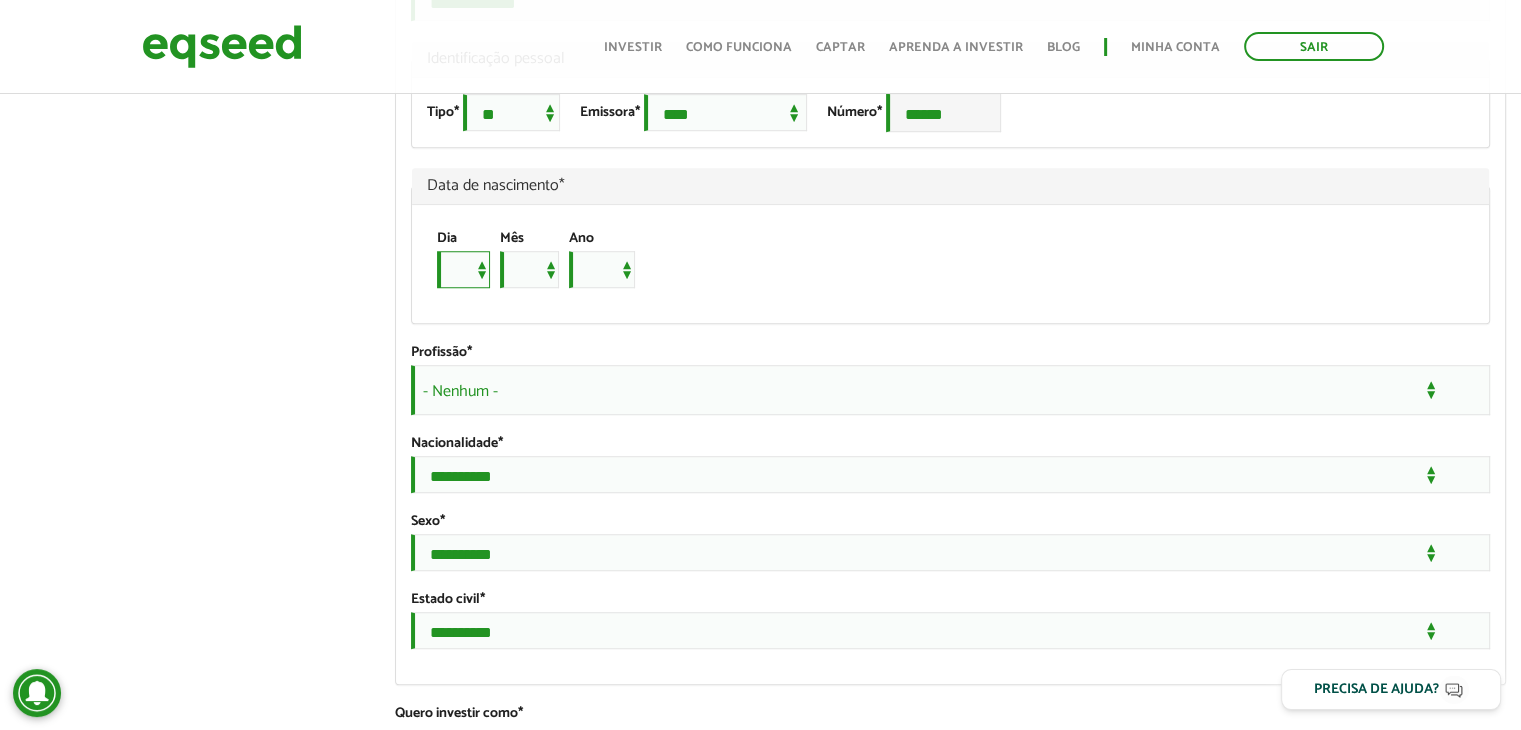 click on "* * * * * * * * * ** ** ** ** ** ** ** ** ** ** ** ** ** ** ** ** ** ** ** ** ** **" at bounding box center [463, 269] 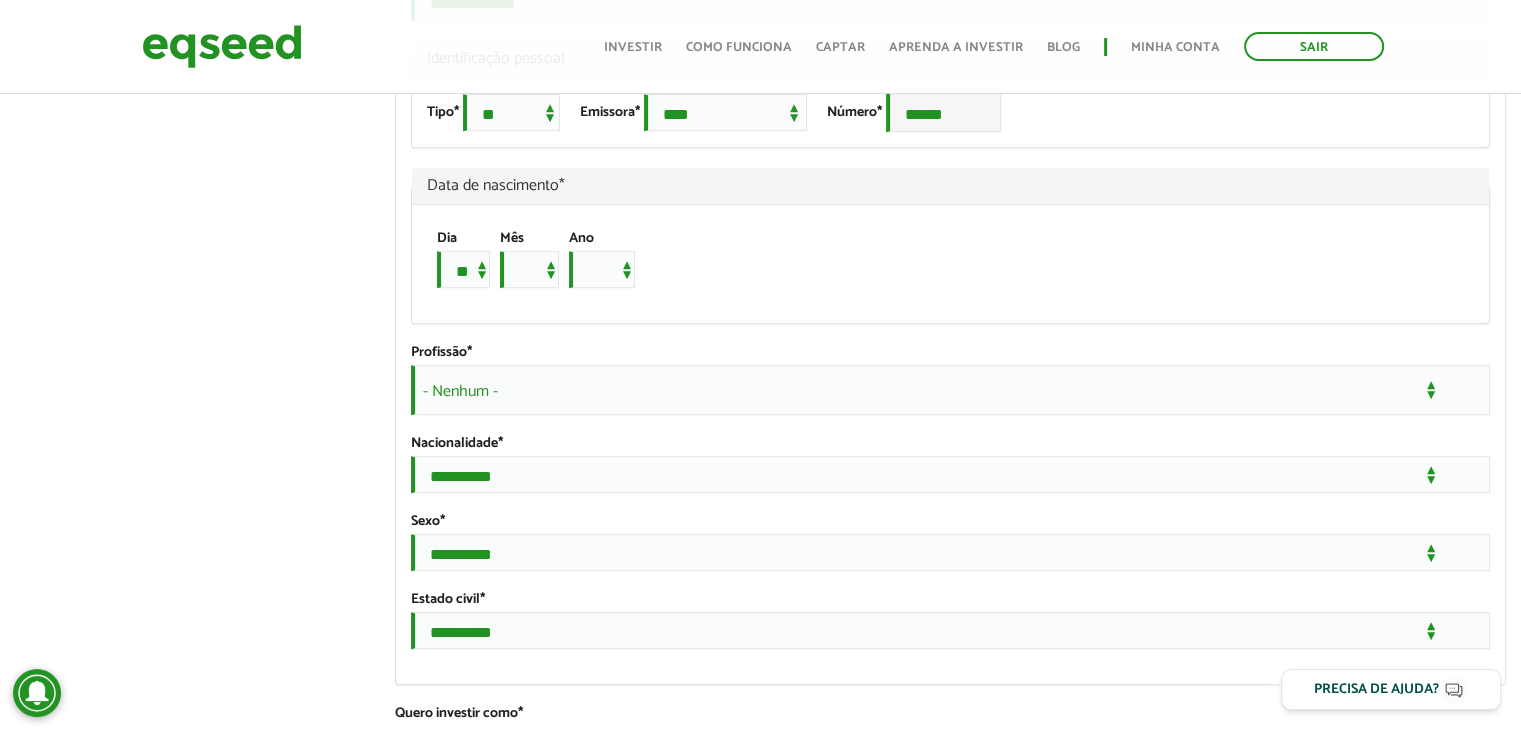 click on "Dia
* * * * * * * * * ** ** ** ** ** ** ** ** ** ** ** ** ** ** ** ** ** ** ** ** ** **   Mês
*** *** *** *** *** *** *** *** *** *** *** ***   Ano
**** **** **** **** **** **** **** **** **** **** **** **** **** **** **** **** **** **** **** **** **** **** **** **** **** **** **** **** **** **** **** **** **** **** **** **** **** **** **** **** **** **** **** **** **** **** **** **** **** **** **** **** **** **** **** **** **** **** **** **** **** **** **** **** **** **** **** **** **** **** **** **** **** **** **** **** **** **** **** **** **** **** **** **** **** **** **** **** **** **** **** **** **** **** **** **** **** **** **** **** **** **** **** **** **** **** **** **** **** **** **** **** **** **** **** **** **** **** **** **** **** **** **** **** **** ****" at bounding box center (536, 259) 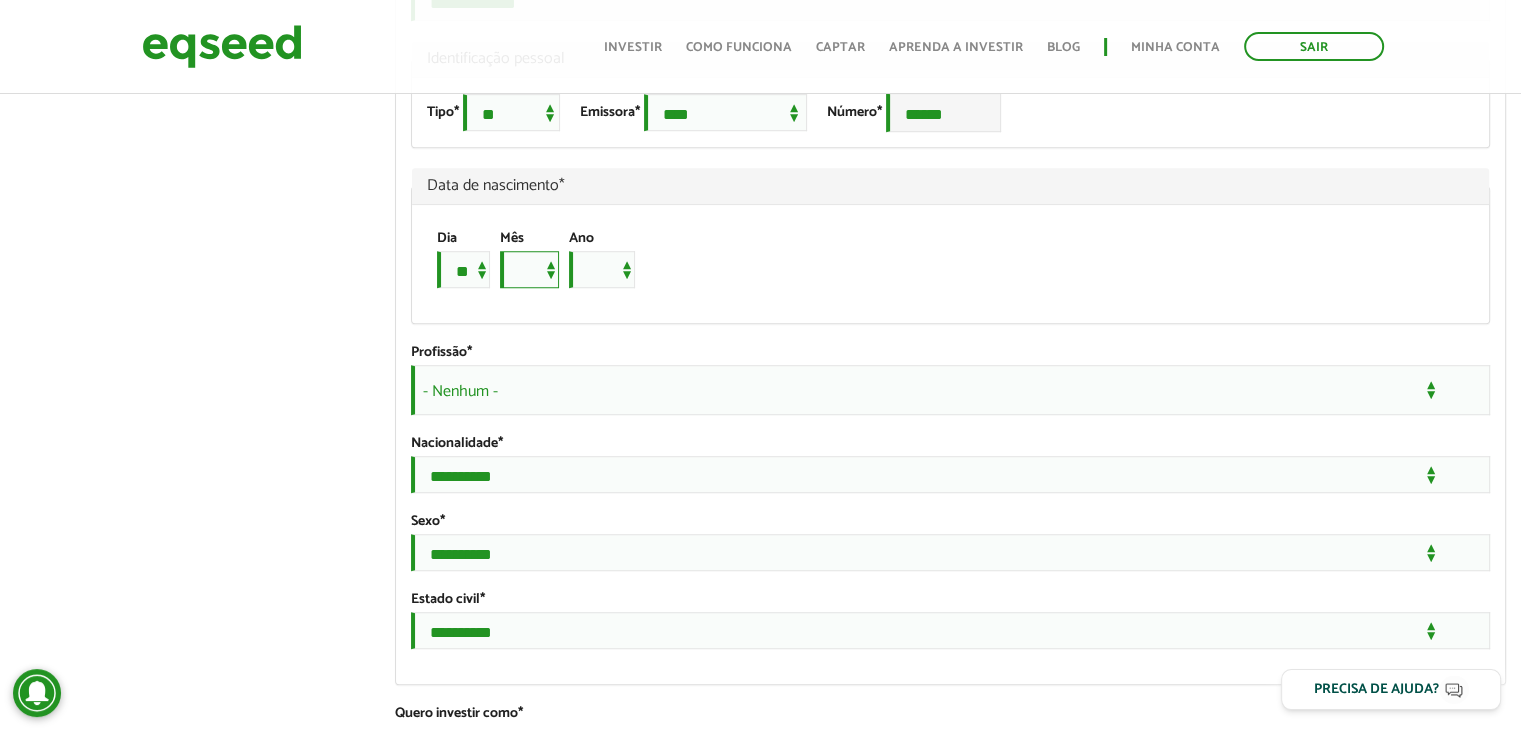 click on "*** *** *** *** *** *** *** *** *** *** *** ***" at bounding box center [529, 269] 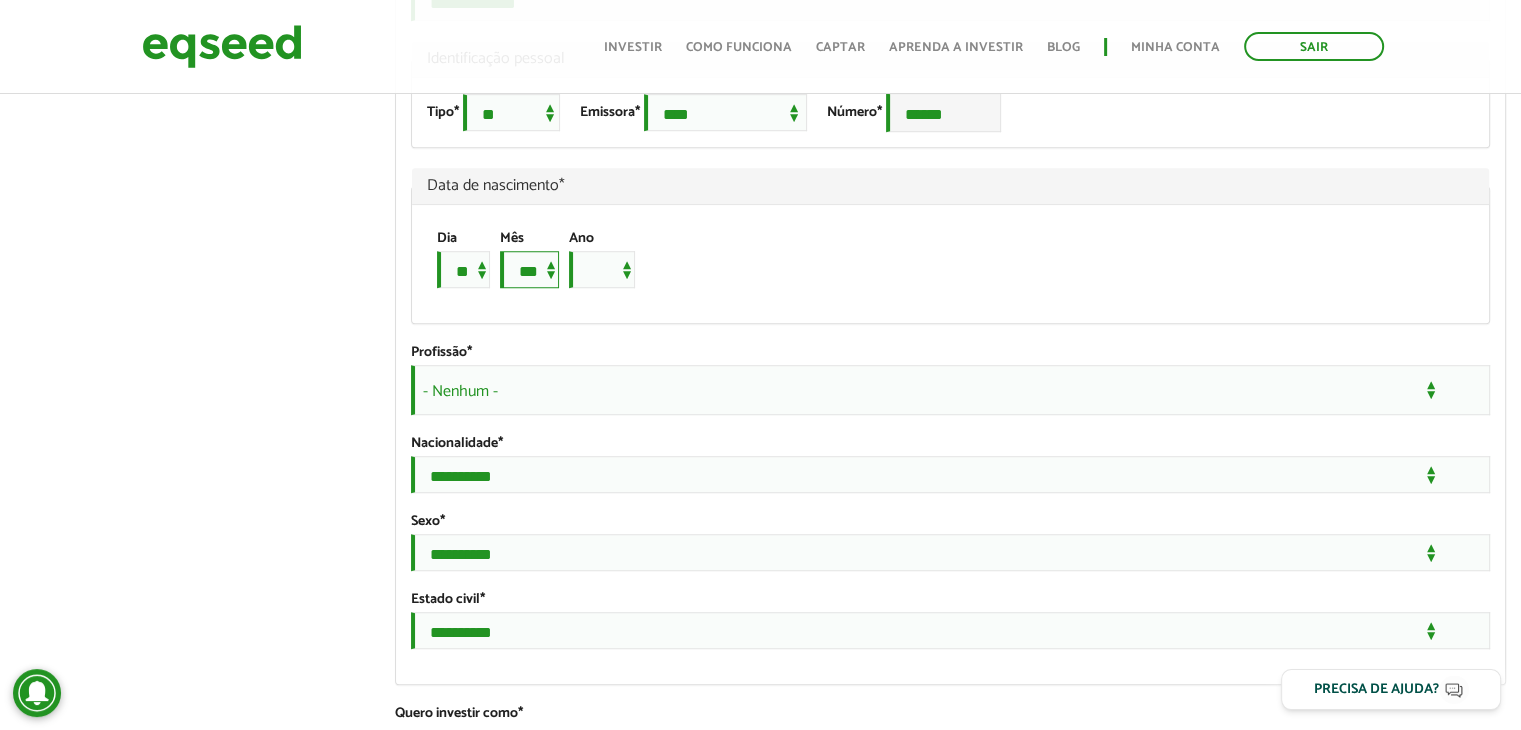 click on "*** *** *** *** *** *** *** *** *** *** *** ***" at bounding box center (529, 269) 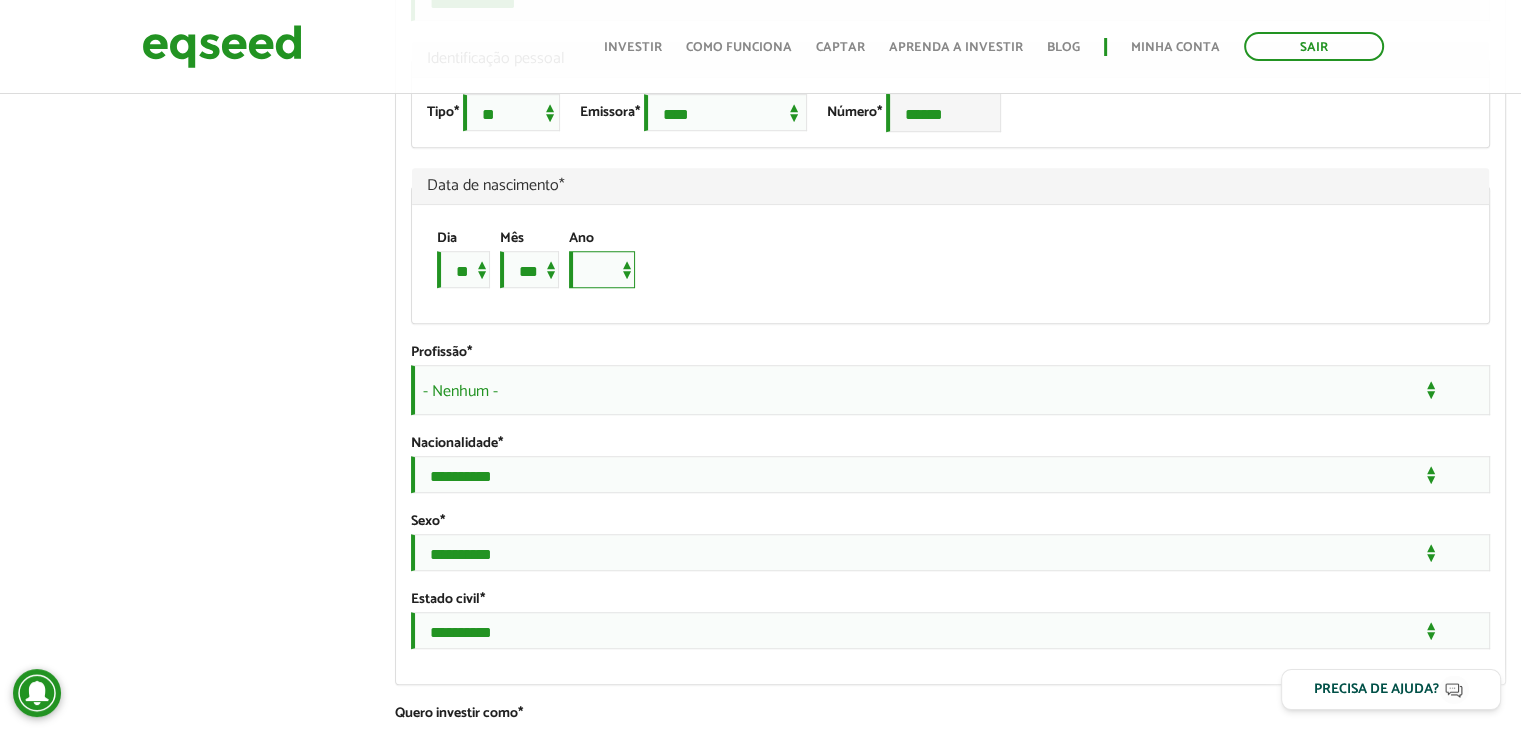 click on "**** **** **** **** **** **** **** **** **** **** **** **** **** **** **** **** **** **** **** **** **** **** **** **** **** **** **** **** **** **** **** **** **** **** **** **** **** **** **** **** **** **** **** **** **** **** **** **** **** **** **** **** **** **** **** **** **** **** **** **** **** **** **** **** **** **** **** **** **** **** **** **** **** **** **** **** **** **** **** **** **** **** **** **** **** **** **** **** **** **** **** **** **** **** **** **** **** **** **** **** **** **** **** **** **** **** **** **** **** **** **** **** **** **** **** **** **** **** **** **** **** **** **** **** **** ****" at bounding box center (602, 269) 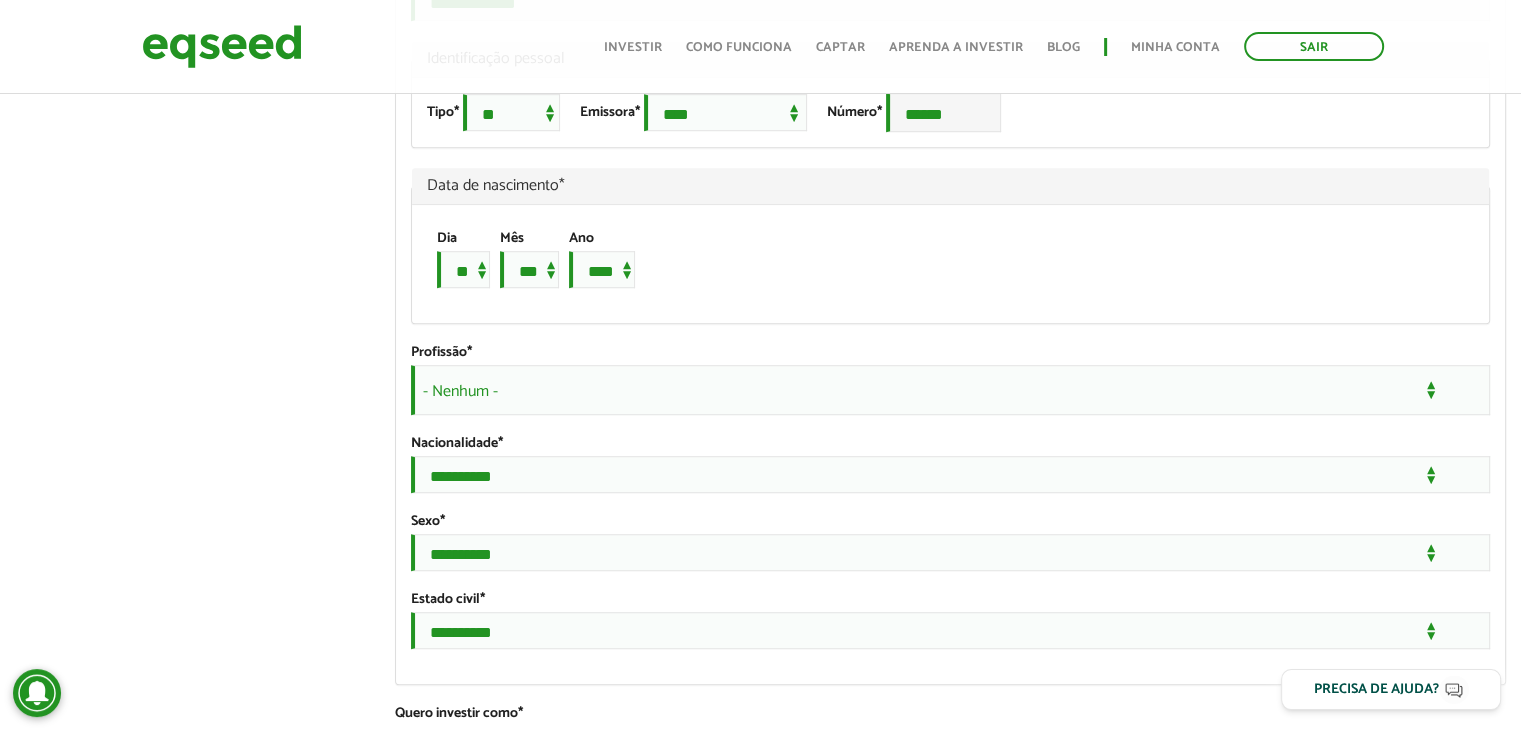 click on "Dia
* * * * * * * * * ** ** ** ** ** ** ** ** ** ** ** ** ** ** ** ** ** ** ** ** ** **   Mês
*** *** *** *** *** *** *** *** *** *** *** ***   Ano
**** **** **** **** **** **** **** **** **** **** **** **** **** **** **** **** **** **** **** **** **** **** **** **** **** **** **** **** **** **** **** **** **** **** **** **** **** **** **** **** **** **** **** **** **** **** **** **** **** **** **** **** **** **** **** **** **** **** **** **** **** **** **** **** **** **** **** **** **** **** **** **** **** **** **** **** **** **** **** **** **** **** **** **** **** **** **** **** **** **** **** **** **** **** **** **** **** **** **** **** **** **** **** **** **** **** **** **** **** **** **** **** **** **** **** **** **** **** **** **** **** **** **** **** **** ****" at bounding box center [940, 264] 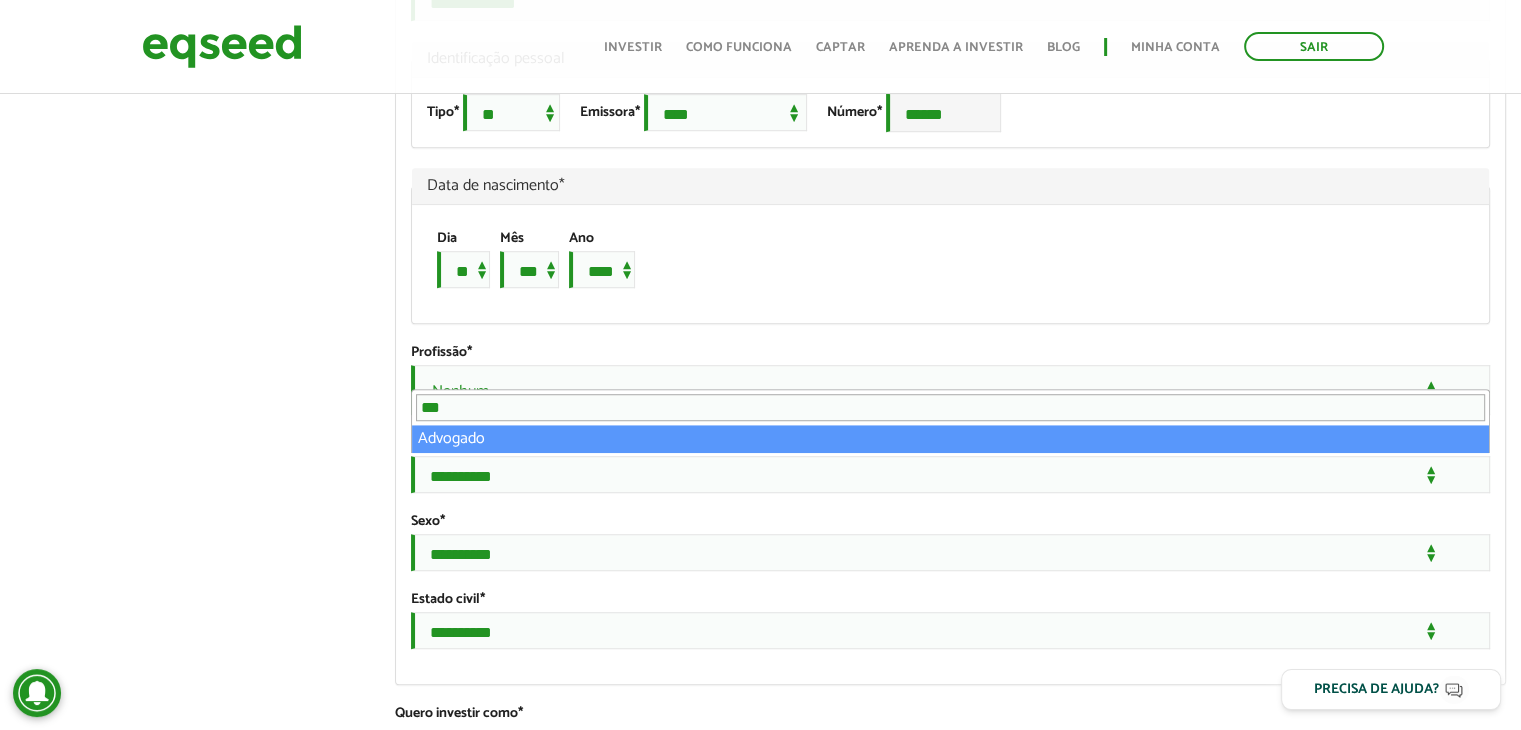 type on "***" 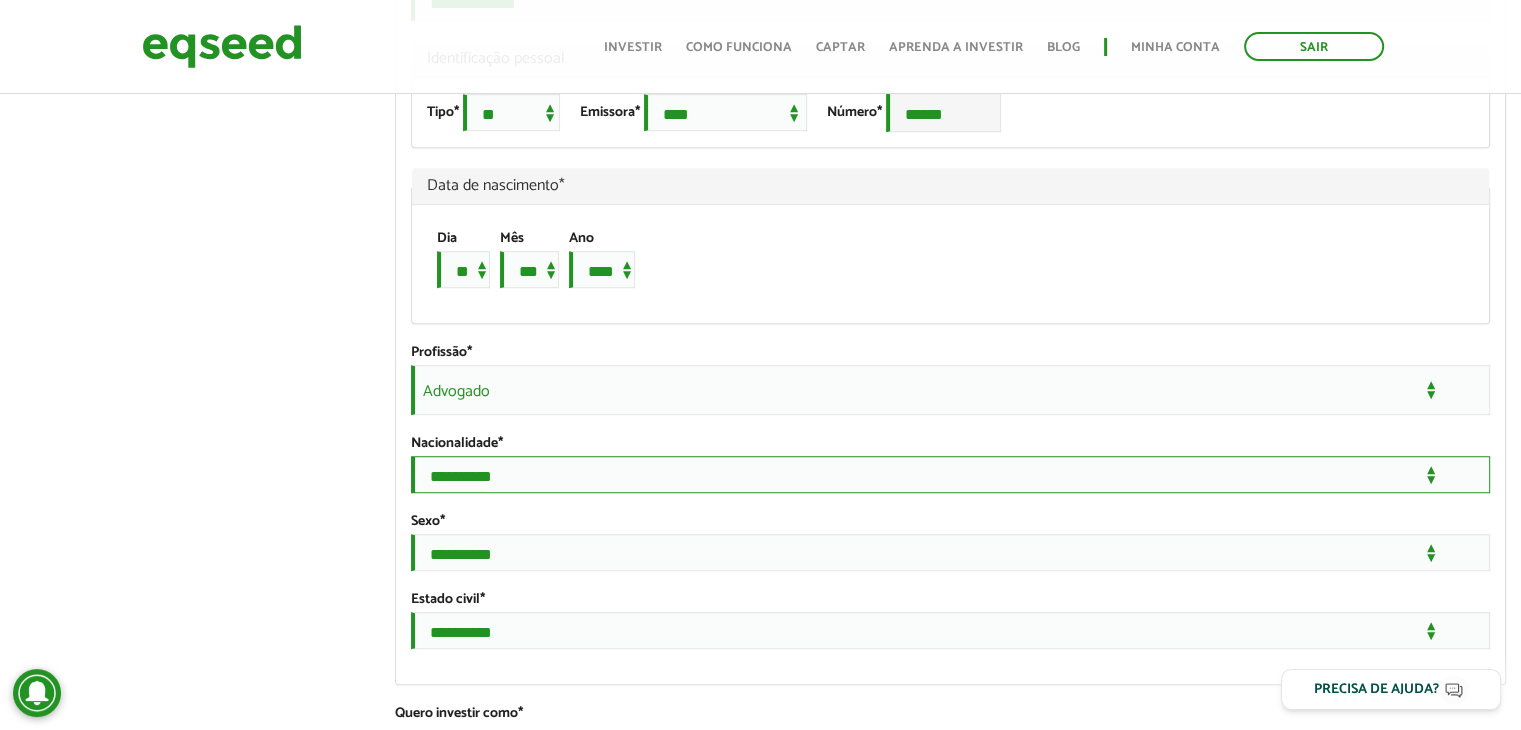 click on "**********" at bounding box center (950, 474) 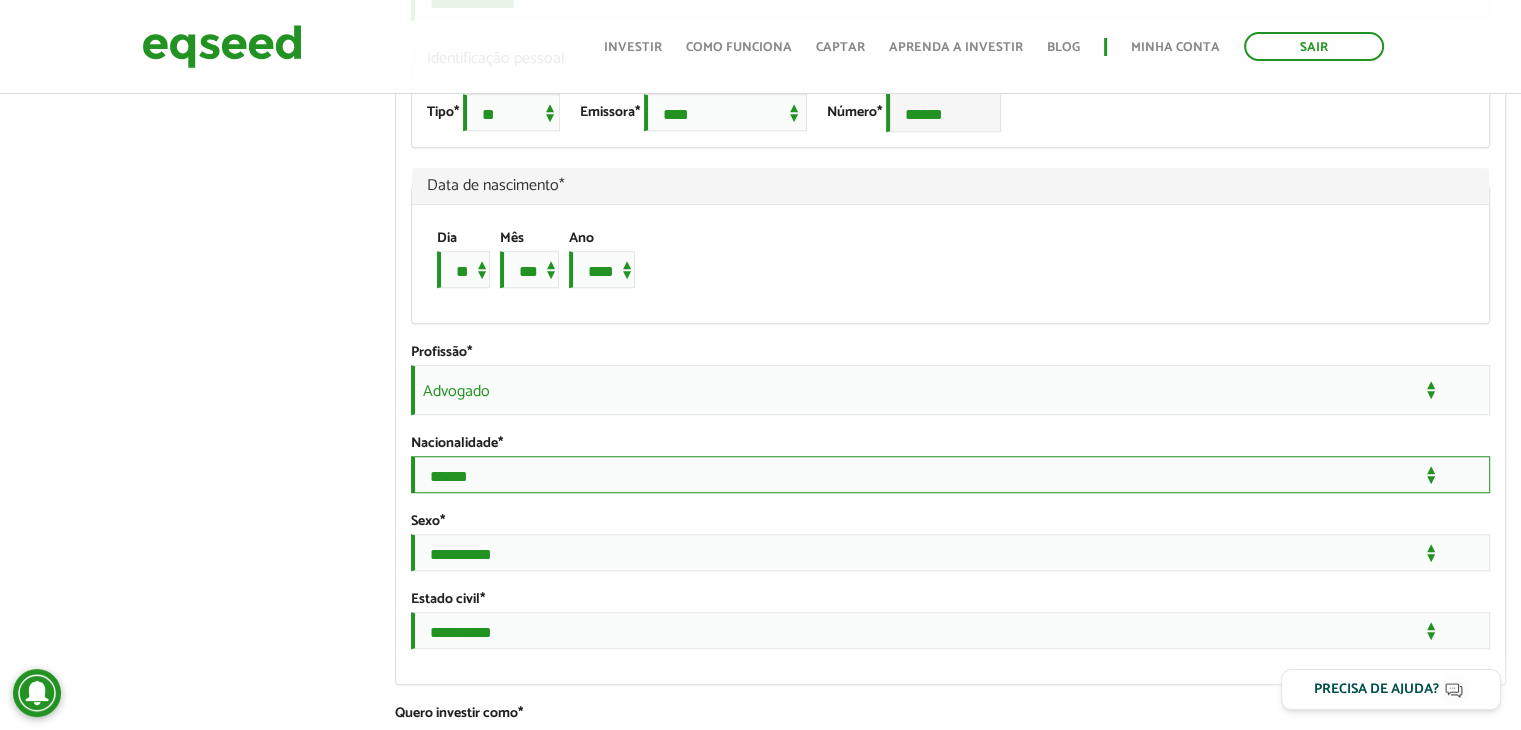 click on "**********" at bounding box center [950, 474] 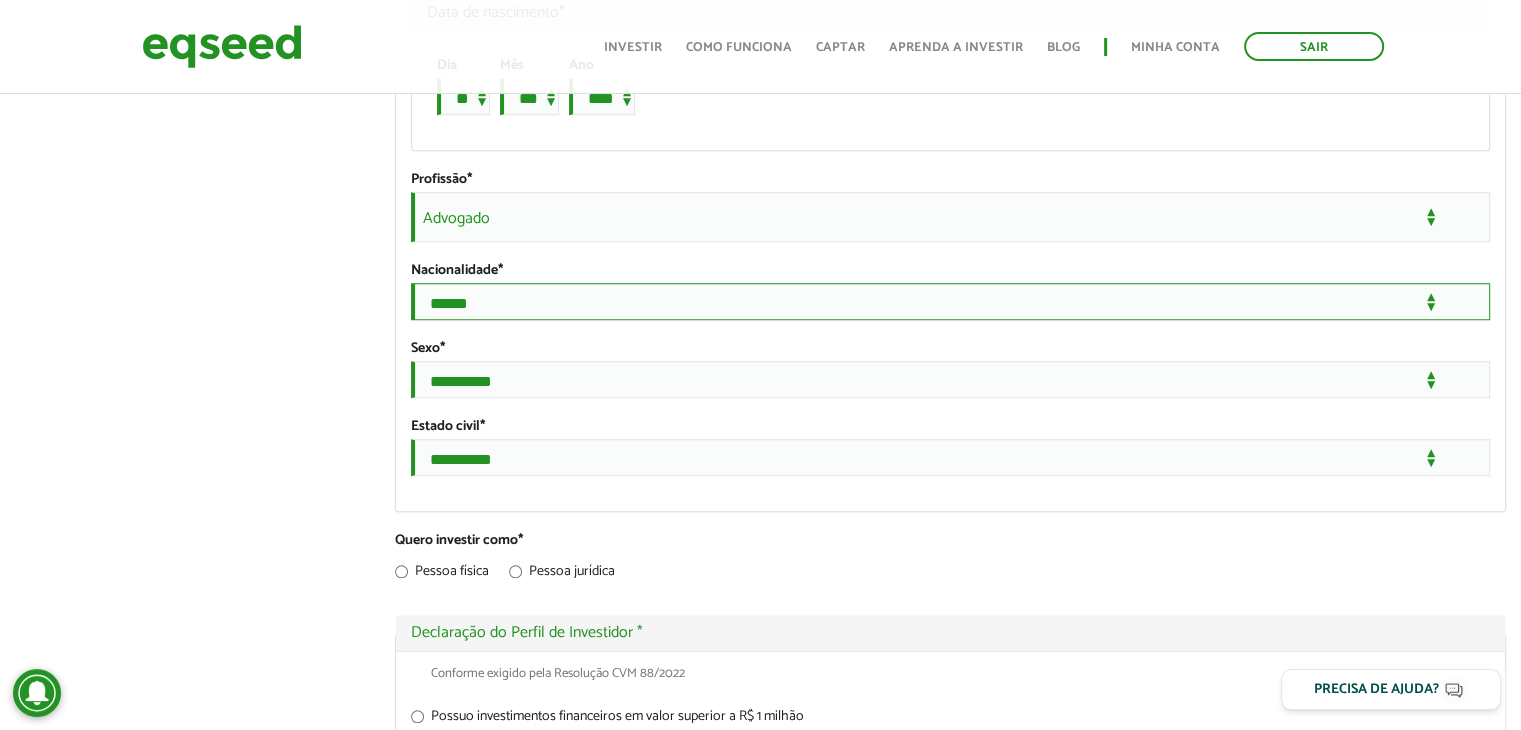 scroll, scrollTop: 1600, scrollLeft: 0, axis: vertical 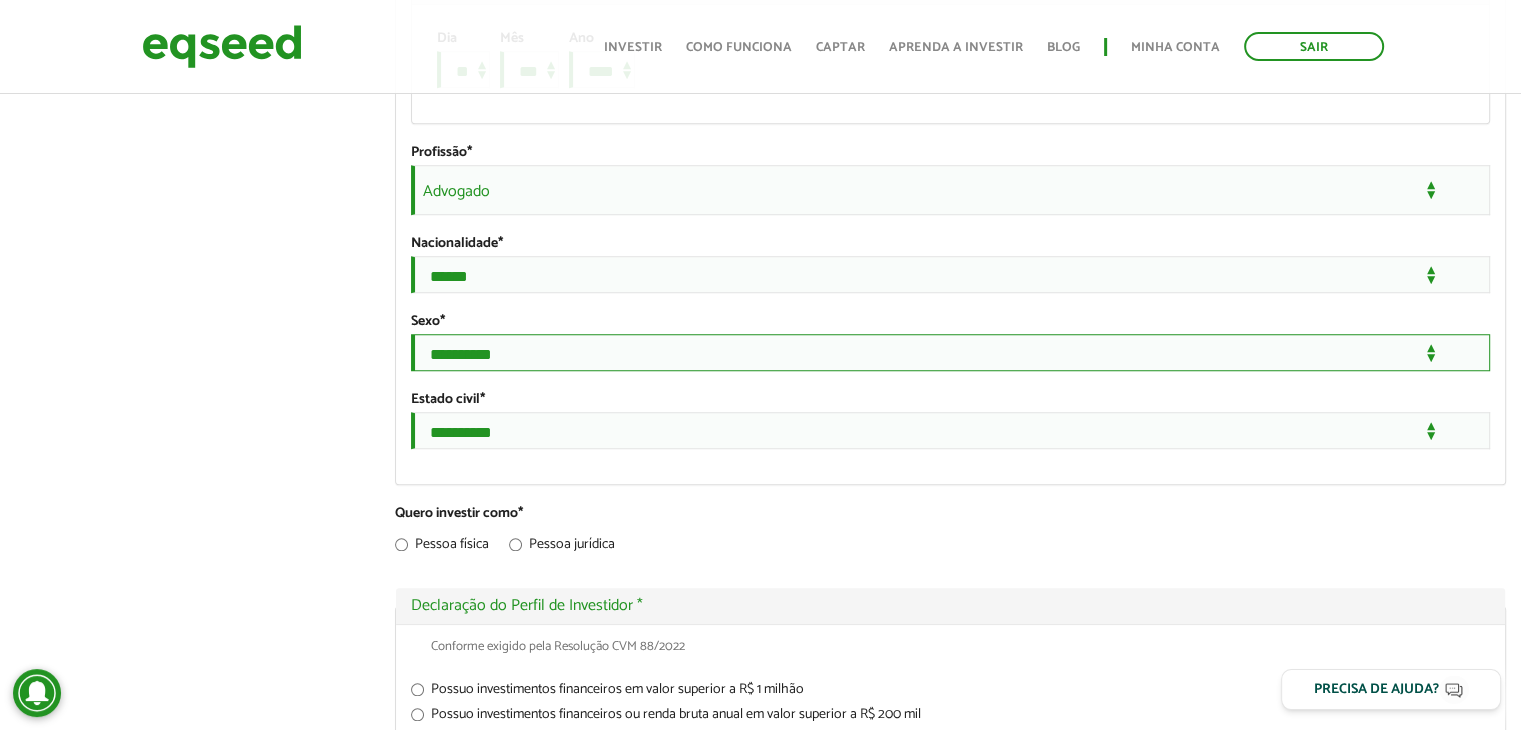 click on "**********" at bounding box center (950, 352) 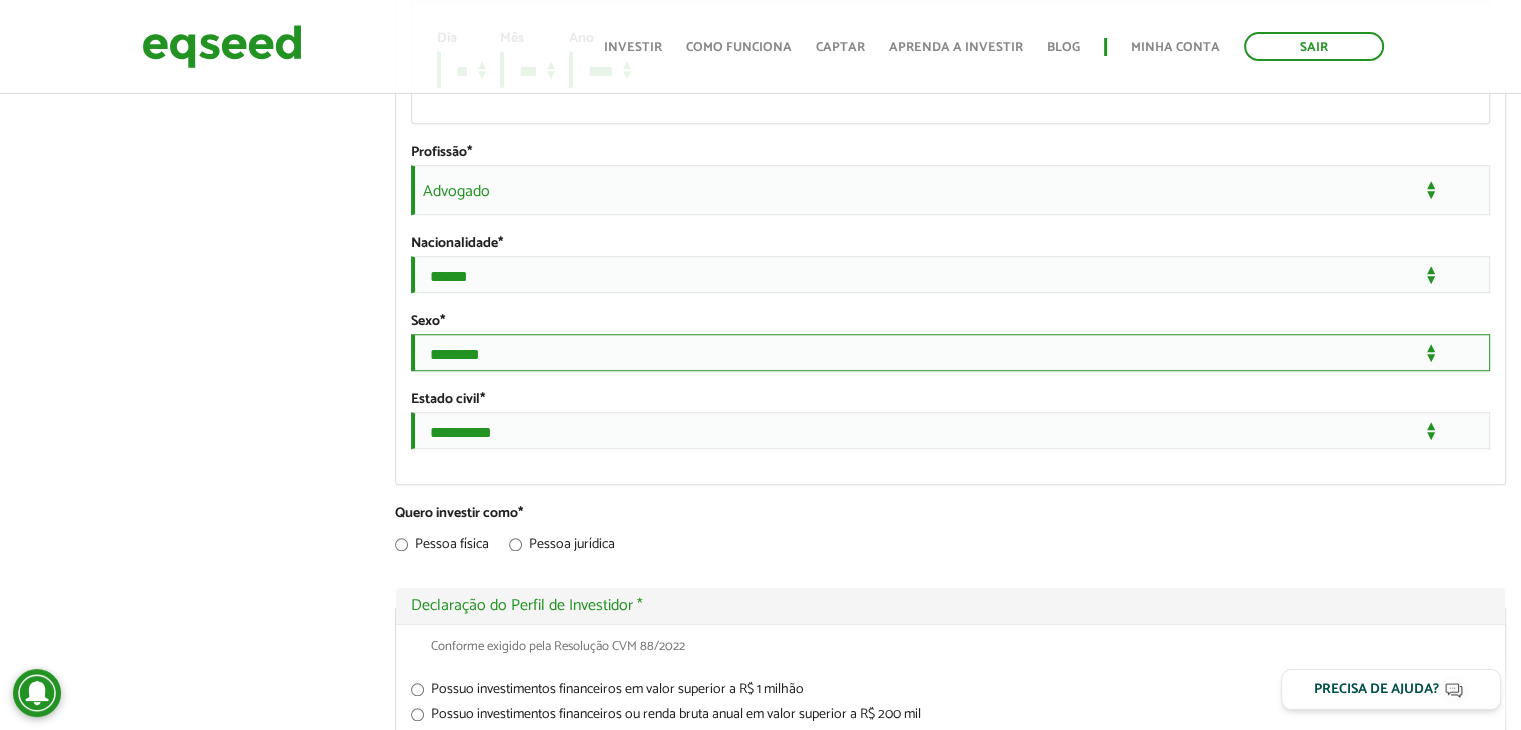 click on "**********" at bounding box center [950, 352] 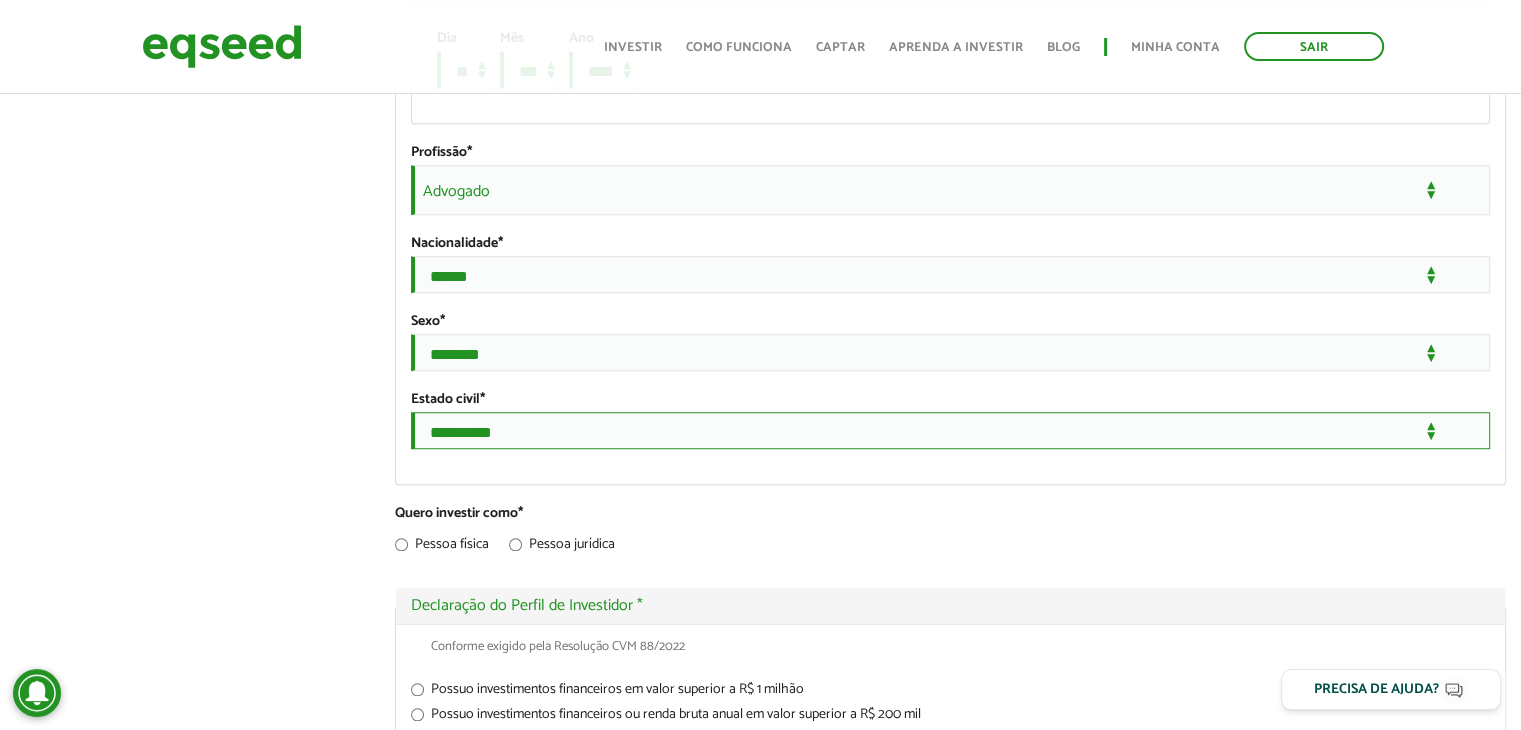click on "**********" at bounding box center (950, 430) 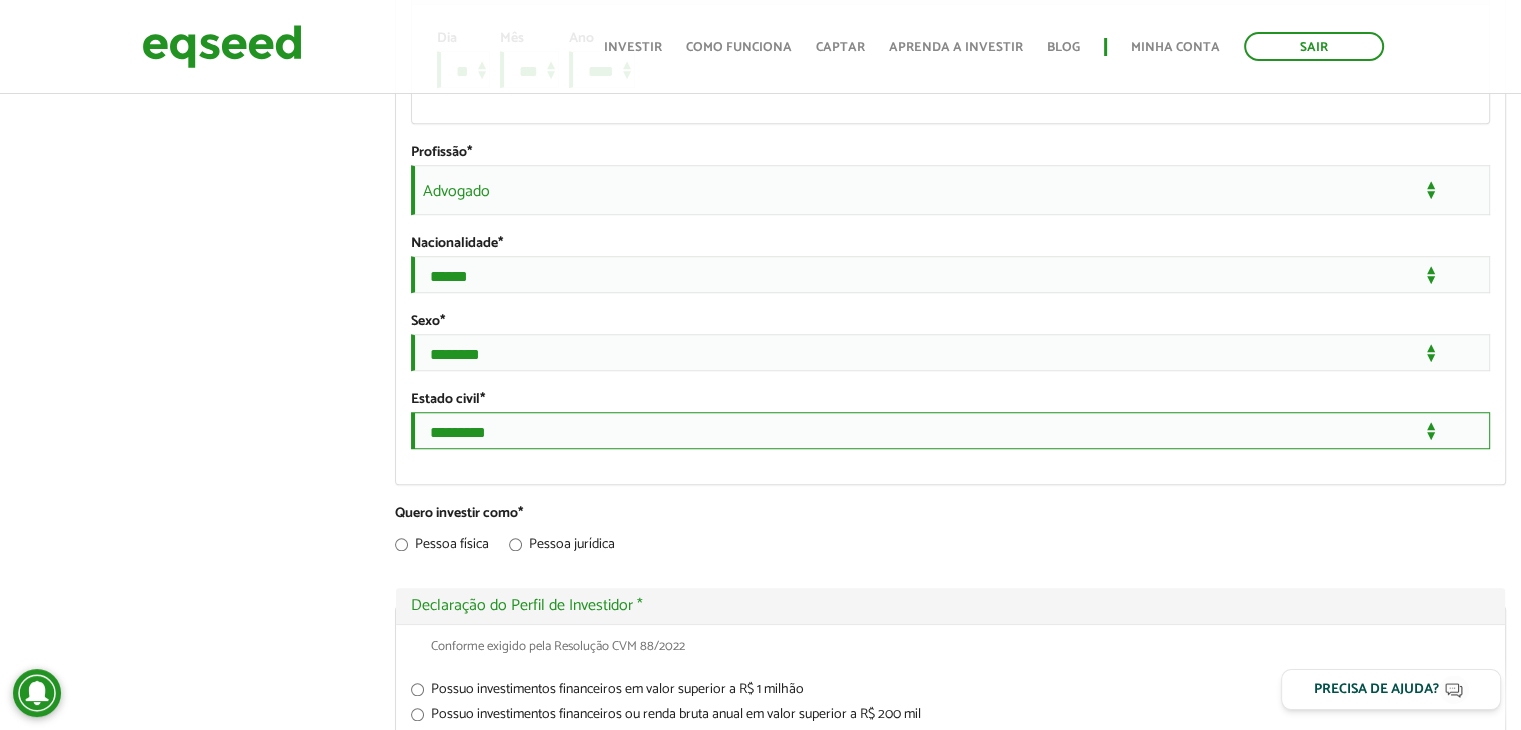 click on "**********" at bounding box center (950, 430) 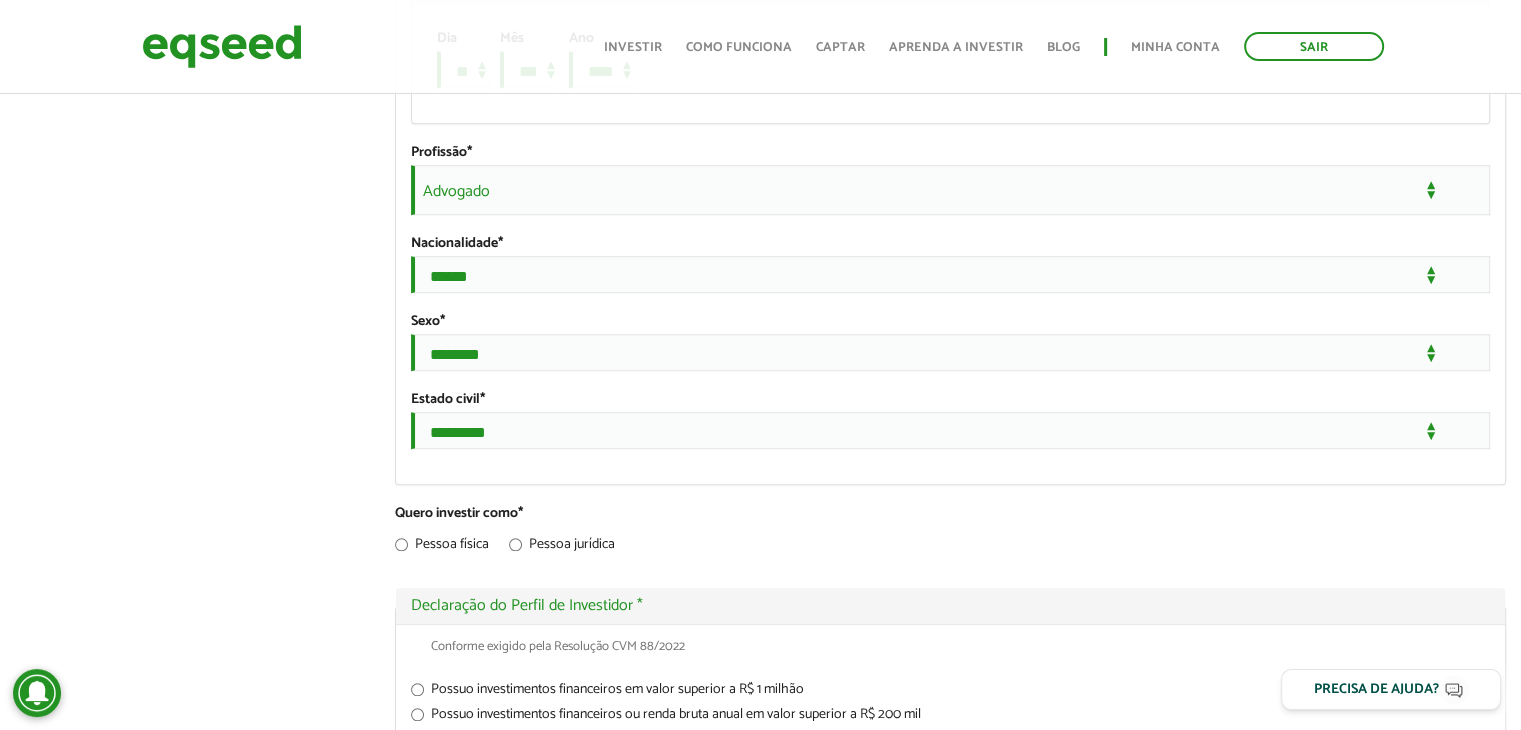 click on "Renata Schuwenck Soares
left_panel_close
Pessoal
person Meu perfil
finance_mode Minha simulação
work Meu portfólio
Renata Schuwenck Soares
Abas primárias Perfil Público
Perfil Completo (aba ativa)
Ocultar Resumo
Foto
Enviar foto
Seu rosto virtual ou imagem. Imagens maiores que 1024x1024 pixels serão reduzidas.
Breve Biografia
Tornar o perfil básico público?
Ocultar Informação de contato
Celular  *
*
*" at bounding box center (760, 414) 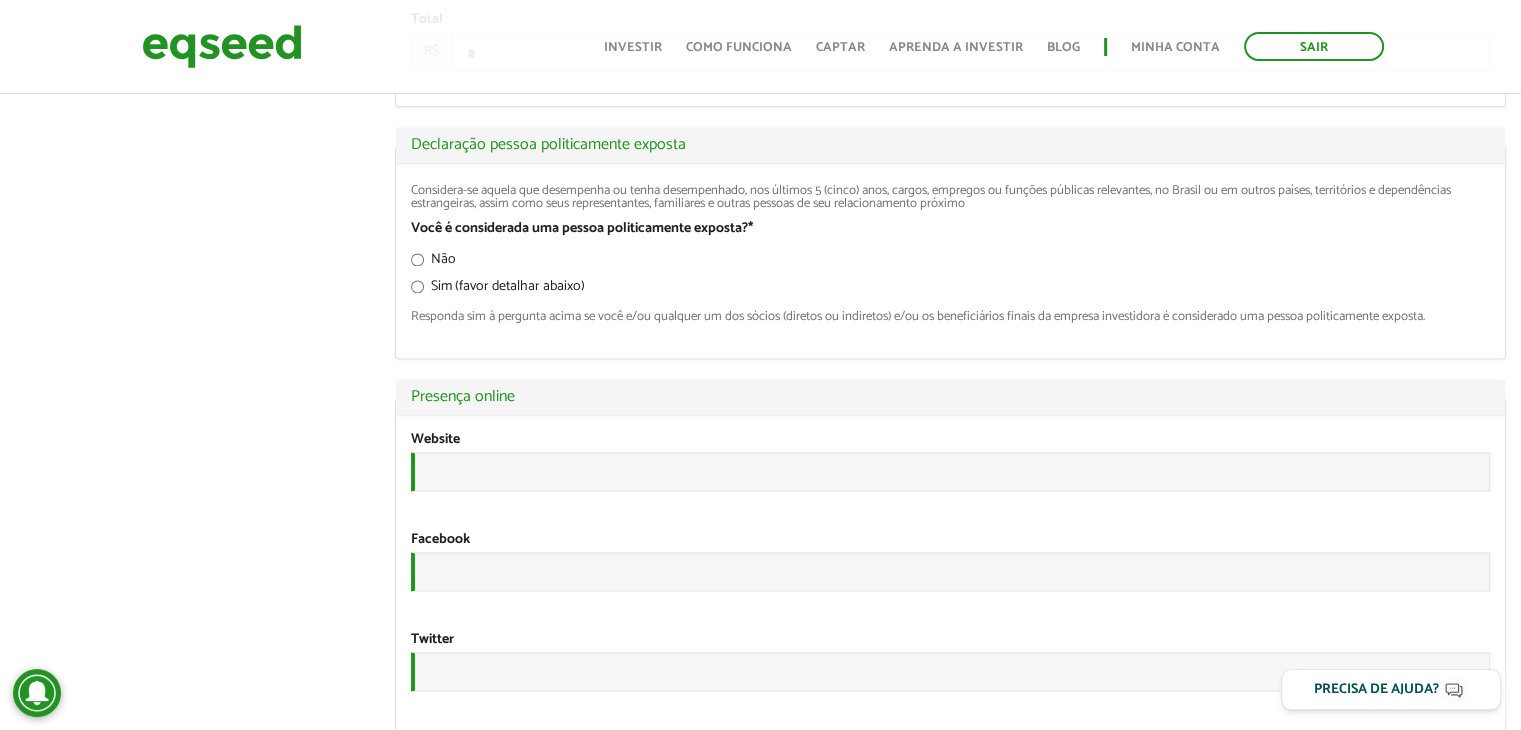 scroll, scrollTop: 2700, scrollLeft: 0, axis: vertical 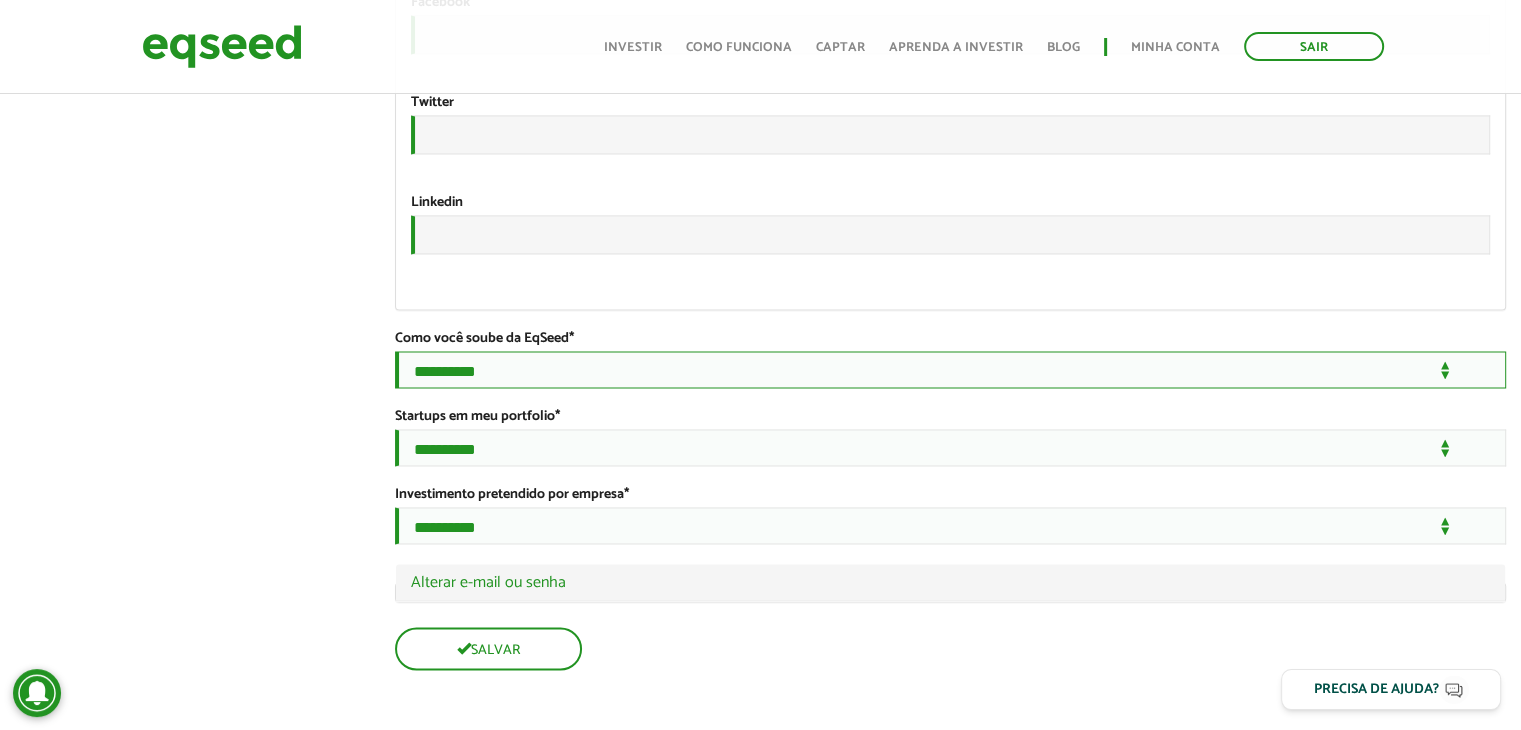 click on "**********" at bounding box center (950, 369) 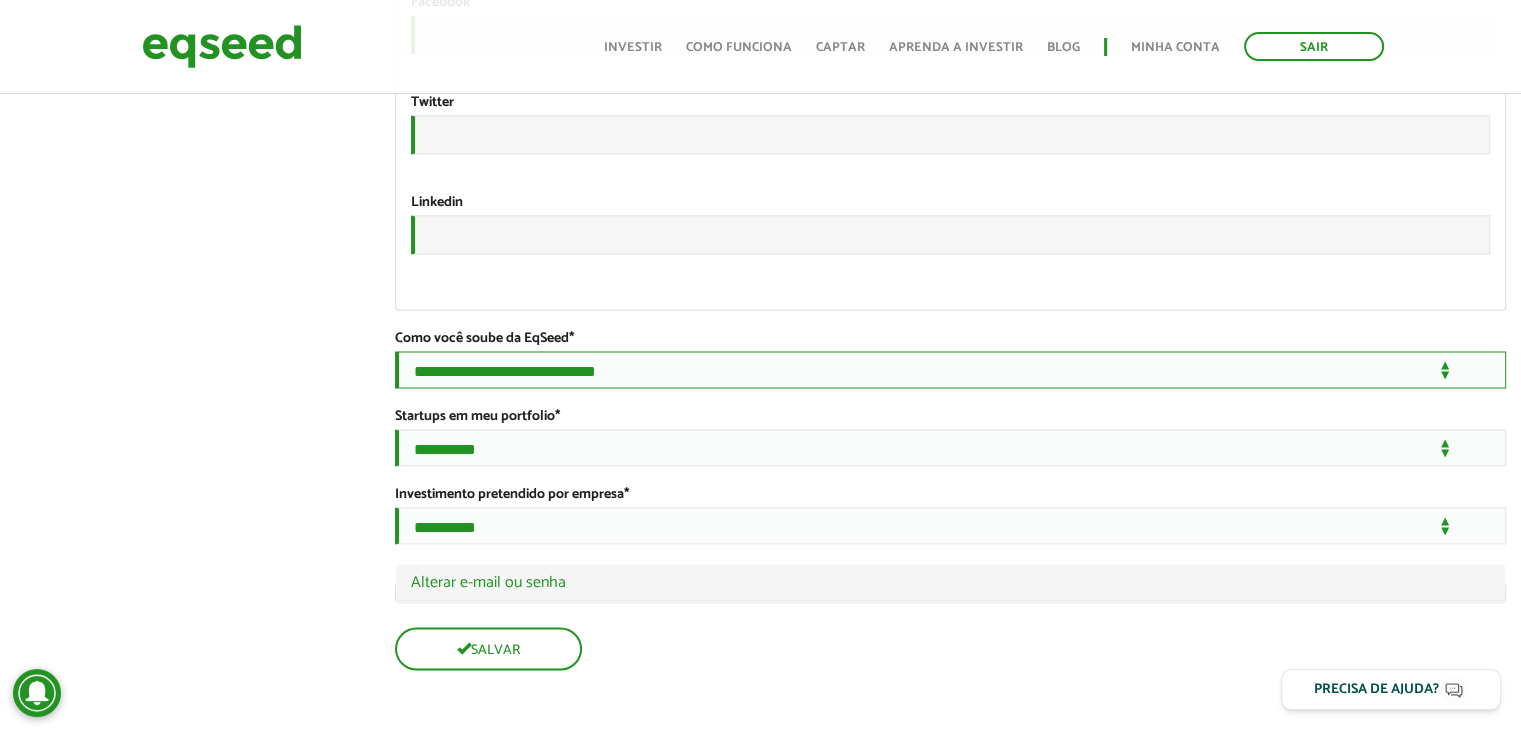 click on "**********" at bounding box center (950, 369) 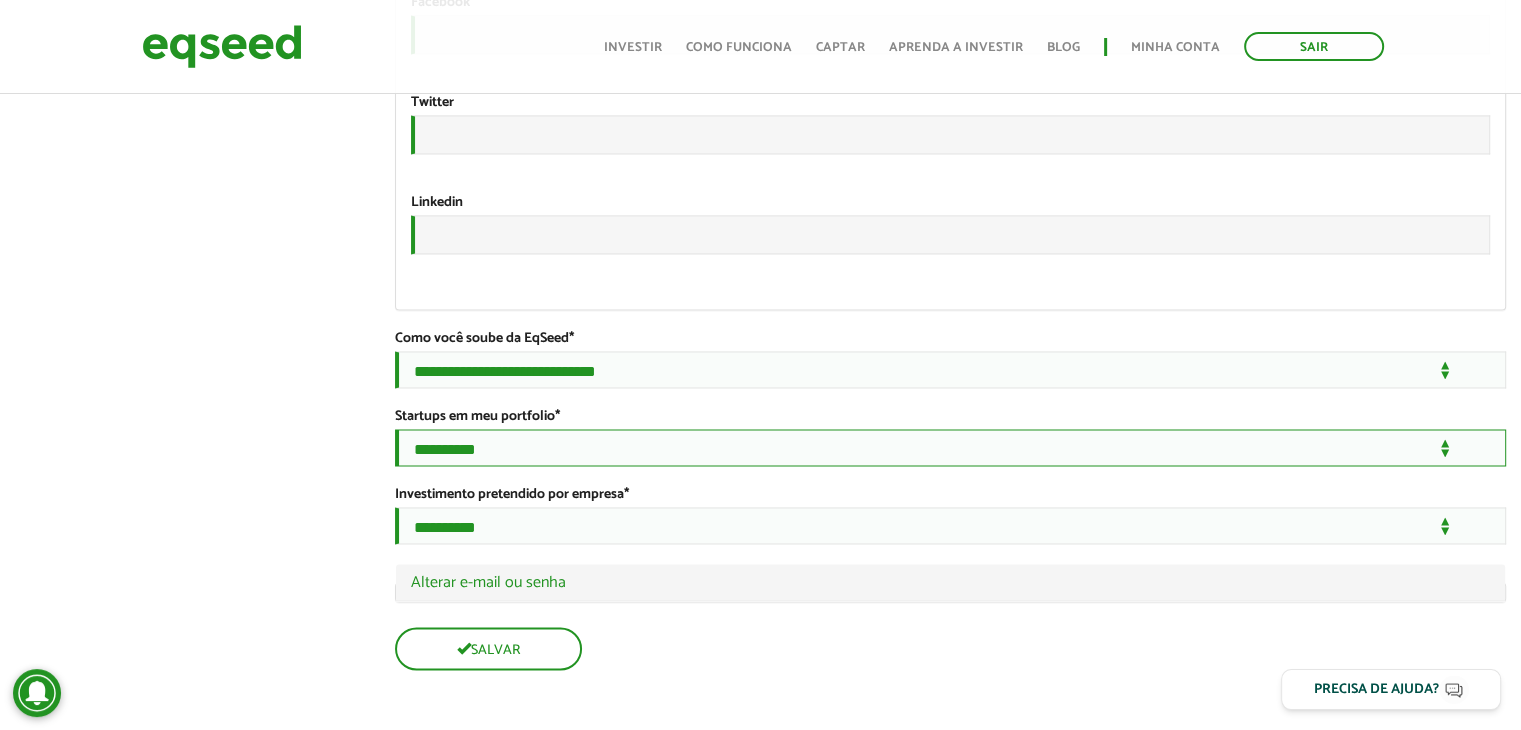 click on "**********" at bounding box center (950, 447) 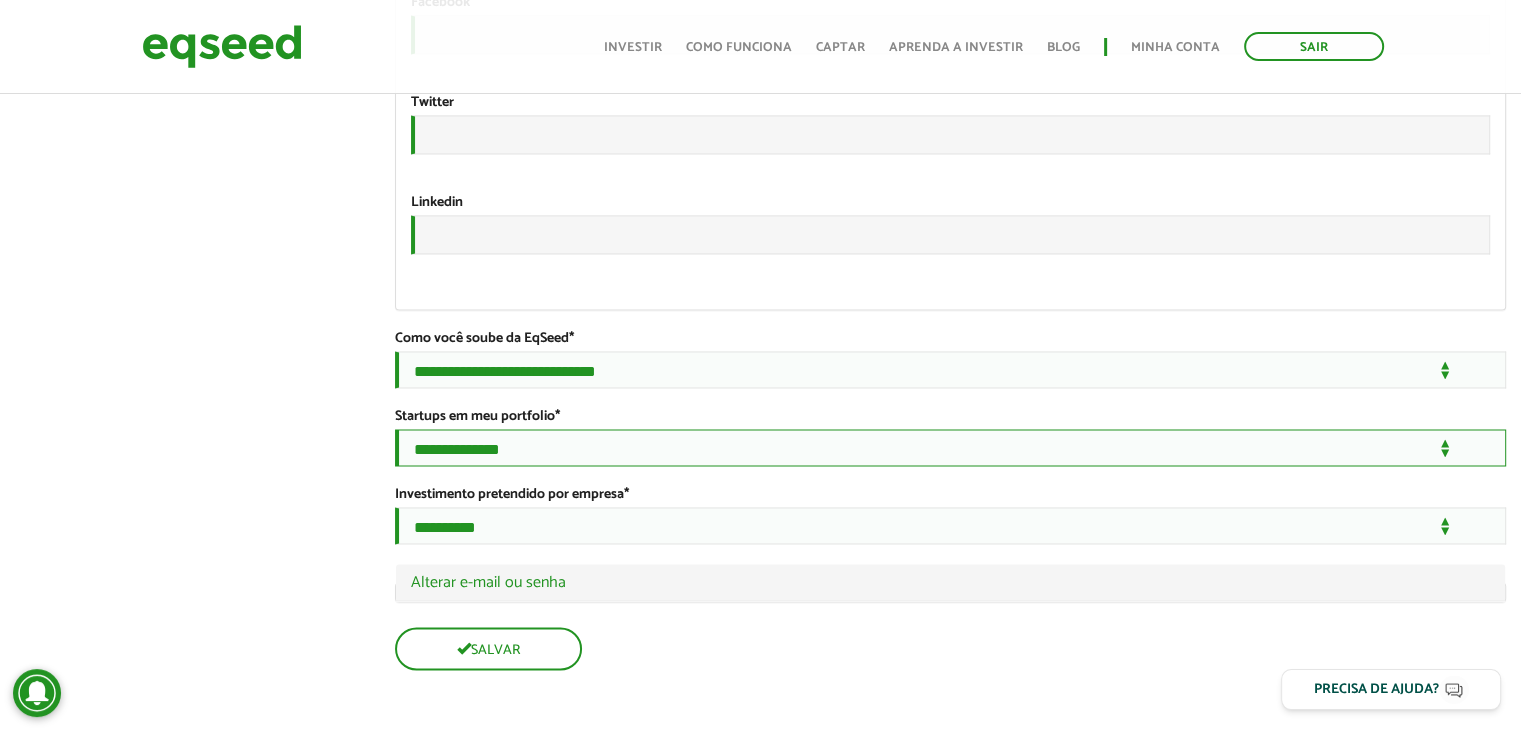 click on "**********" at bounding box center [950, 447] 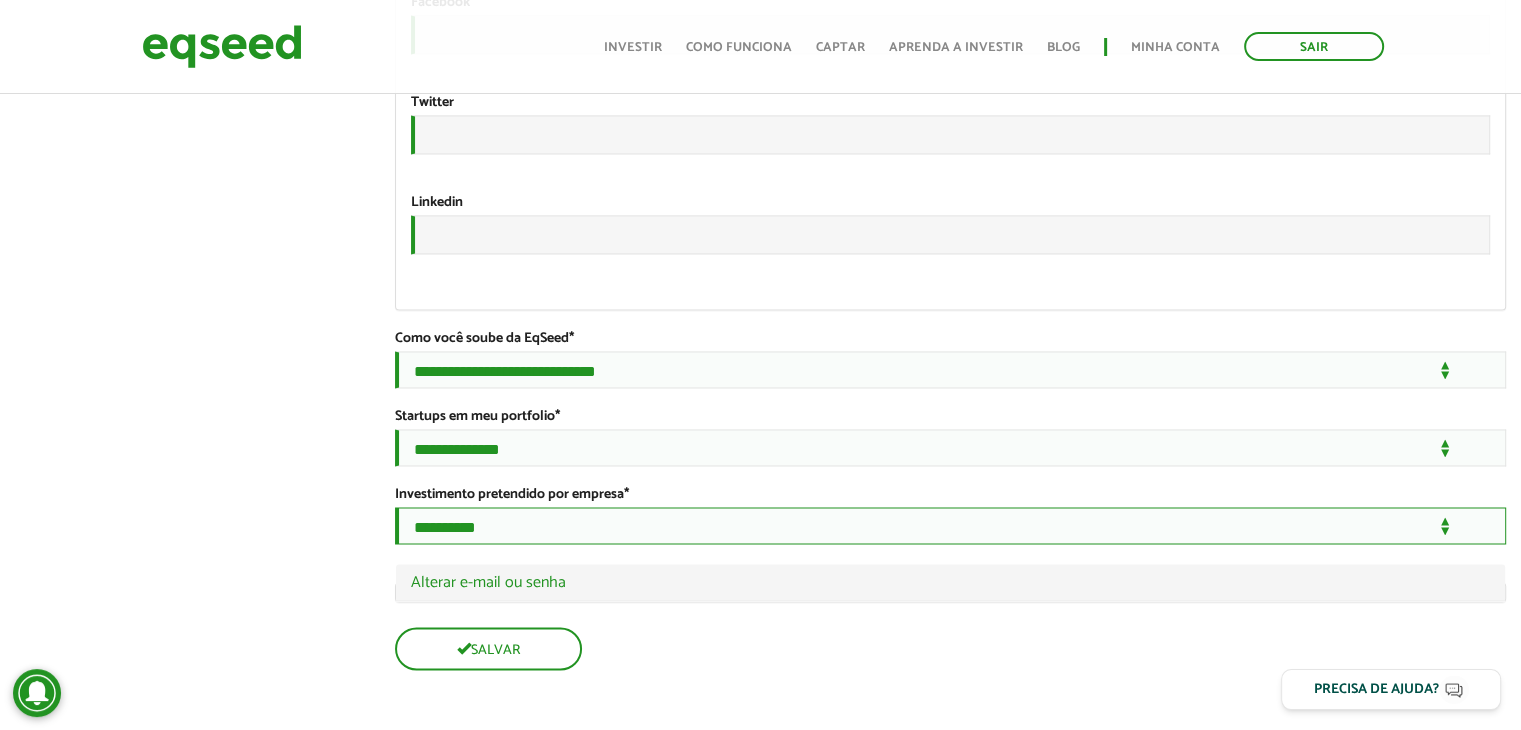 click on "**********" at bounding box center [950, 525] 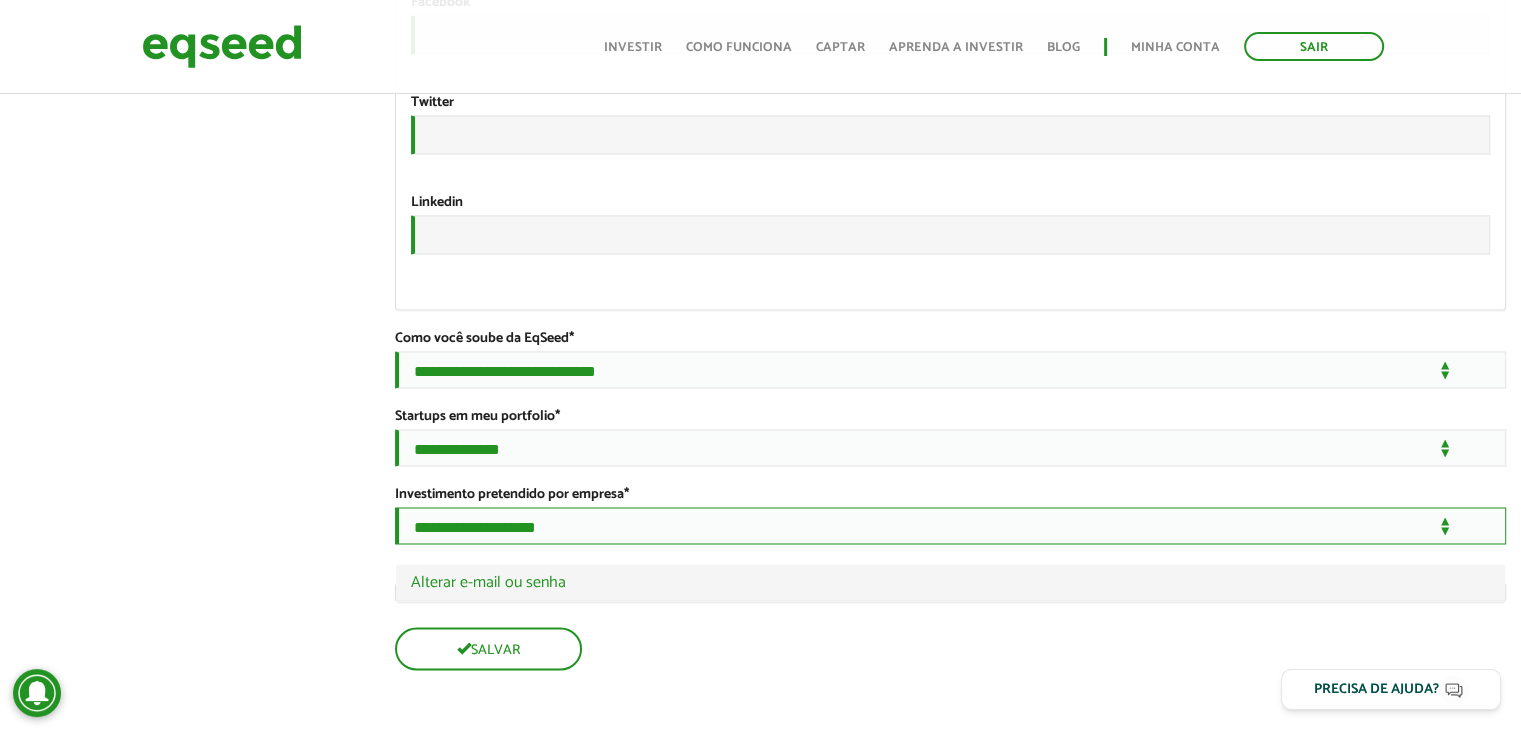 click on "**********" at bounding box center [950, 525] 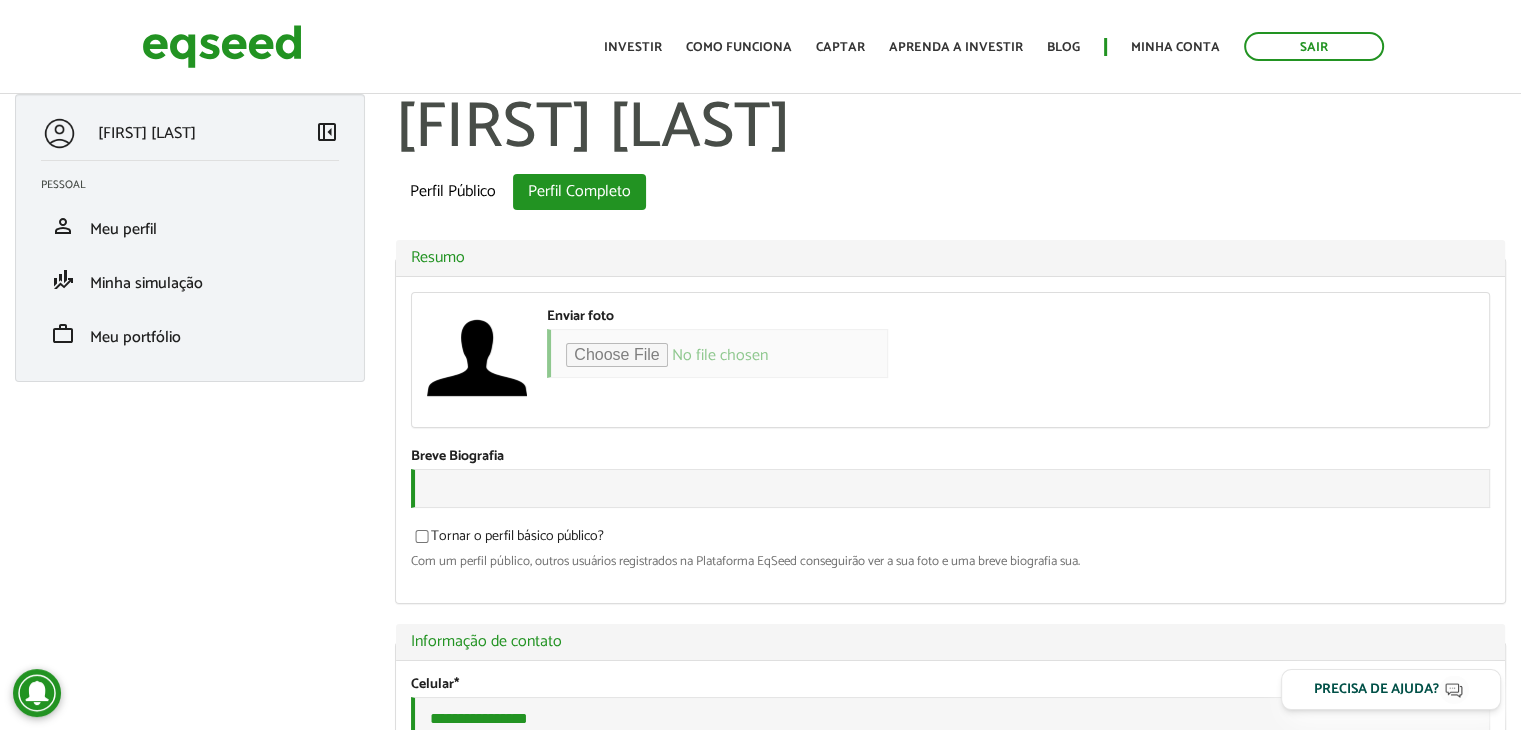 scroll, scrollTop: 0, scrollLeft: 0, axis: both 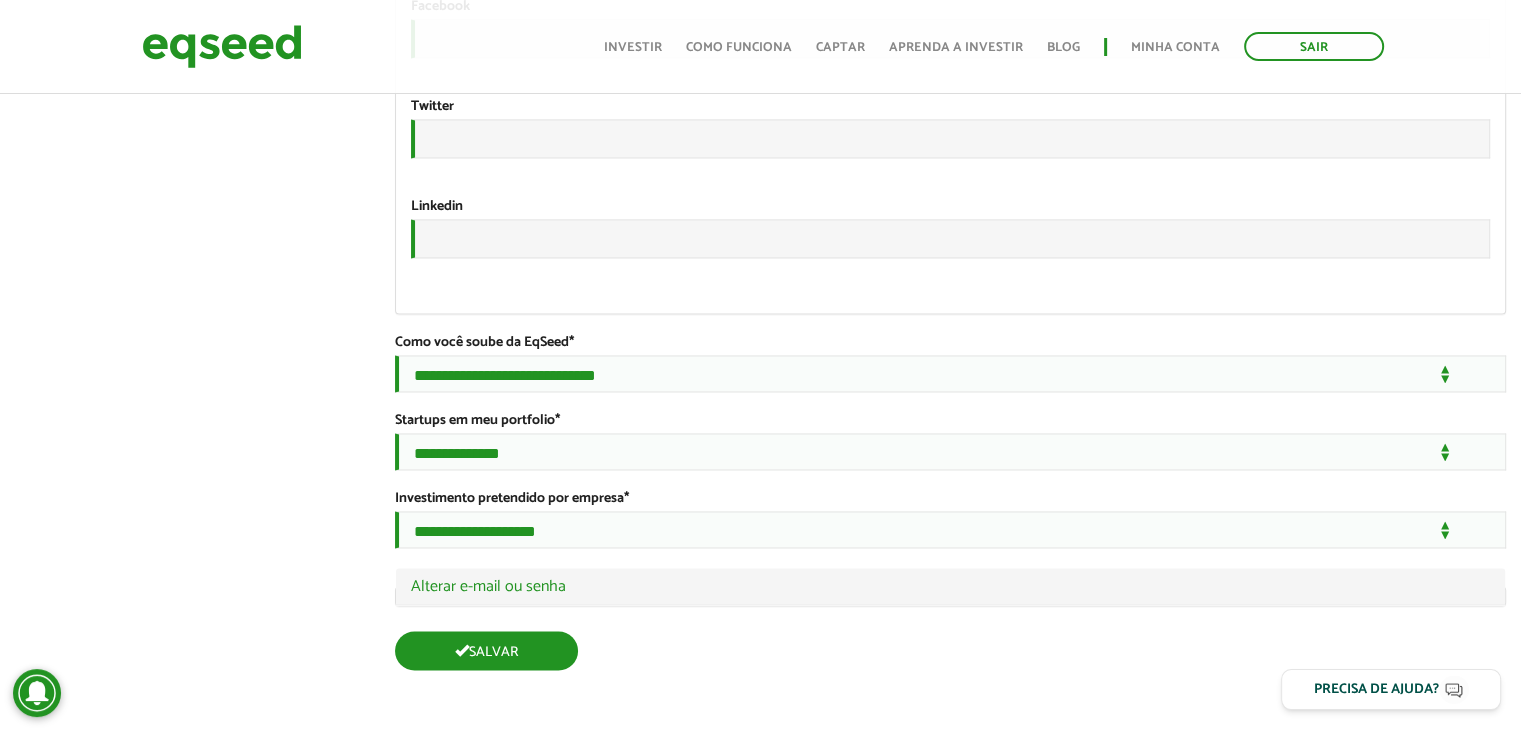 click on "Salvar" at bounding box center [486, 650] 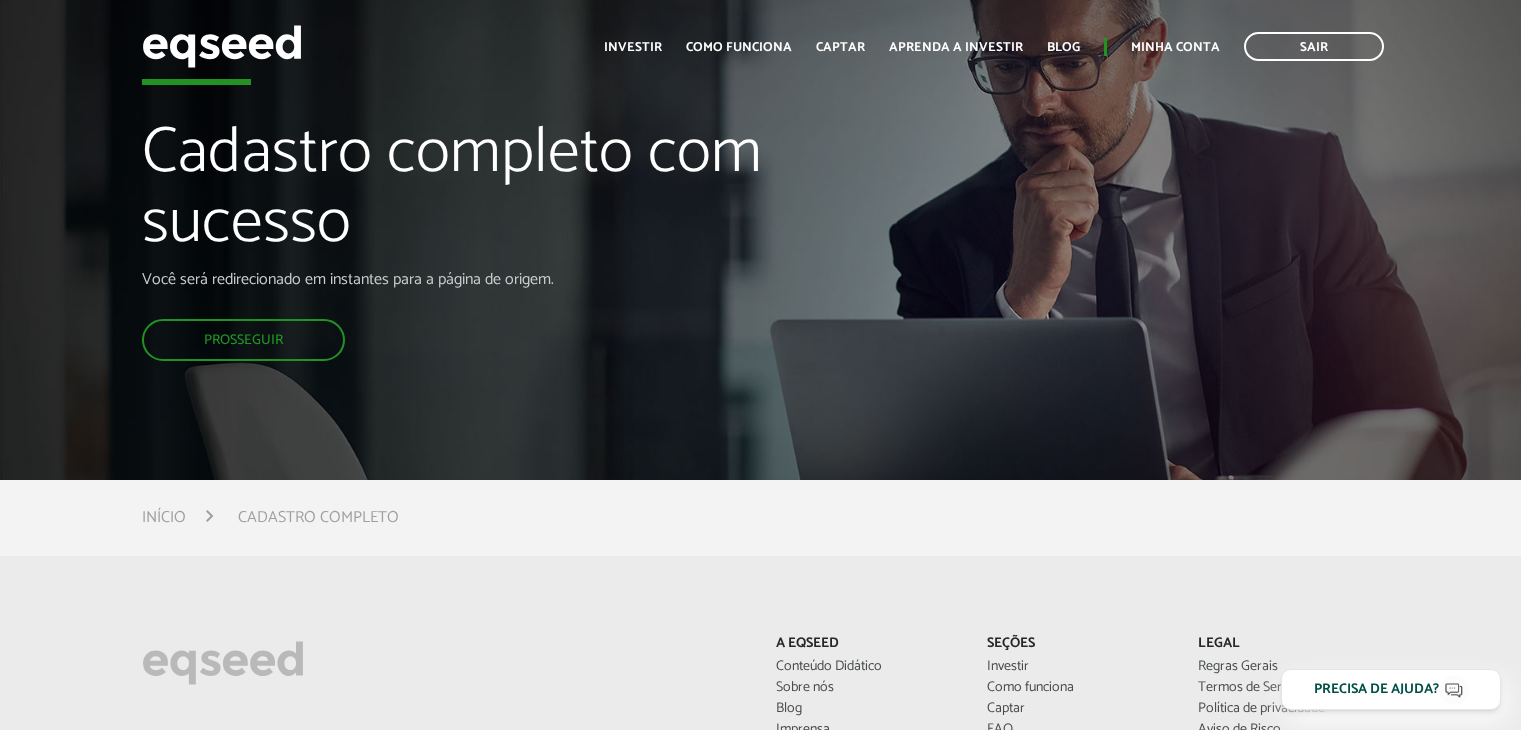 scroll, scrollTop: 0, scrollLeft: 0, axis: both 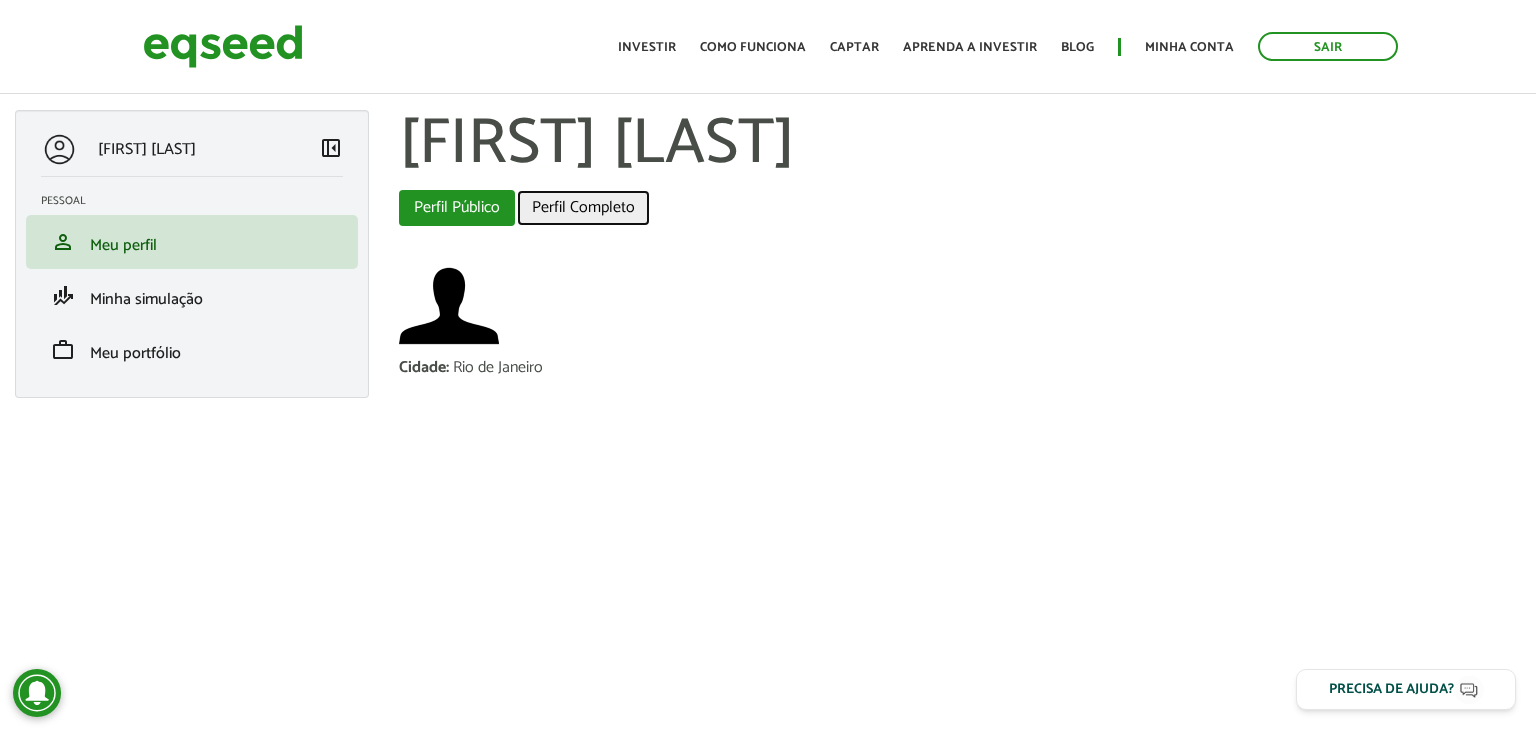 click on "Perfil Completo" at bounding box center [583, 208] 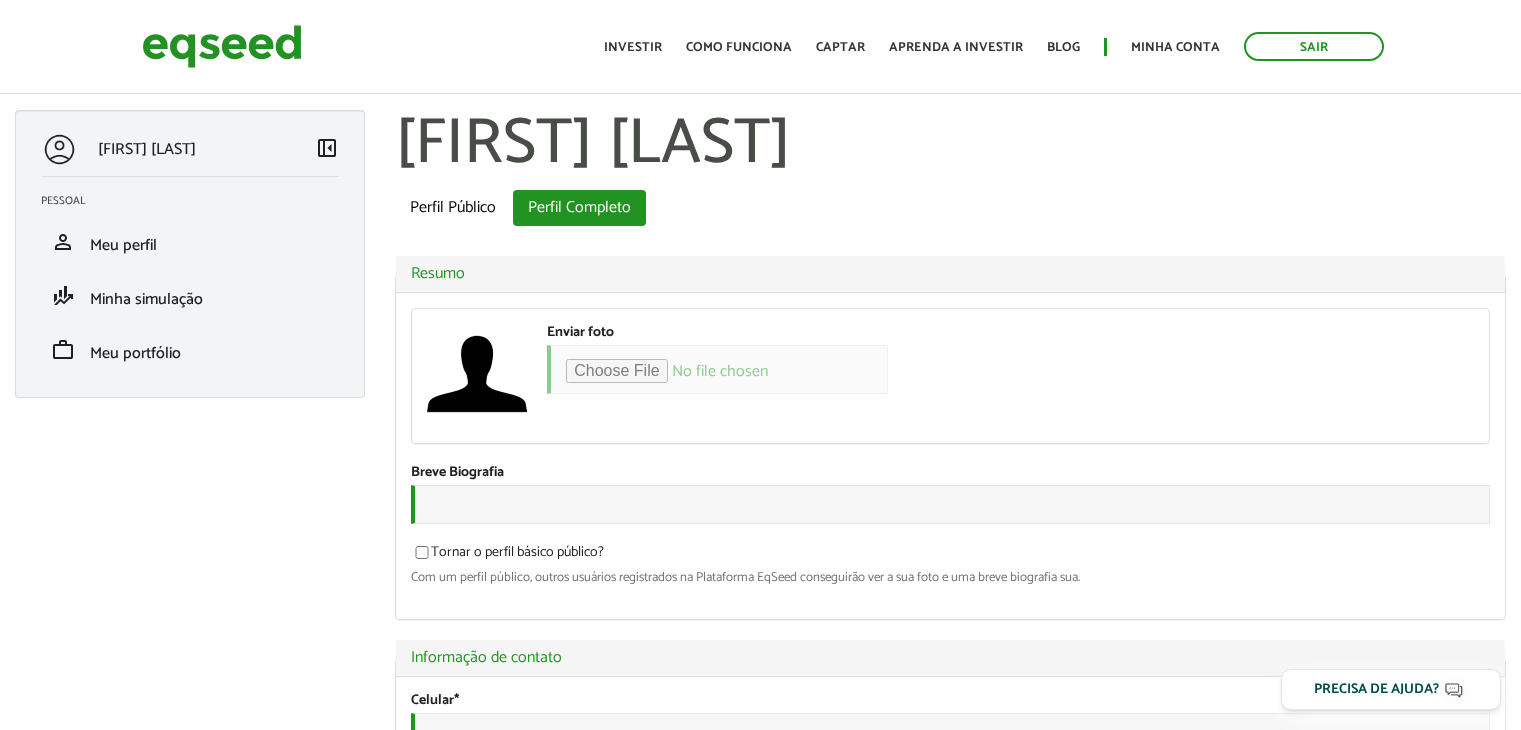 scroll, scrollTop: 0, scrollLeft: 0, axis: both 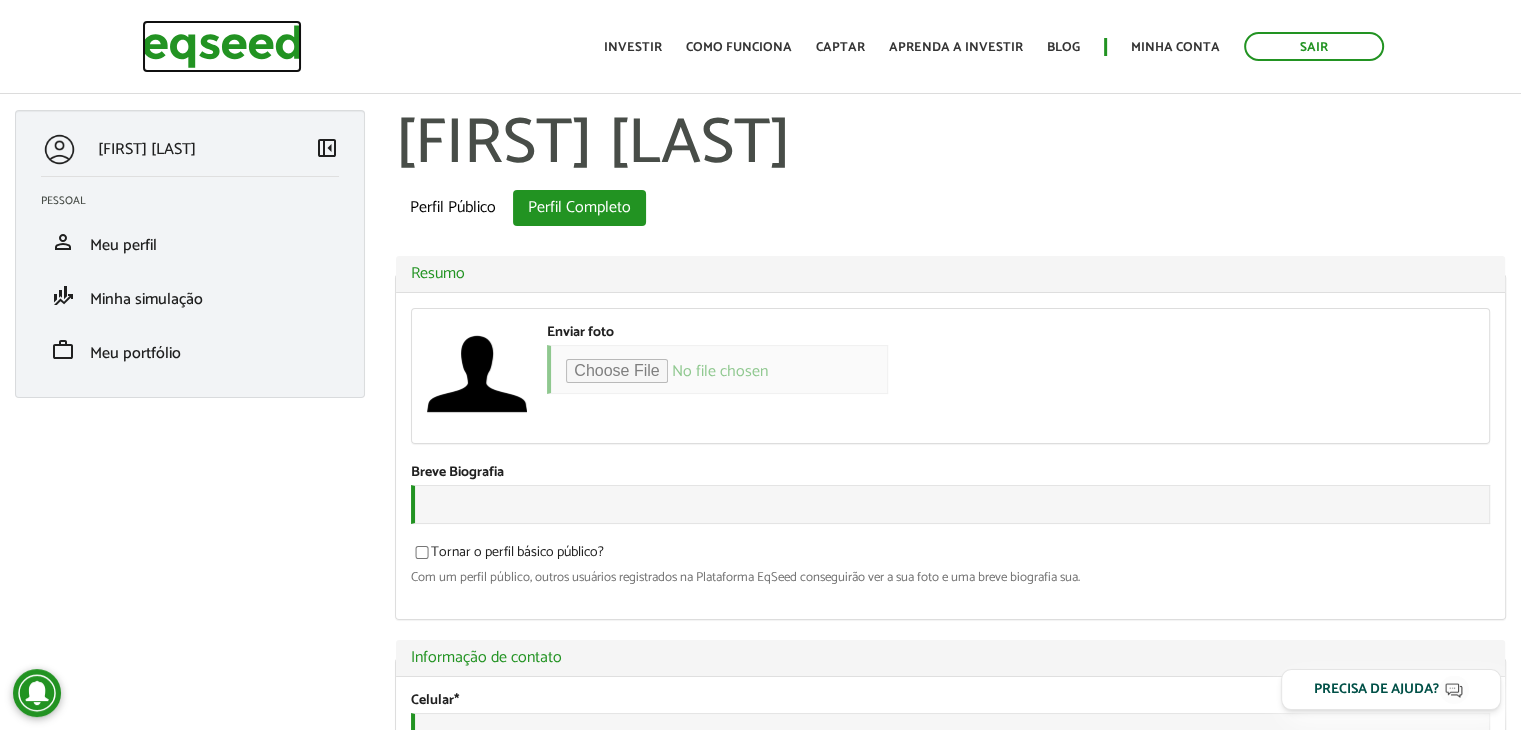 click at bounding box center (222, 46) 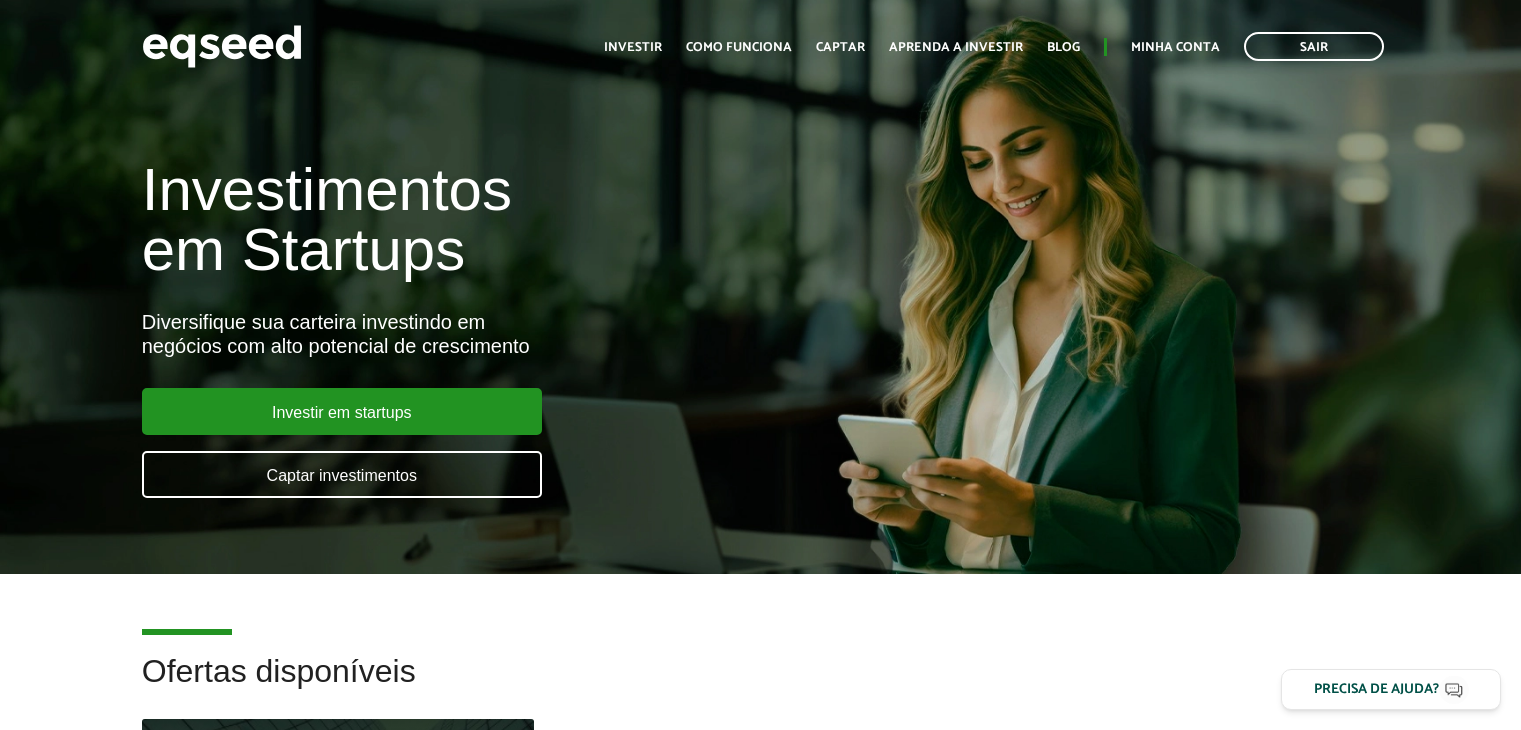 scroll, scrollTop: 0, scrollLeft: 0, axis: both 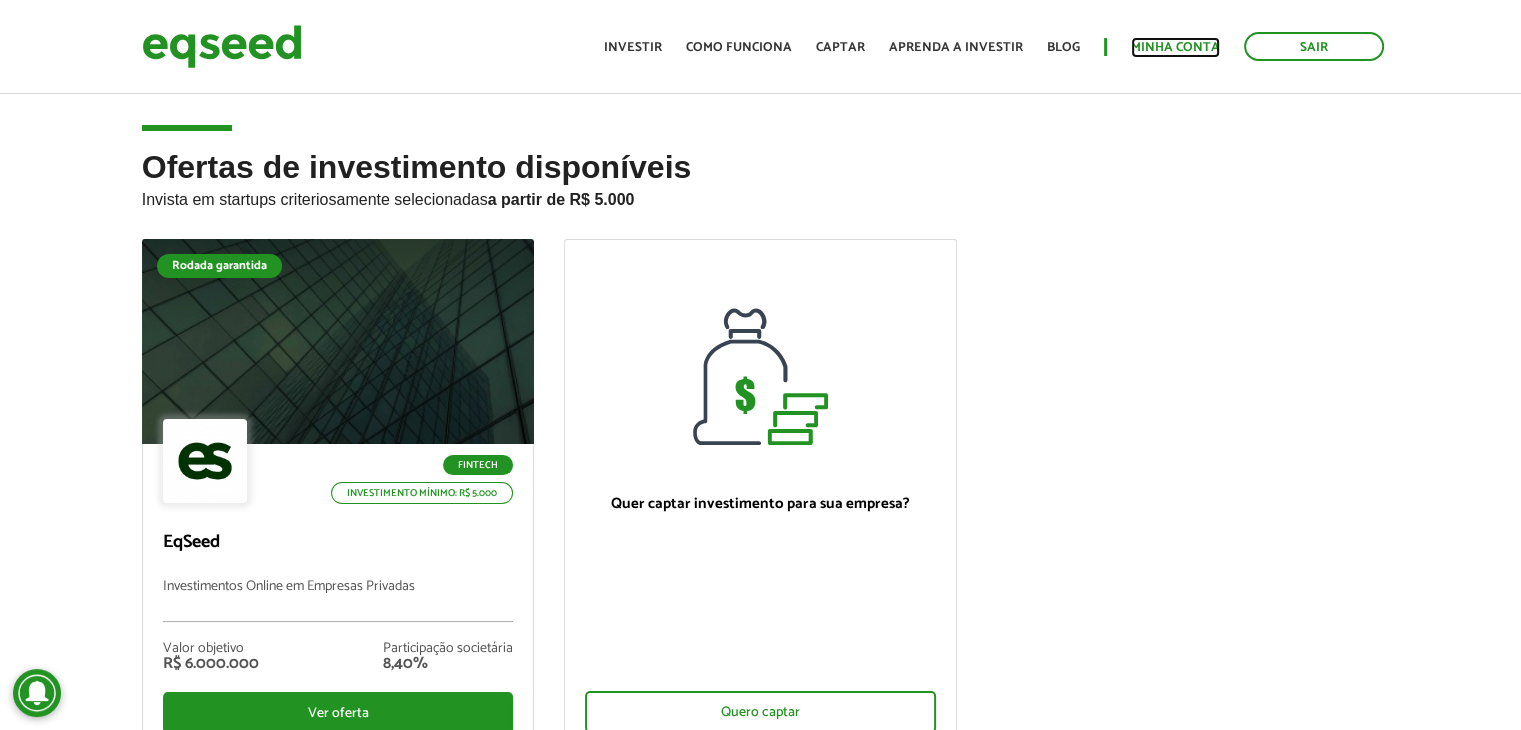 click on "Minha conta" at bounding box center [1175, 47] 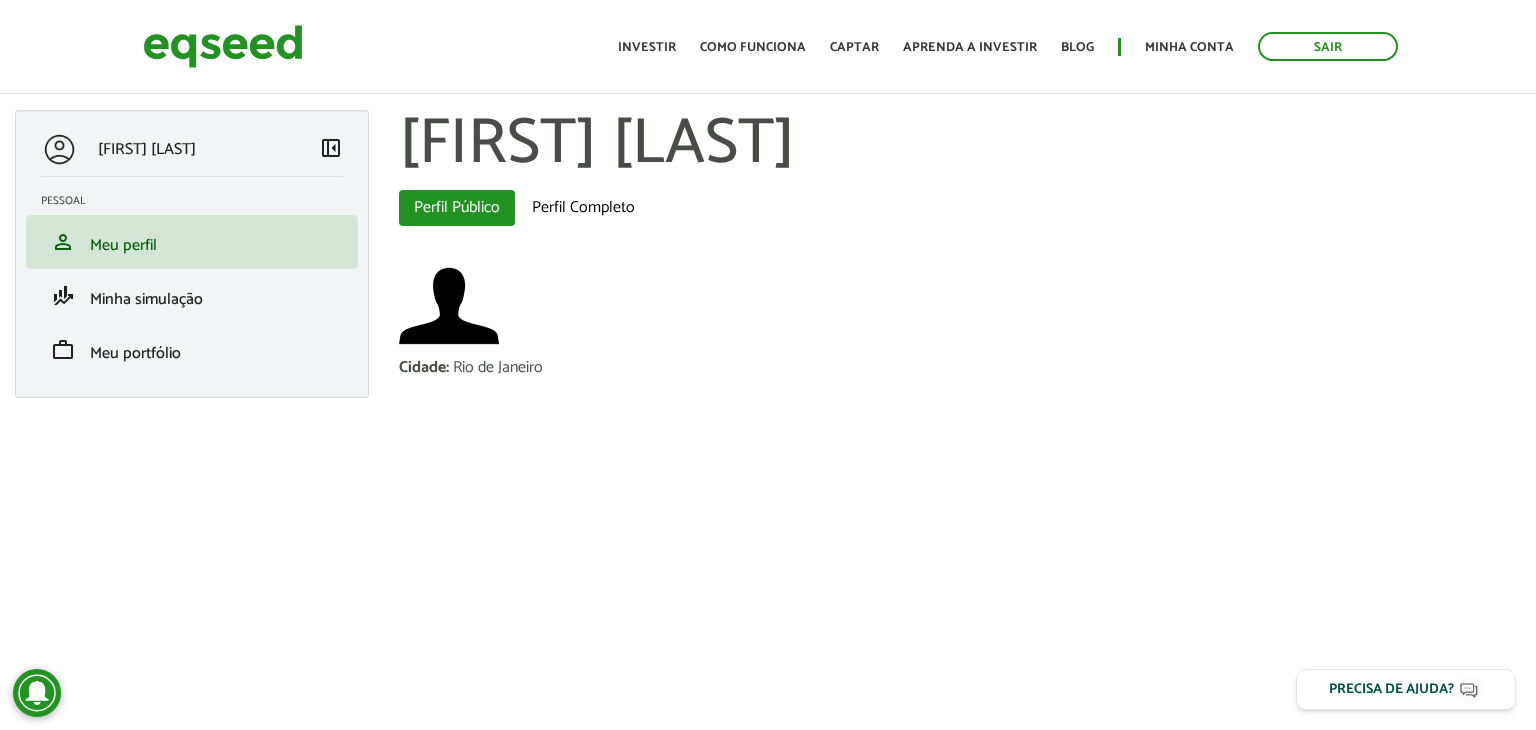 scroll, scrollTop: 0, scrollLeft: 0, axis: both 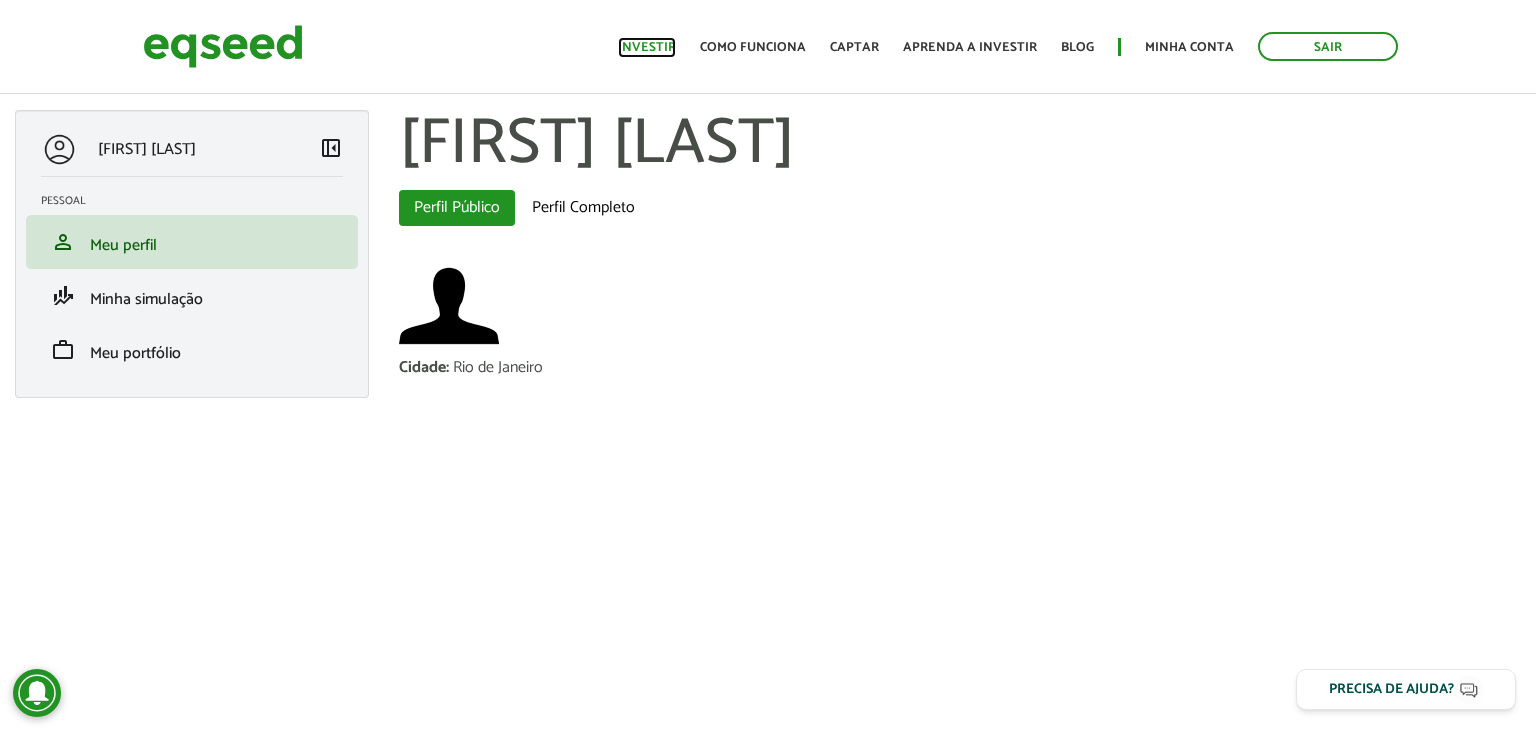 click on "Investir" at bounding box center [647, 47] 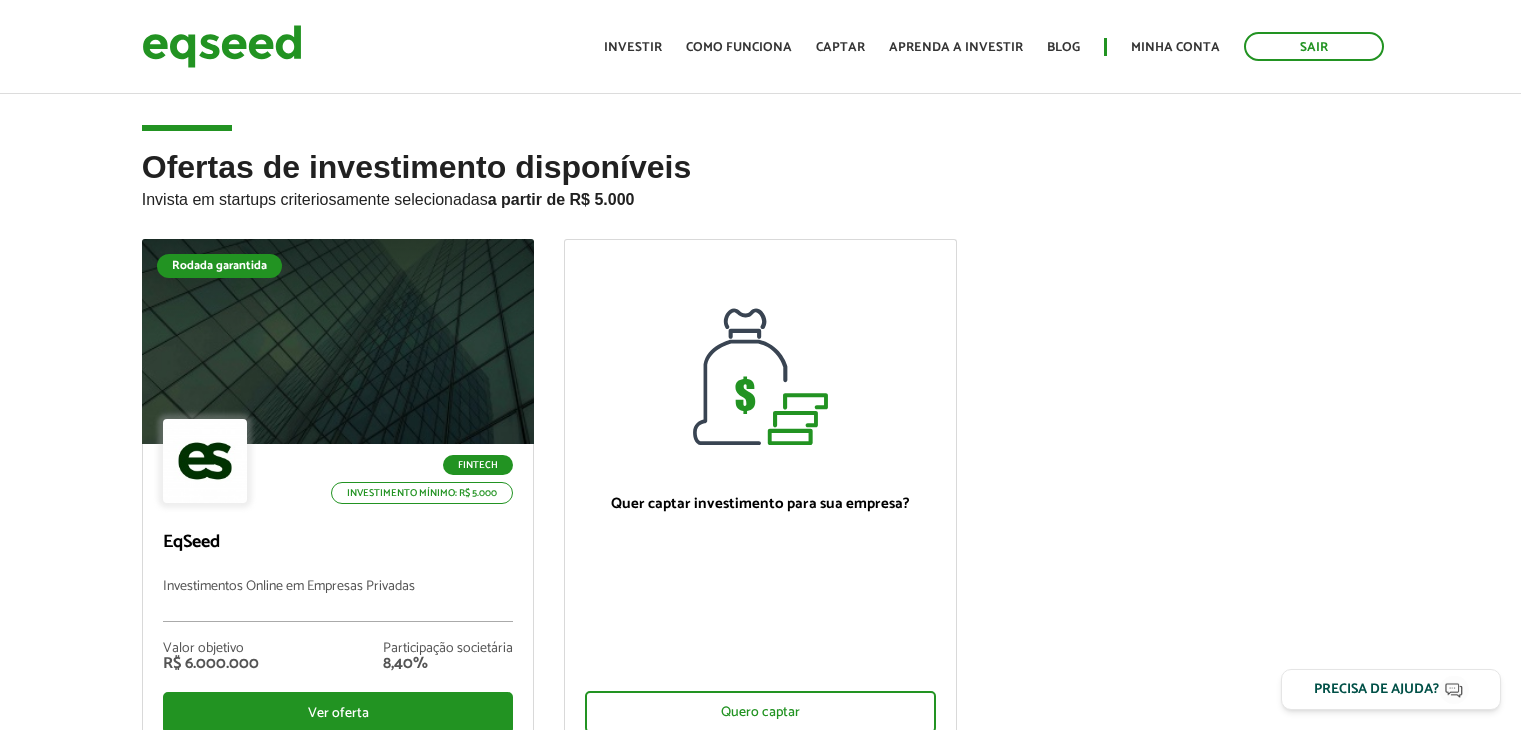 scroll, scrollTop: 0, scrollLeft: 0, axis: both 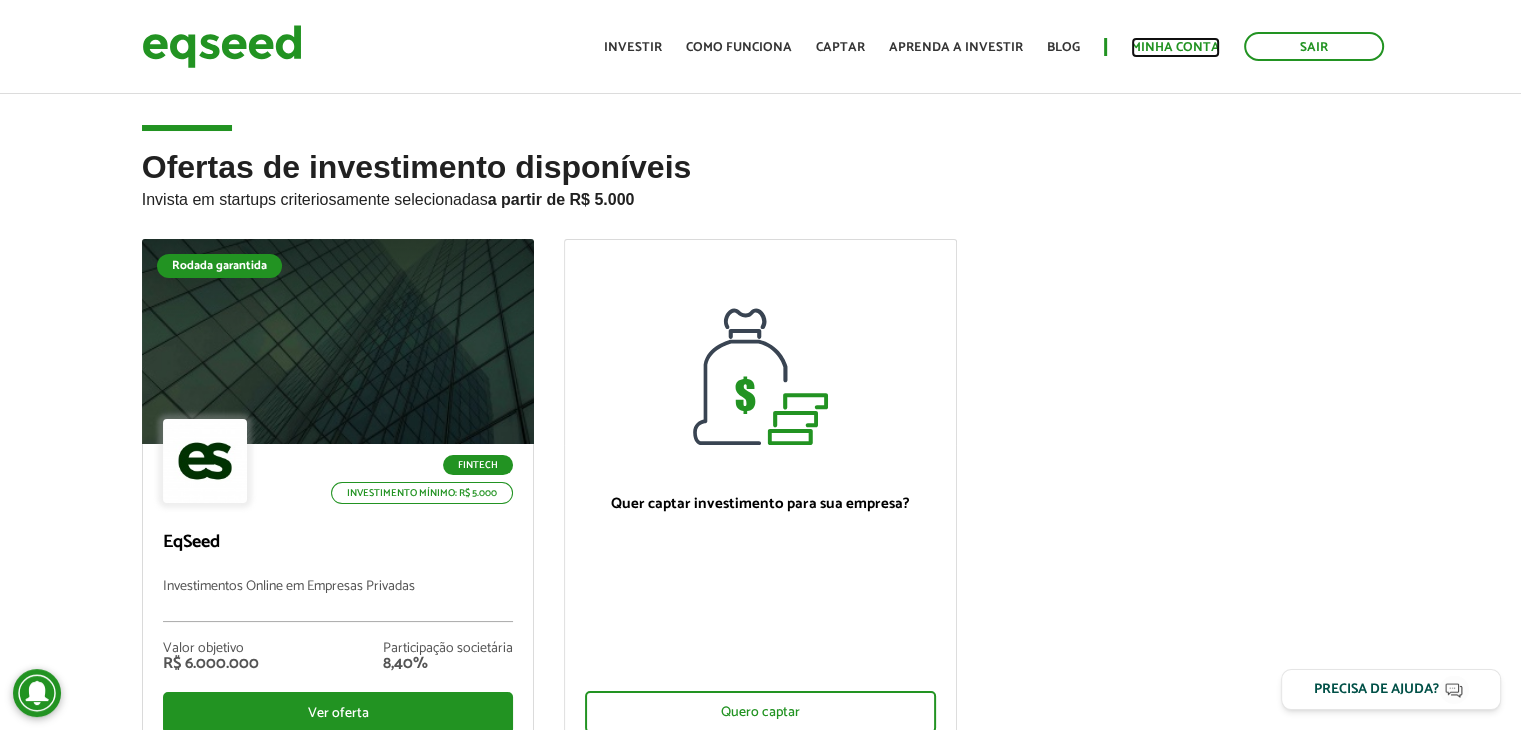 click on "Minha conta" at bounding box center [1175, 47] 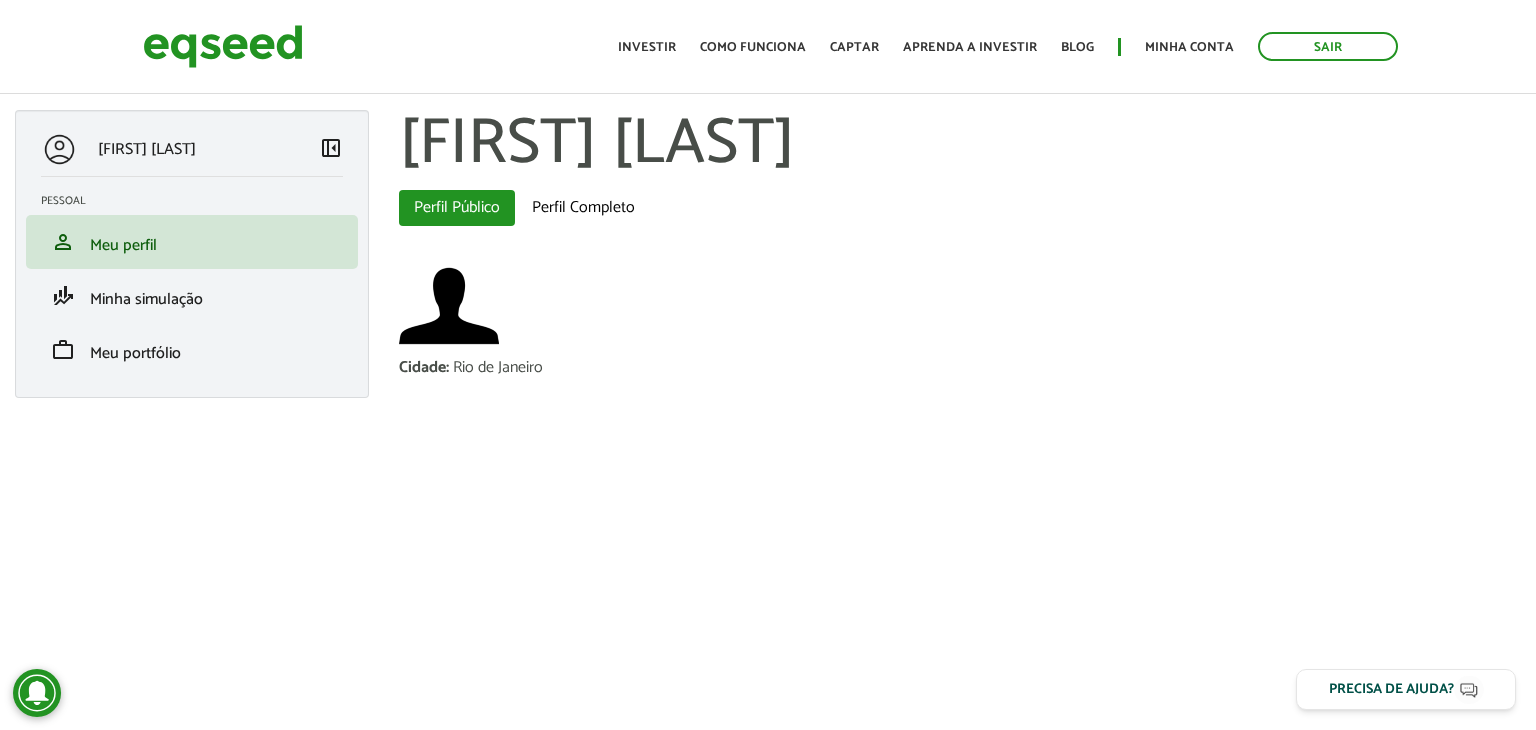 scroll, scrollTop: 0, scrollLeft: 0, axis: both 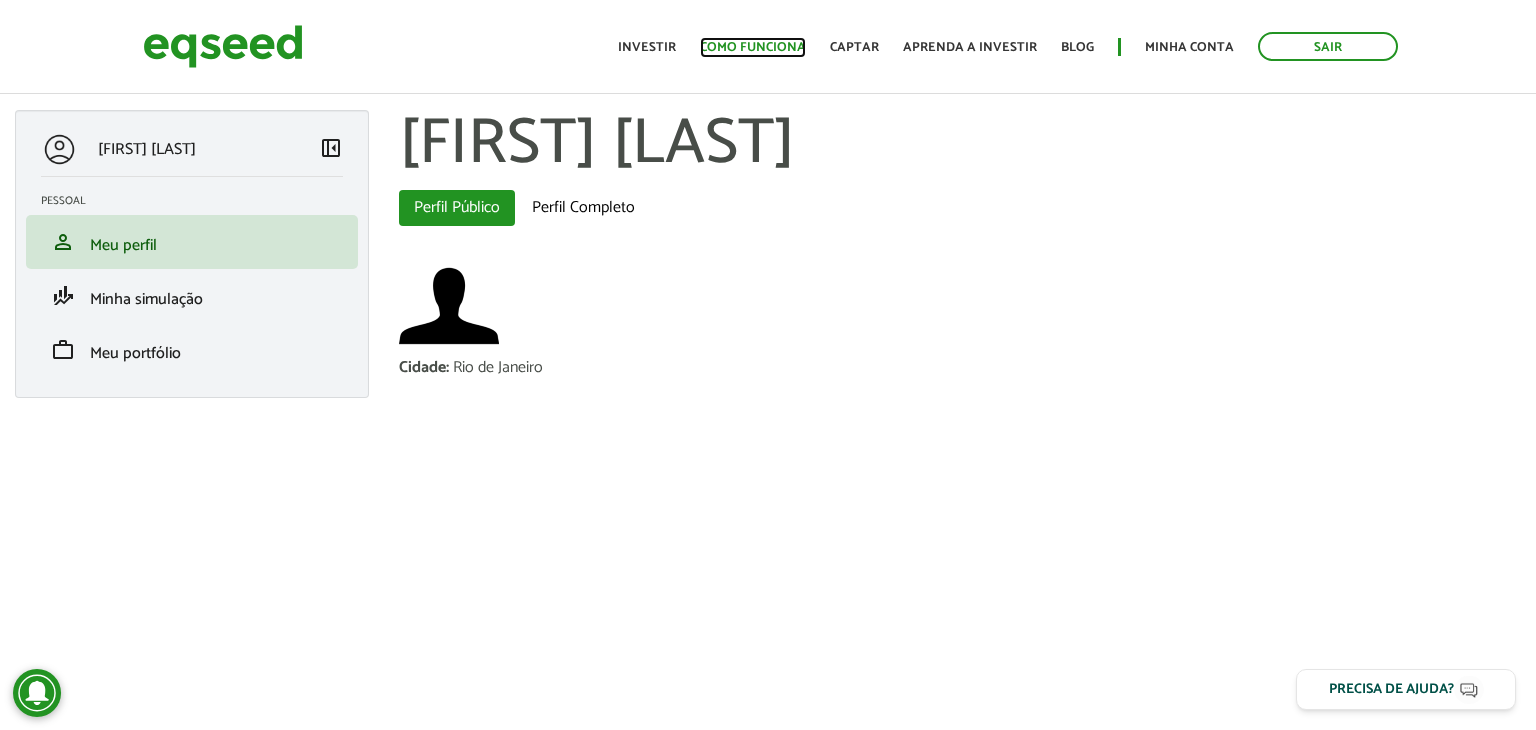click on "Como funciona" at bounding box center (753, 47) 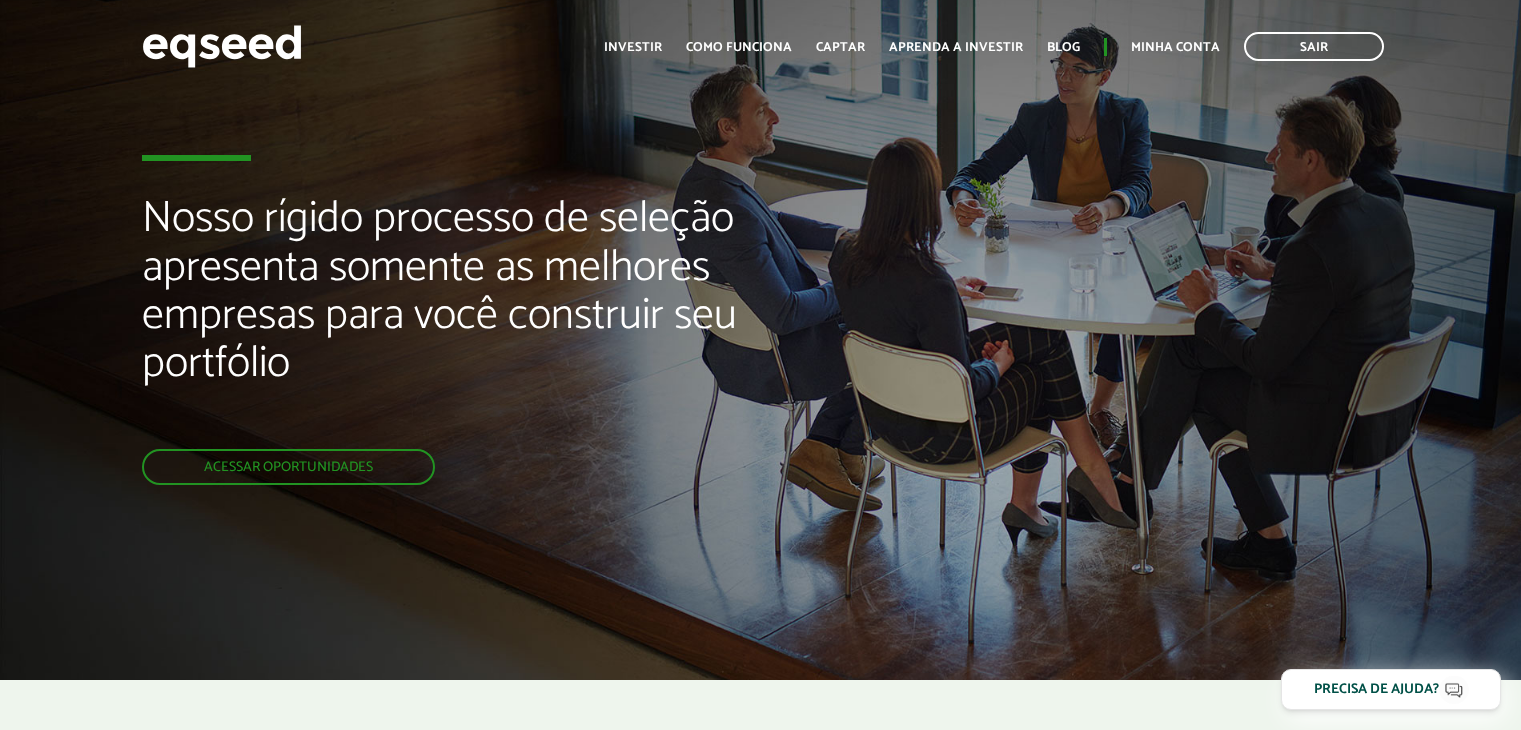 scroll, scrollTop: 0, scrollLeft: 0, axis: both 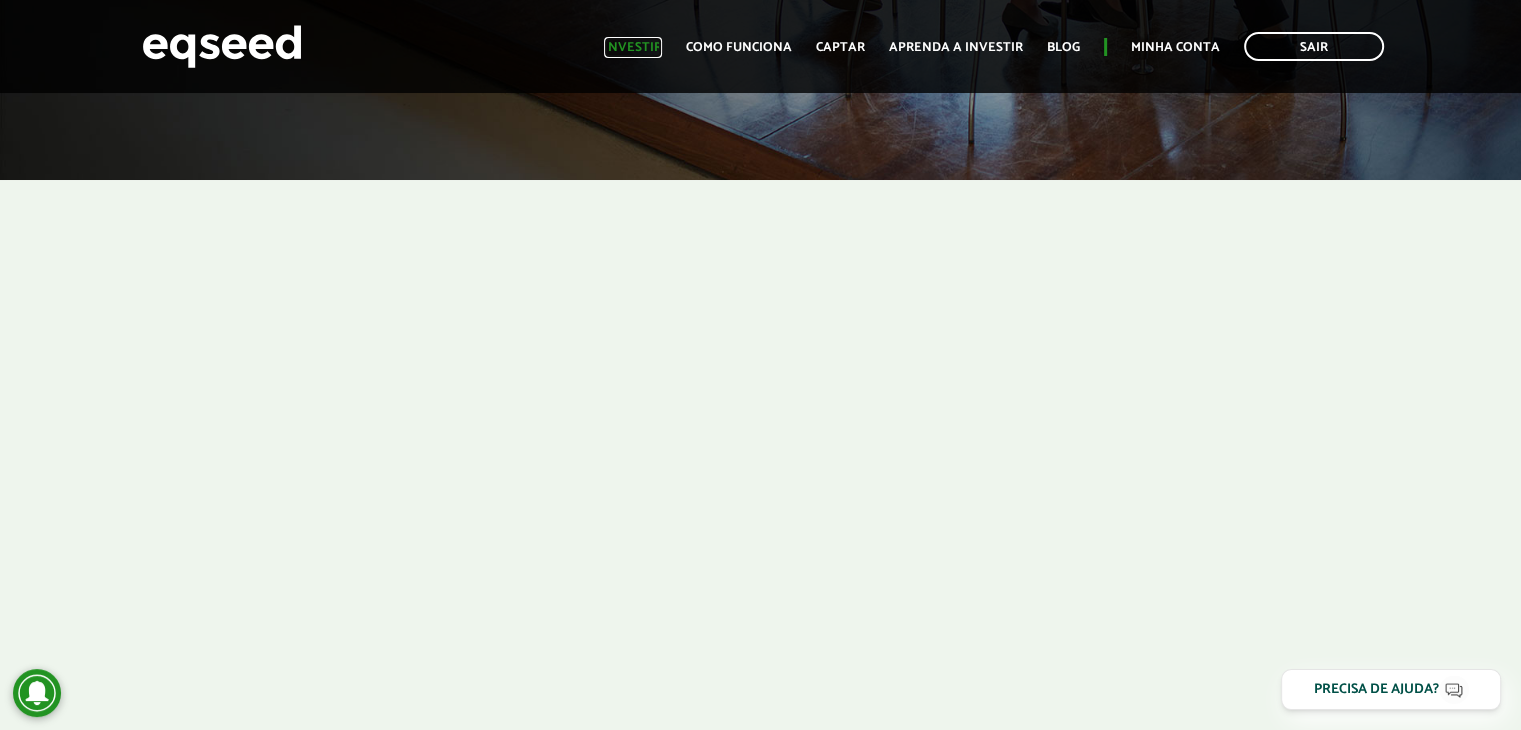 click on "Investir" at bounding box center [633, 47] 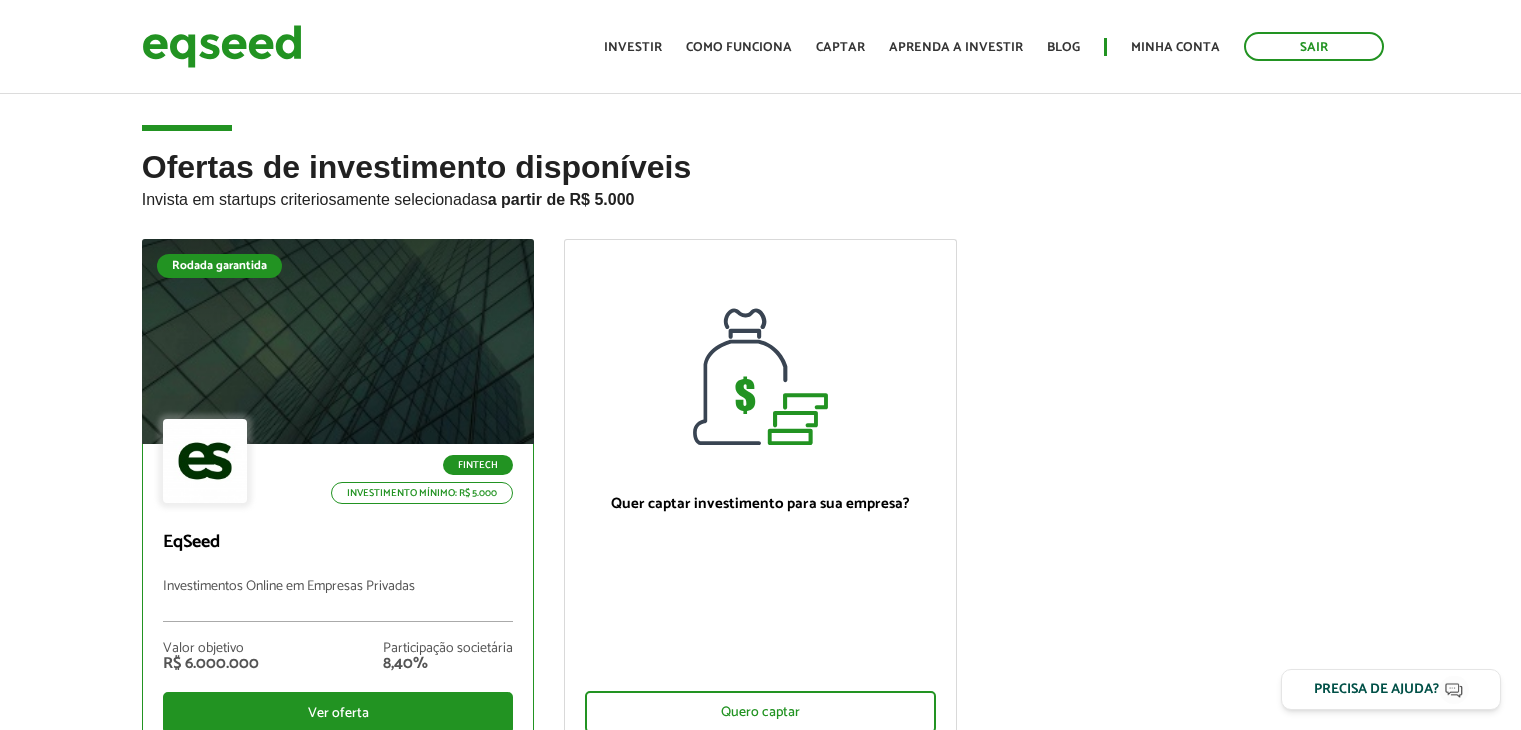 scroll, scrollTop: 0, scrollLeft: 0, axis: both 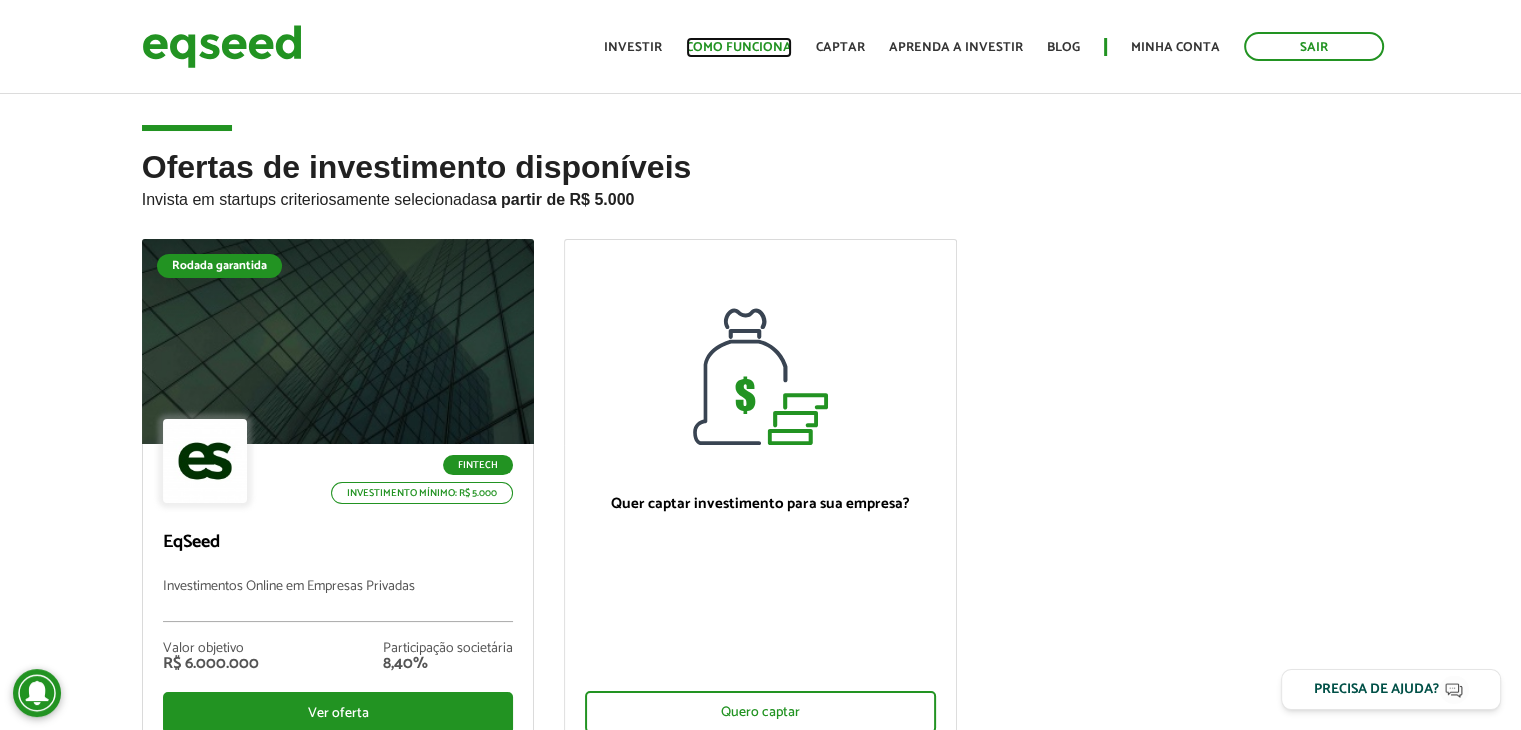 click on "Como funciona" at bounding box center (739, 47) 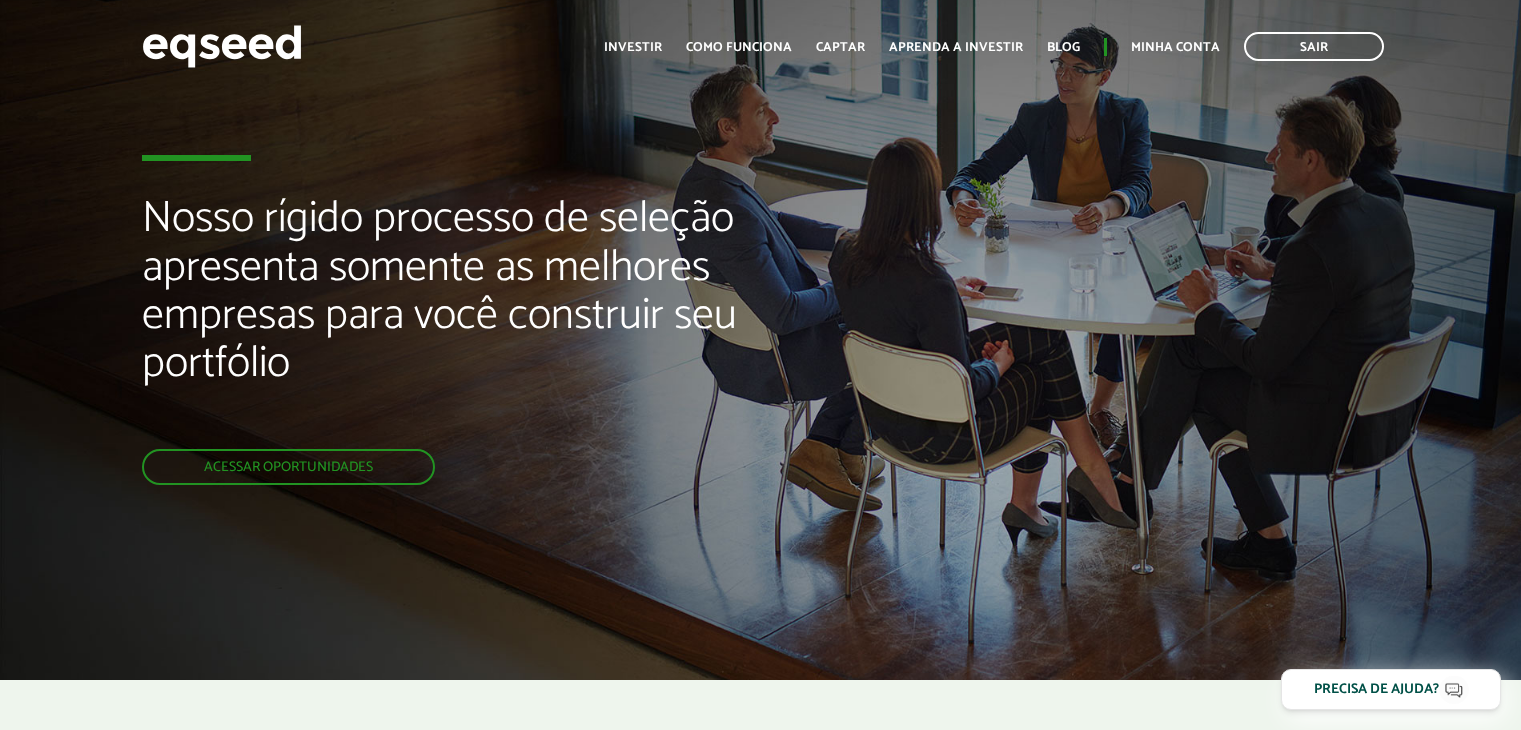 scroll, scrollTop: 0, scrollLeft: 0, axis: both 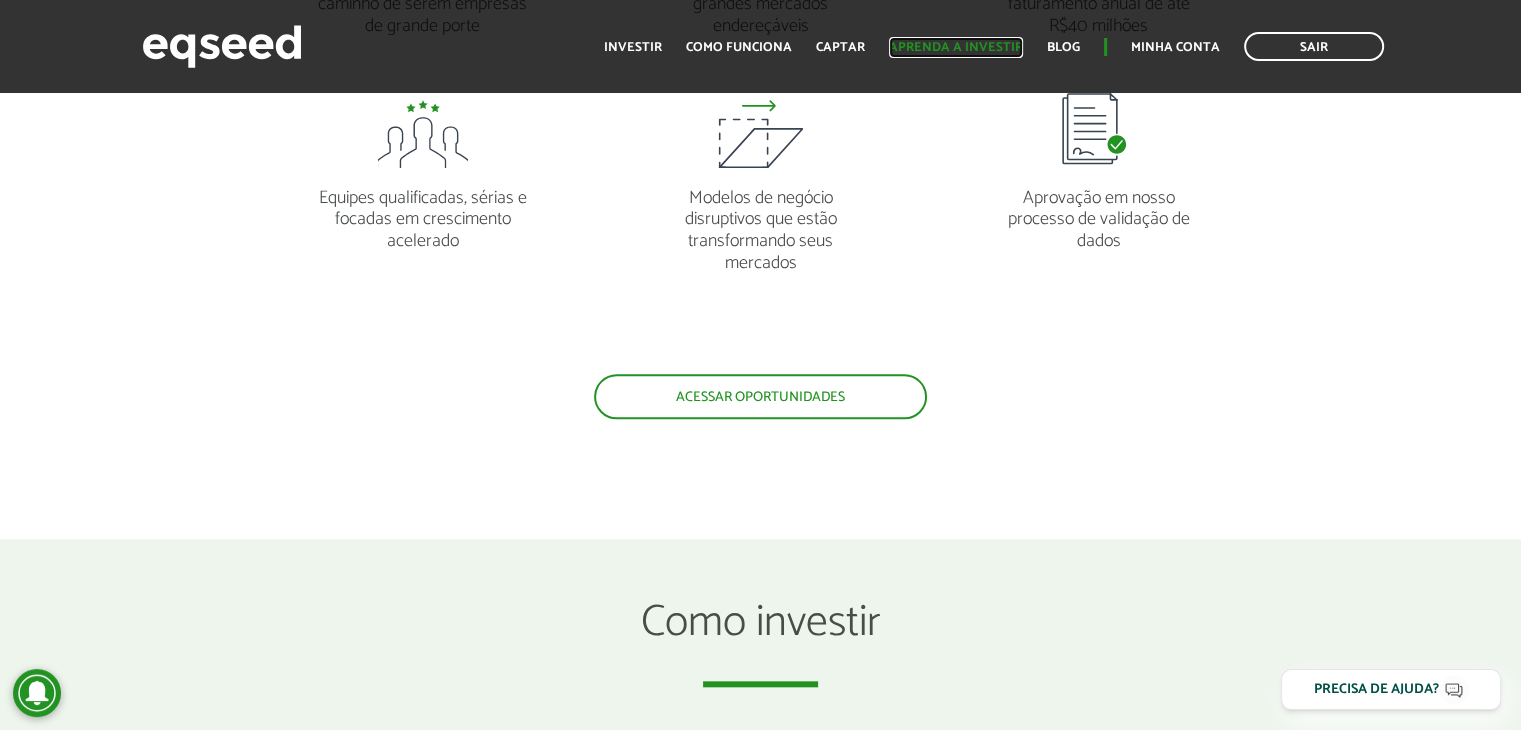 click on "Aprenda a investir" at bounding box center (956, 47) 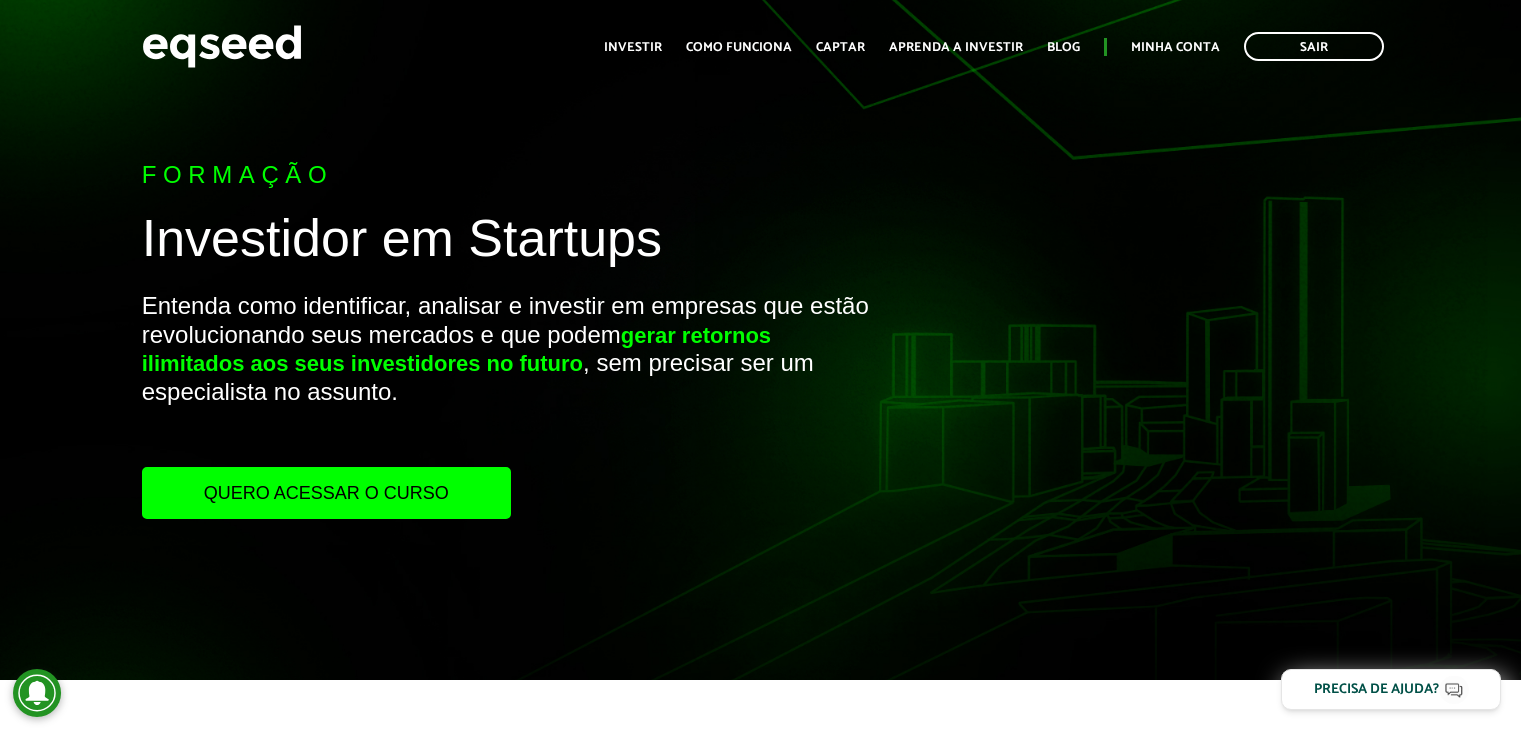 scroll, scrollTop: 0, scrollLeft: 0, axis: both 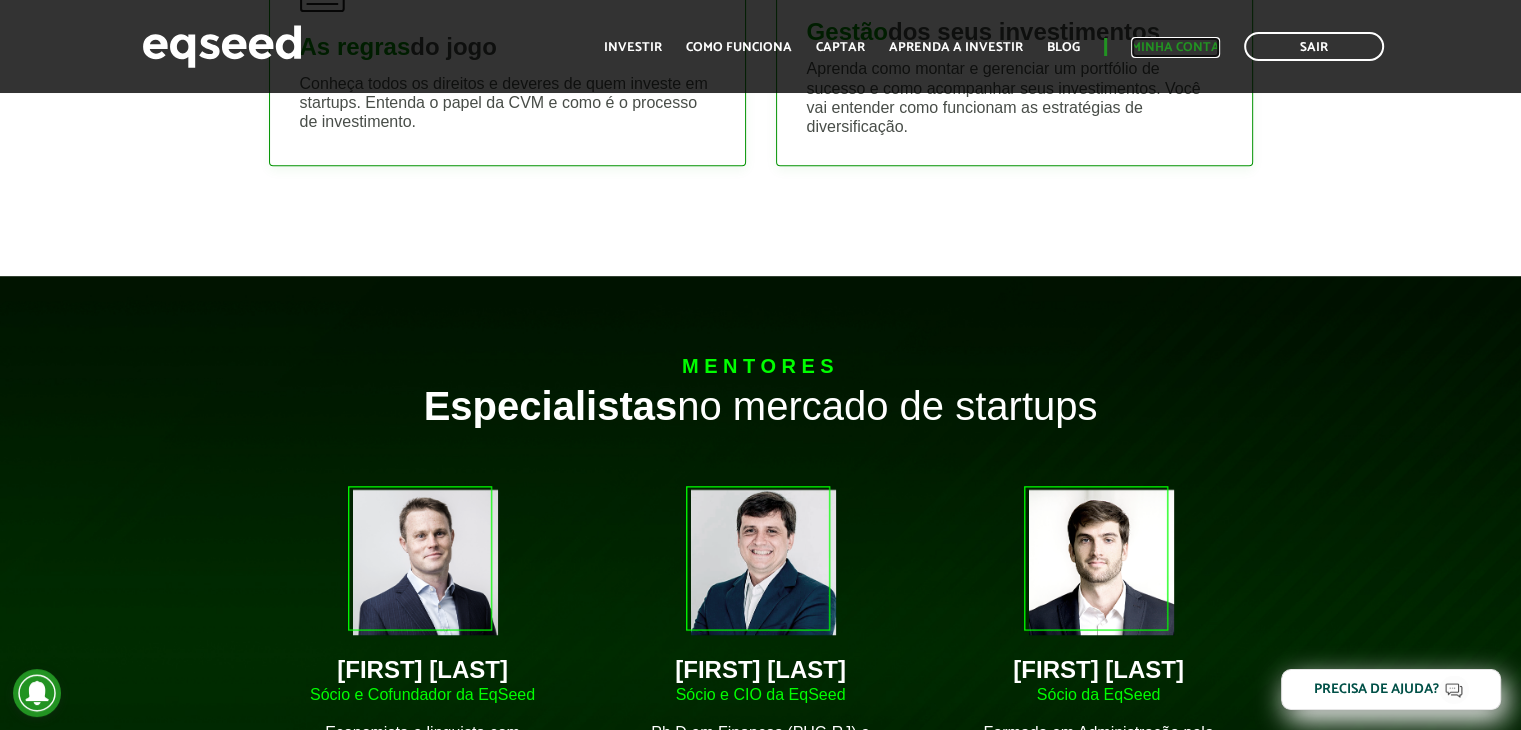 click on "Minha conta" at bounding box center [1175, 47] 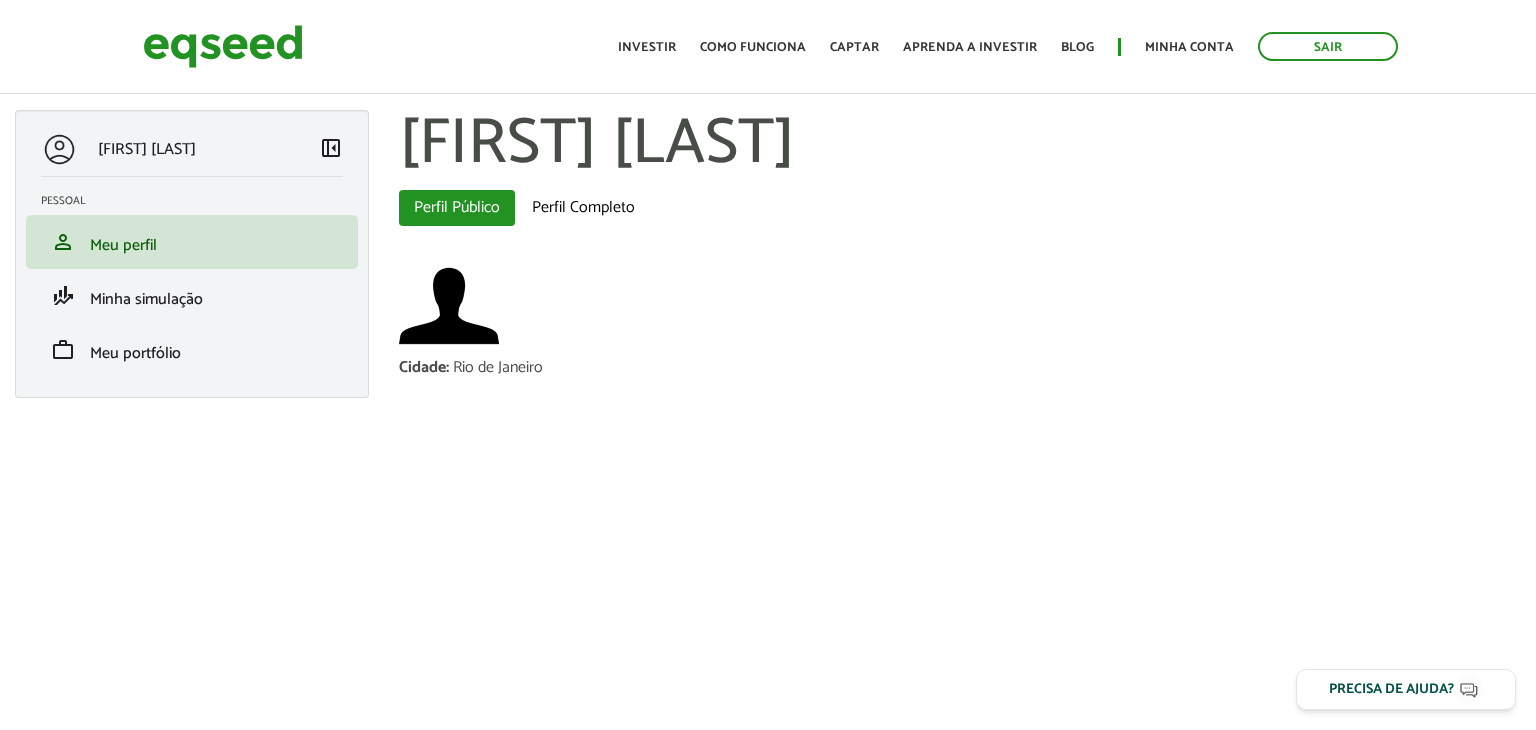 scroll, scrollTop: 0, scrollLeft: 0, axis: both 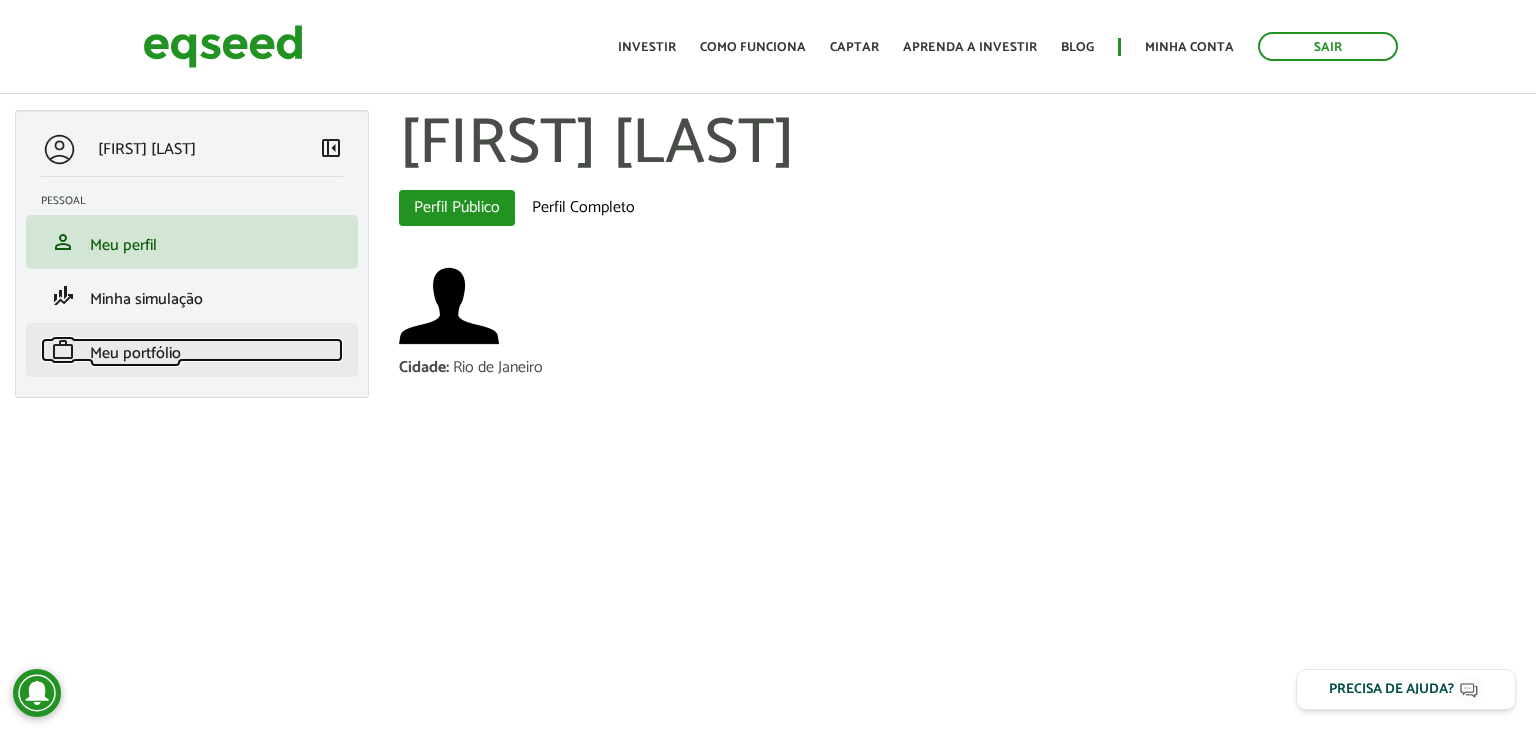 click on "Meu portfólio" at bounding box center [135, 353] 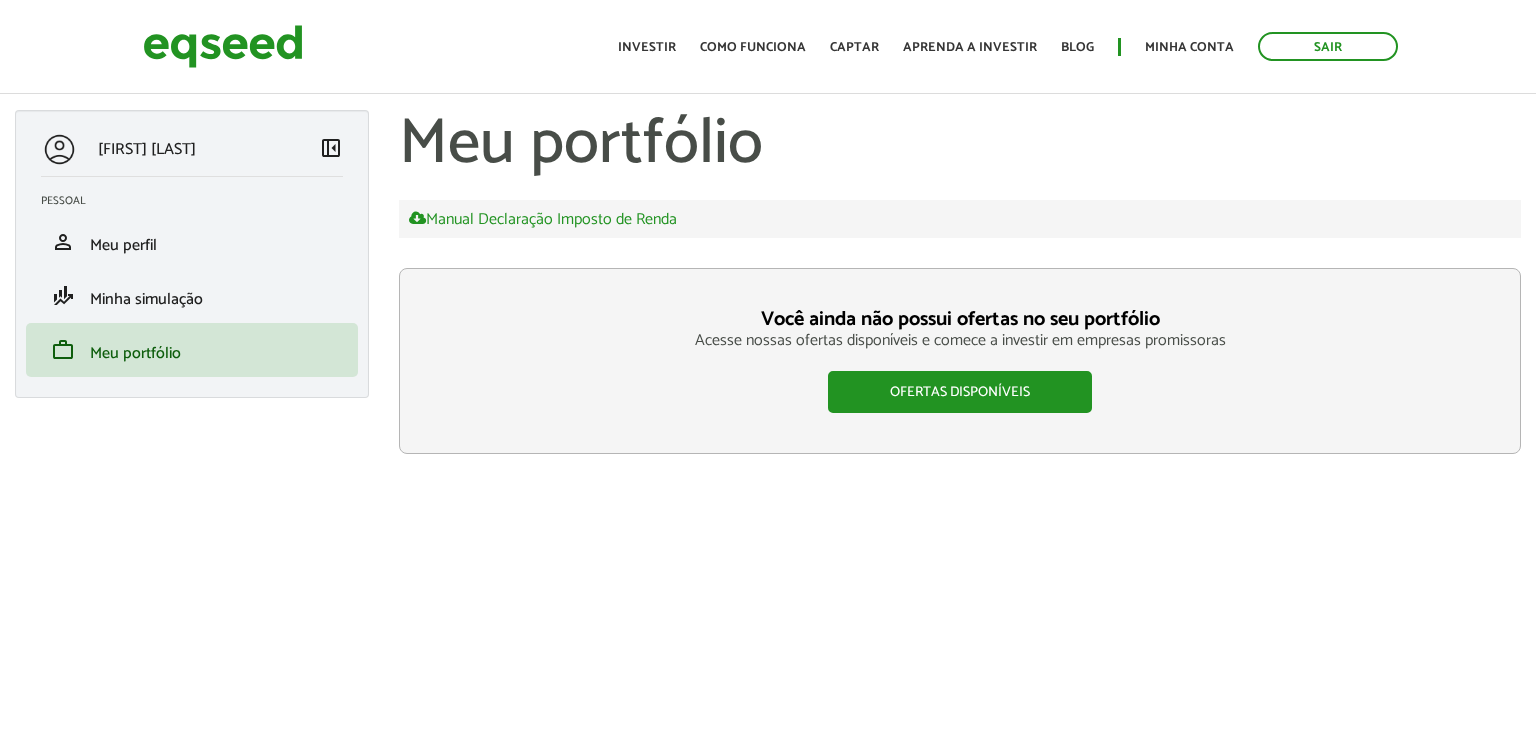 scroll, scrollTop: 0, scrollLeft: 0, axis: both 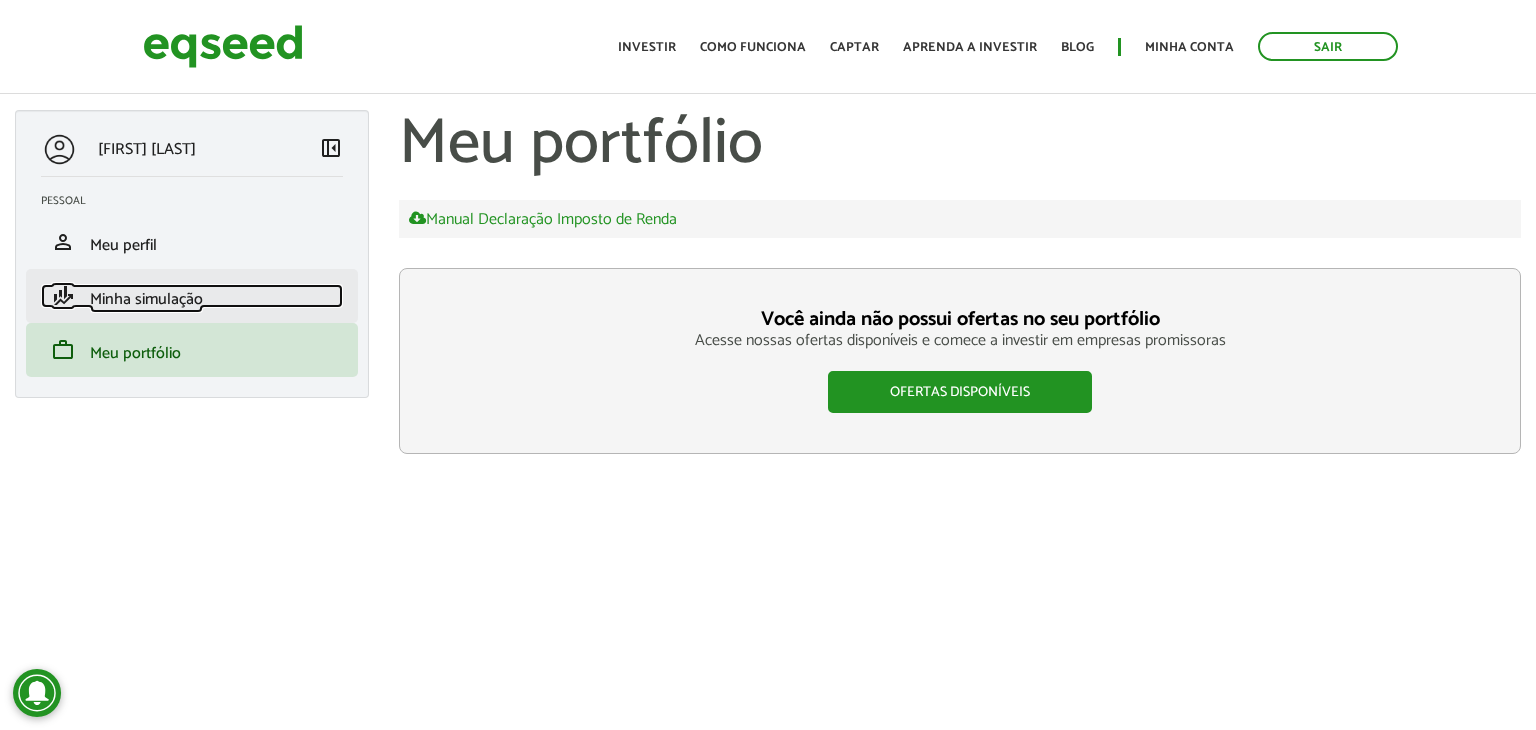 click on "Minha simulação" at bounding box center (146, 299) 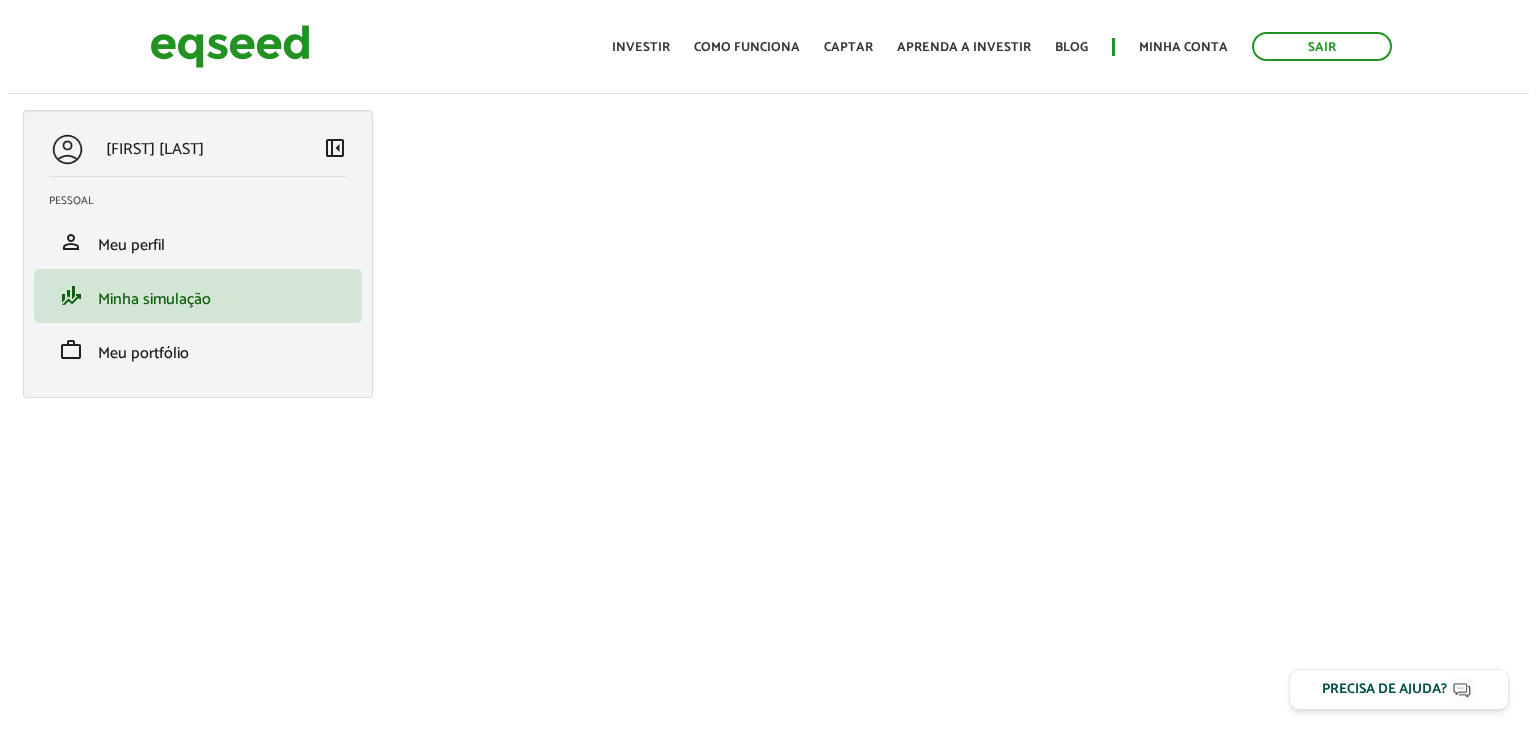 scroll, scrollTop: 0, scrollLeft: 0, axis: both 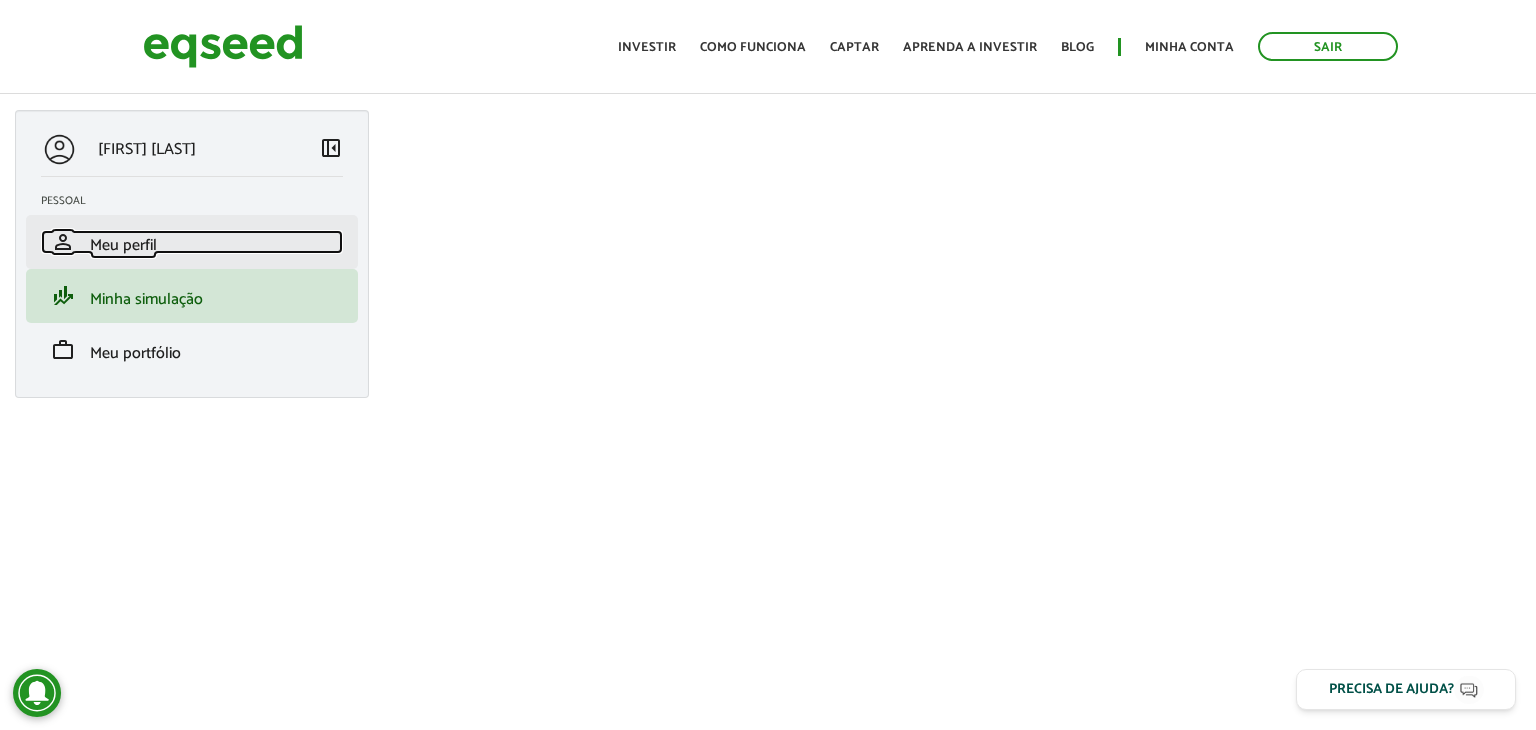 click on "Meu perfil" at bounding box center (123, 245) 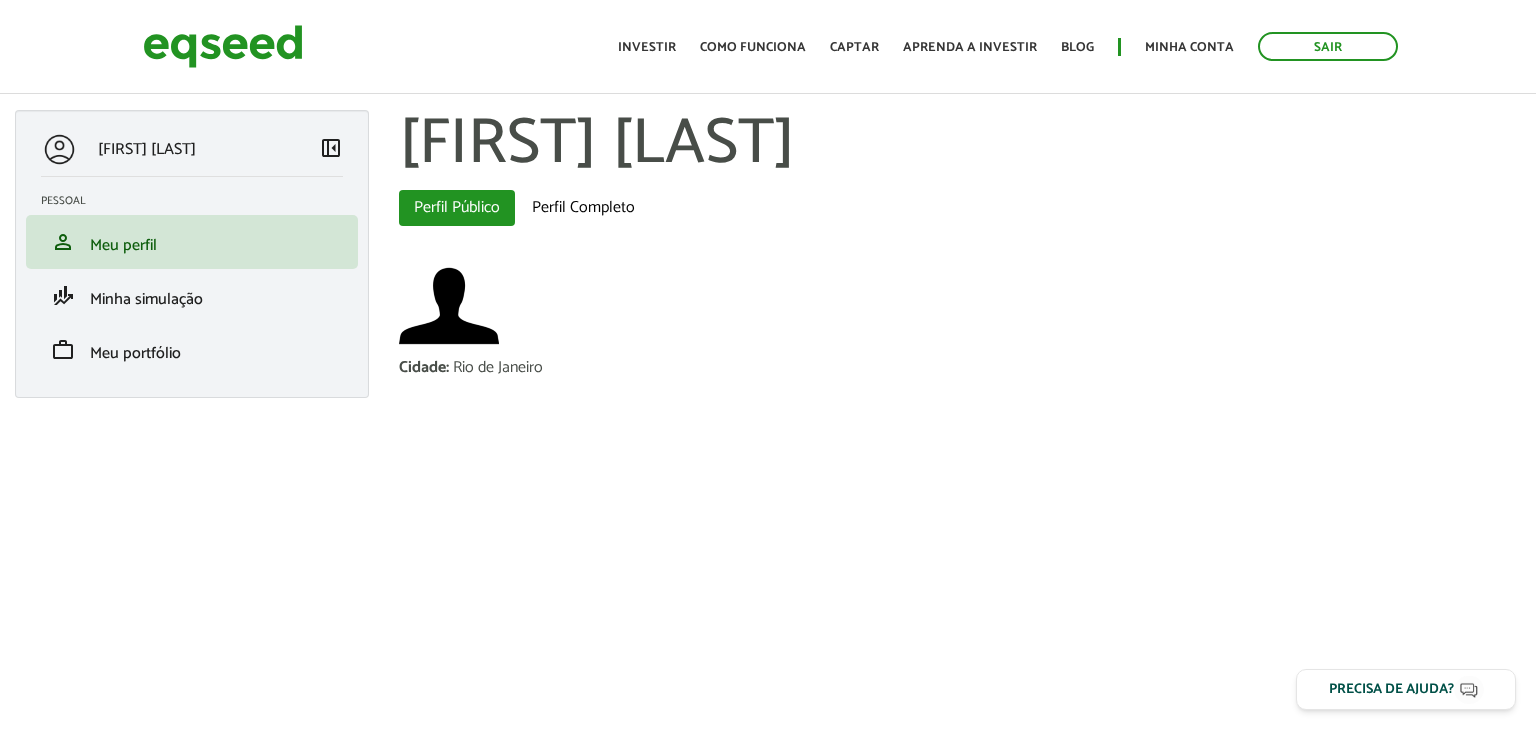 scroll, scrollTop: 0, scrollLeft: 0, axis: both 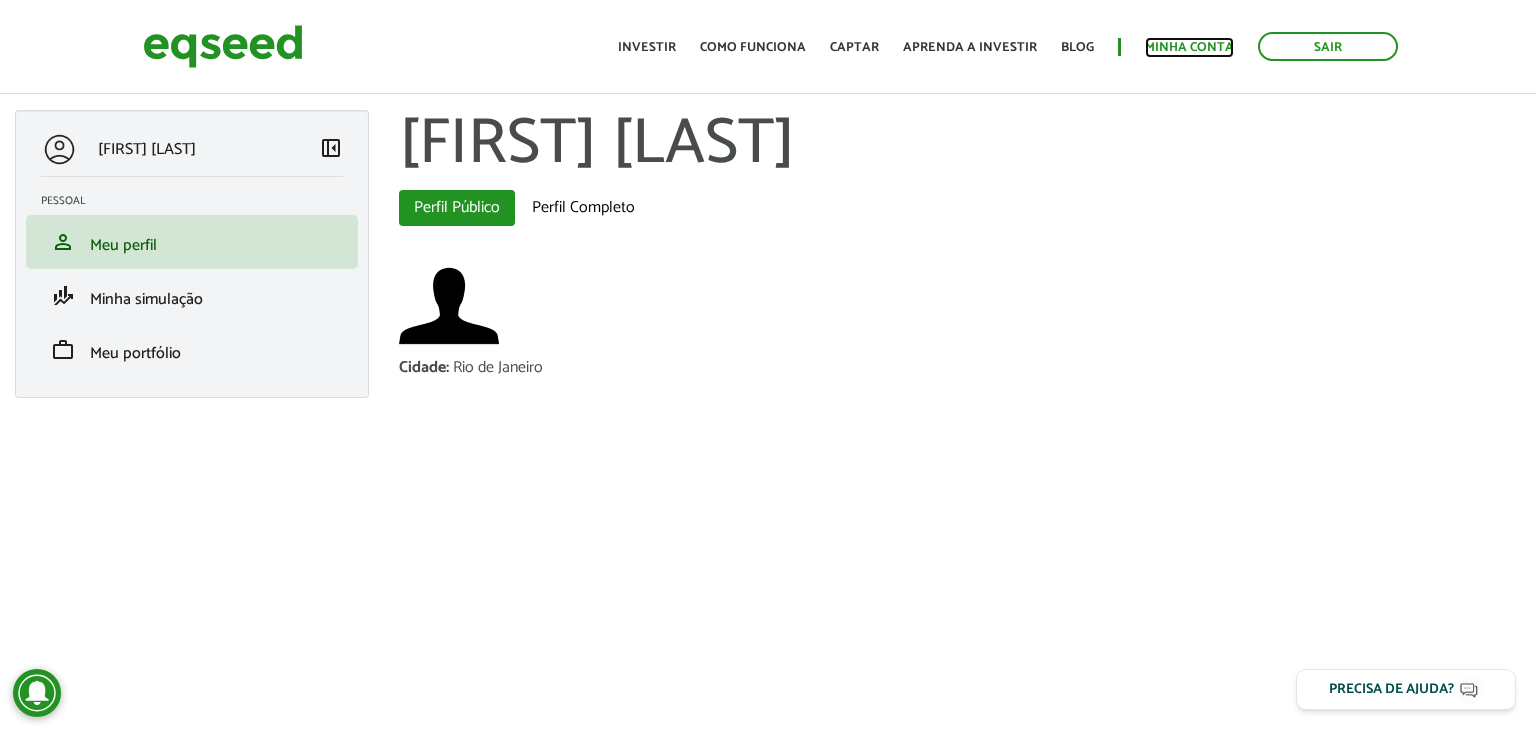 click on "Minha conta" at bounding box center (1189, 47) 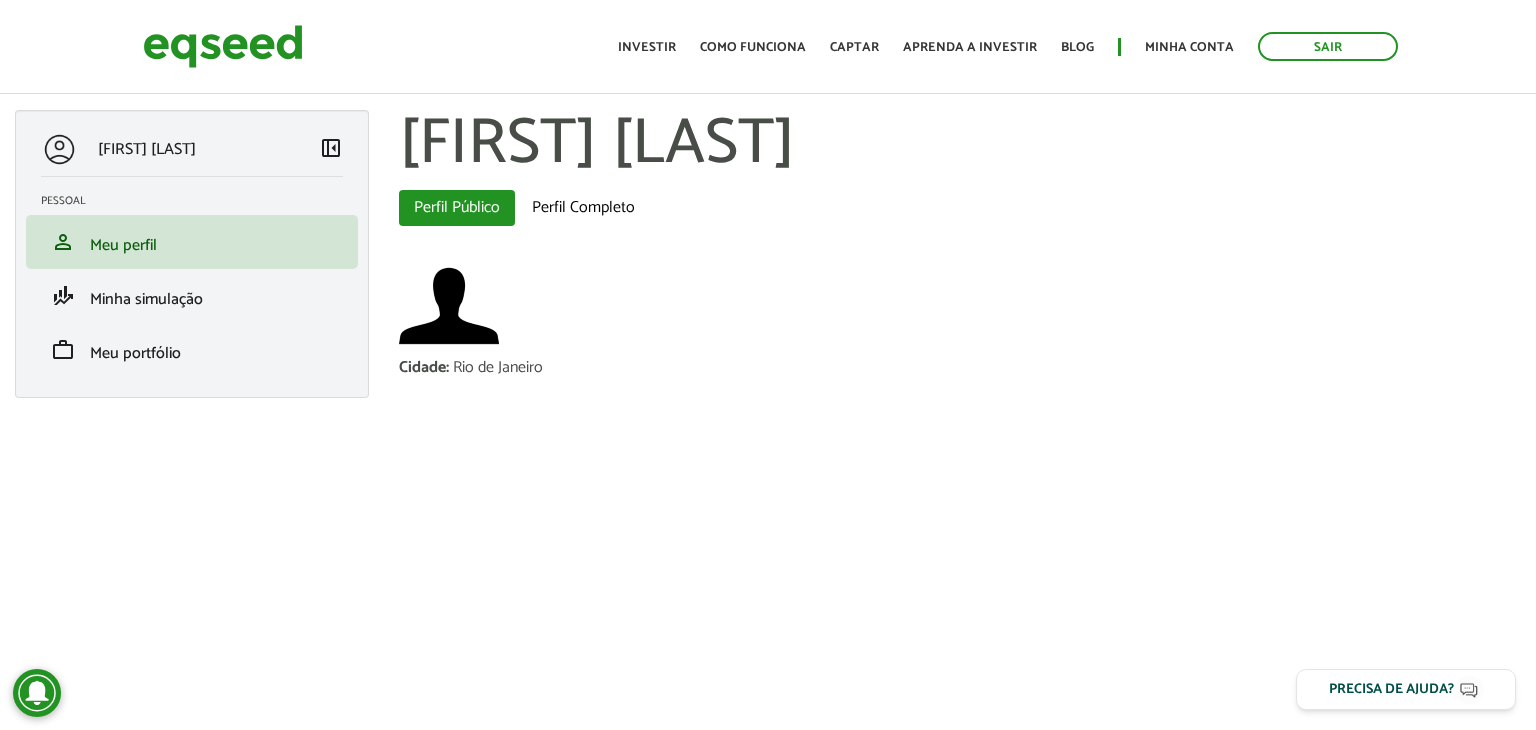 scroll, scrollTop: 0, scrollLeft: 0, axis: both 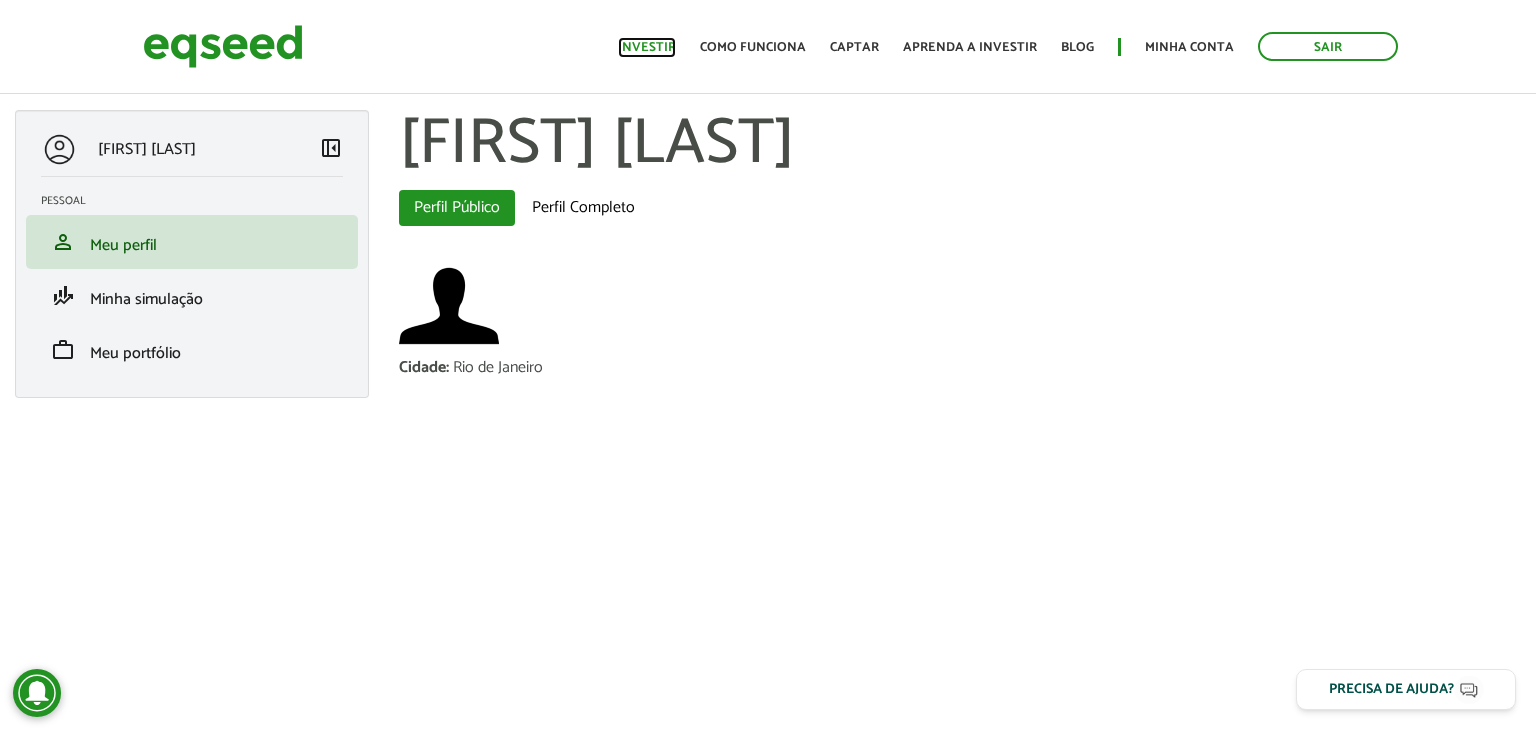 click on "Investir" at bounding box center (647, 47) 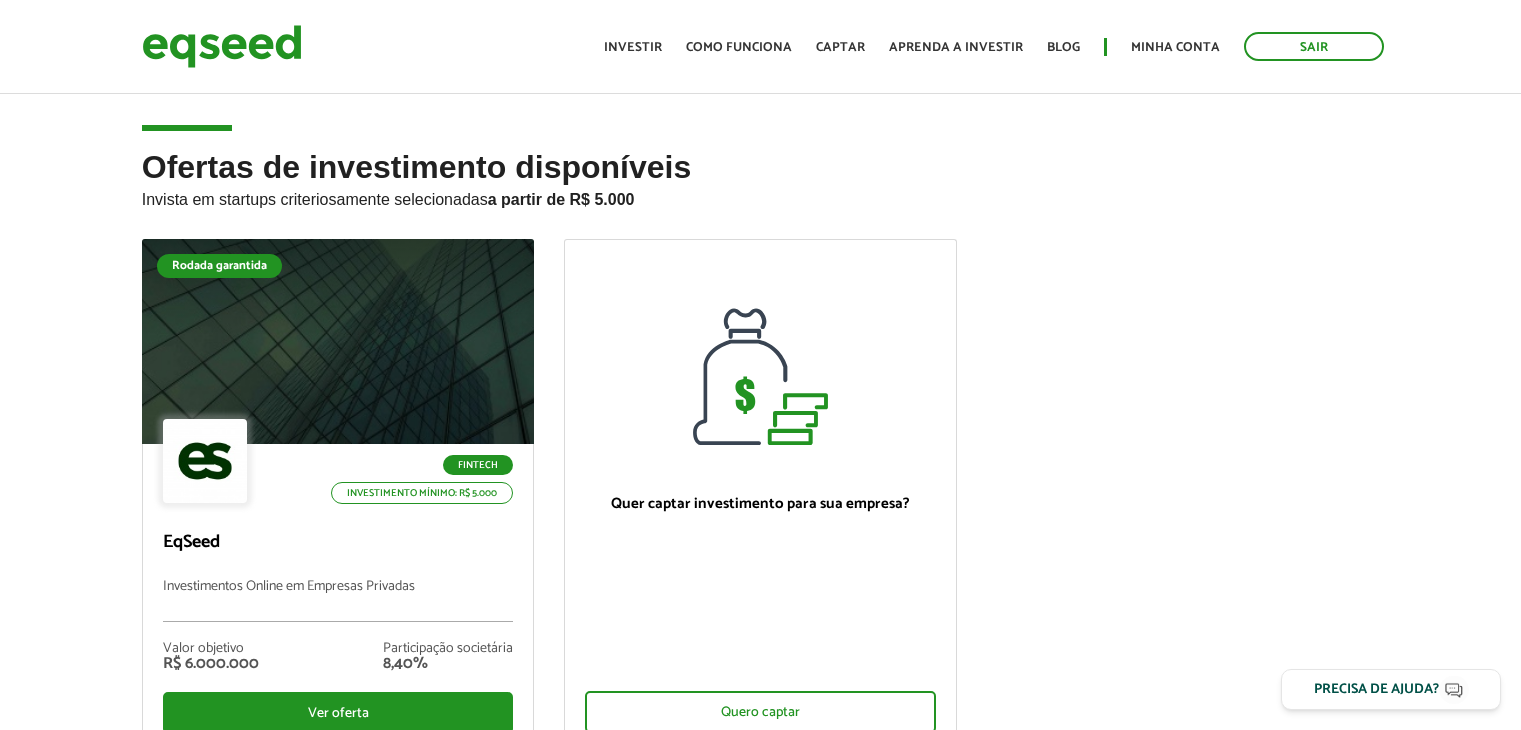 scroll, scrollTop: 0, scrollLeft: 0, axis: both 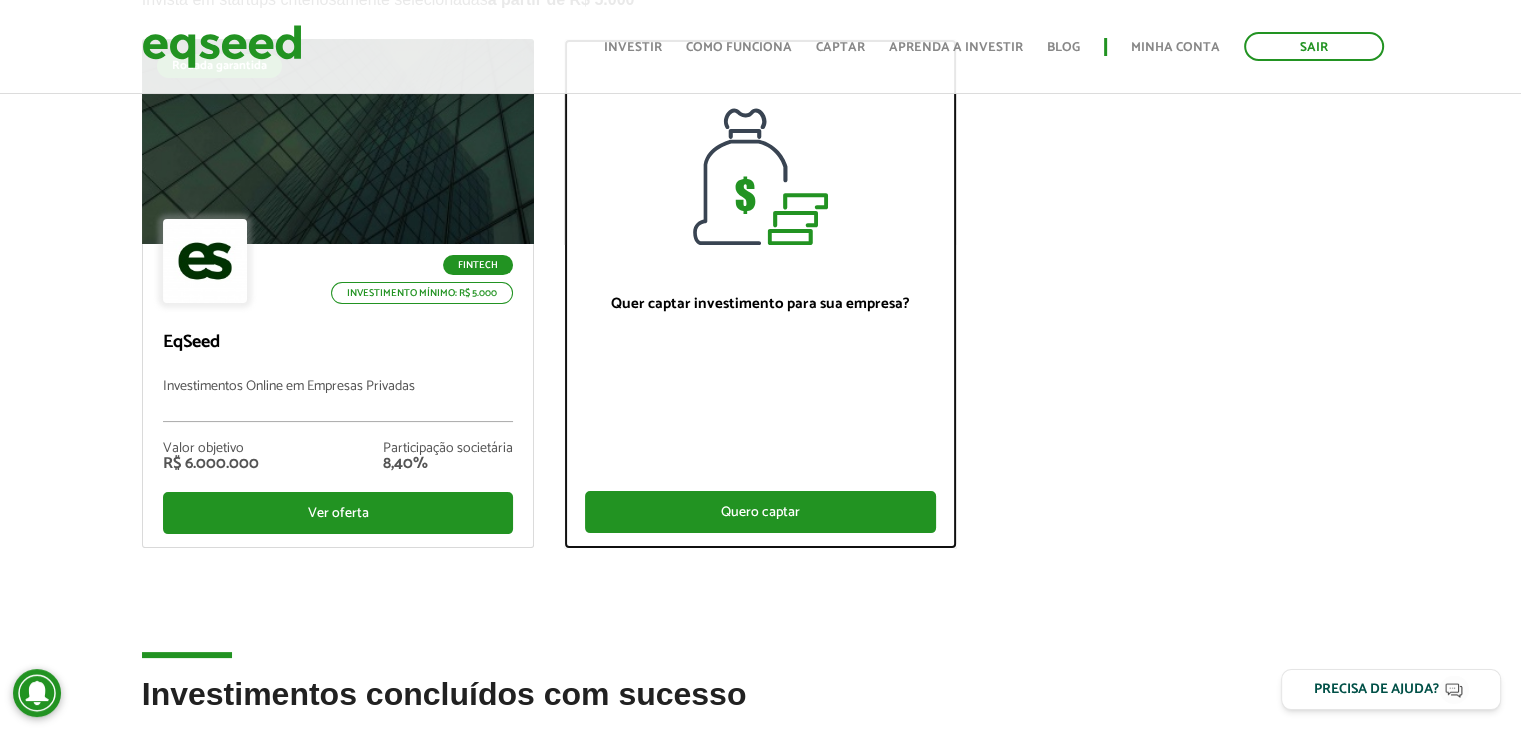 click on "Quero captar" at bounding box center [760, 512] 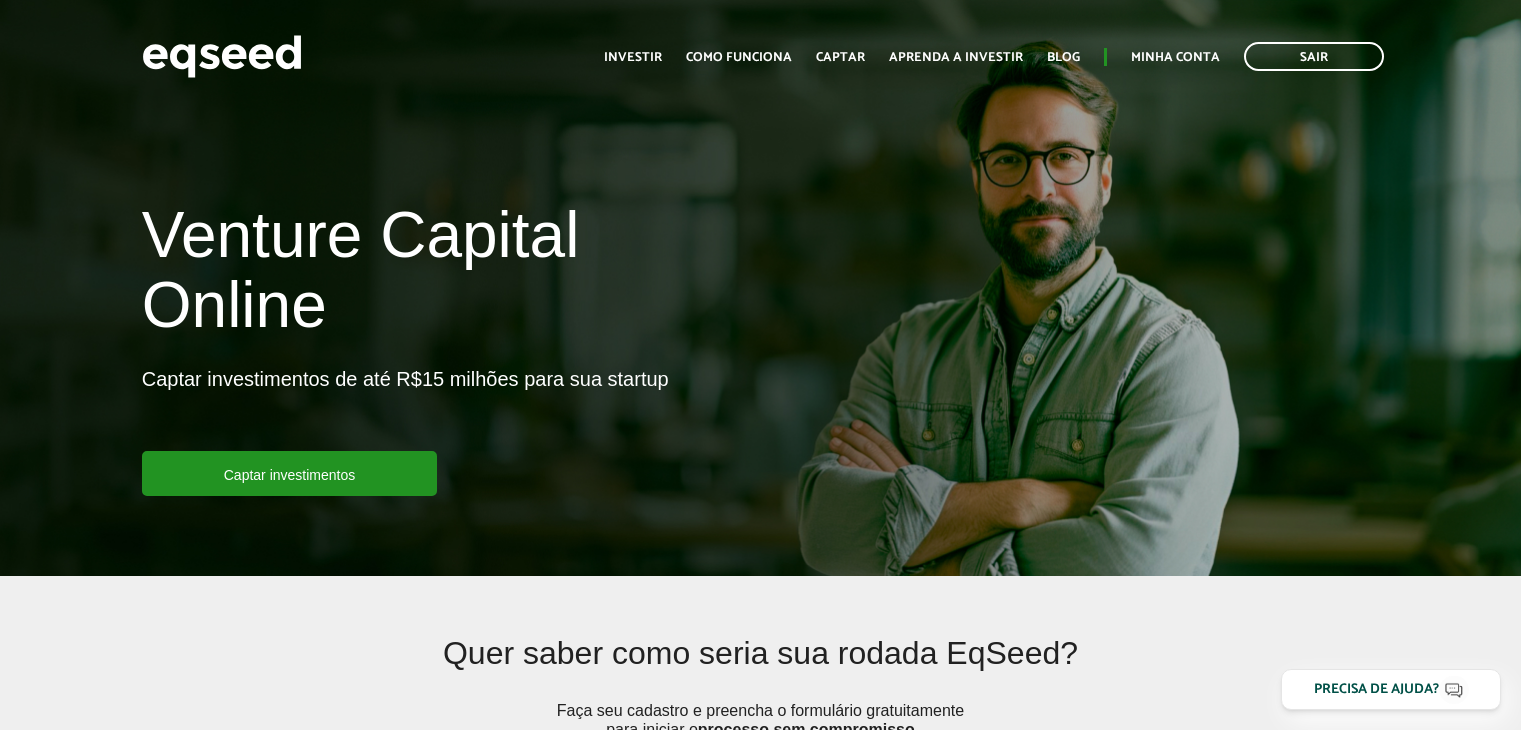 scroll, scrollTop: 0, scrollLeft: 0, axis: both 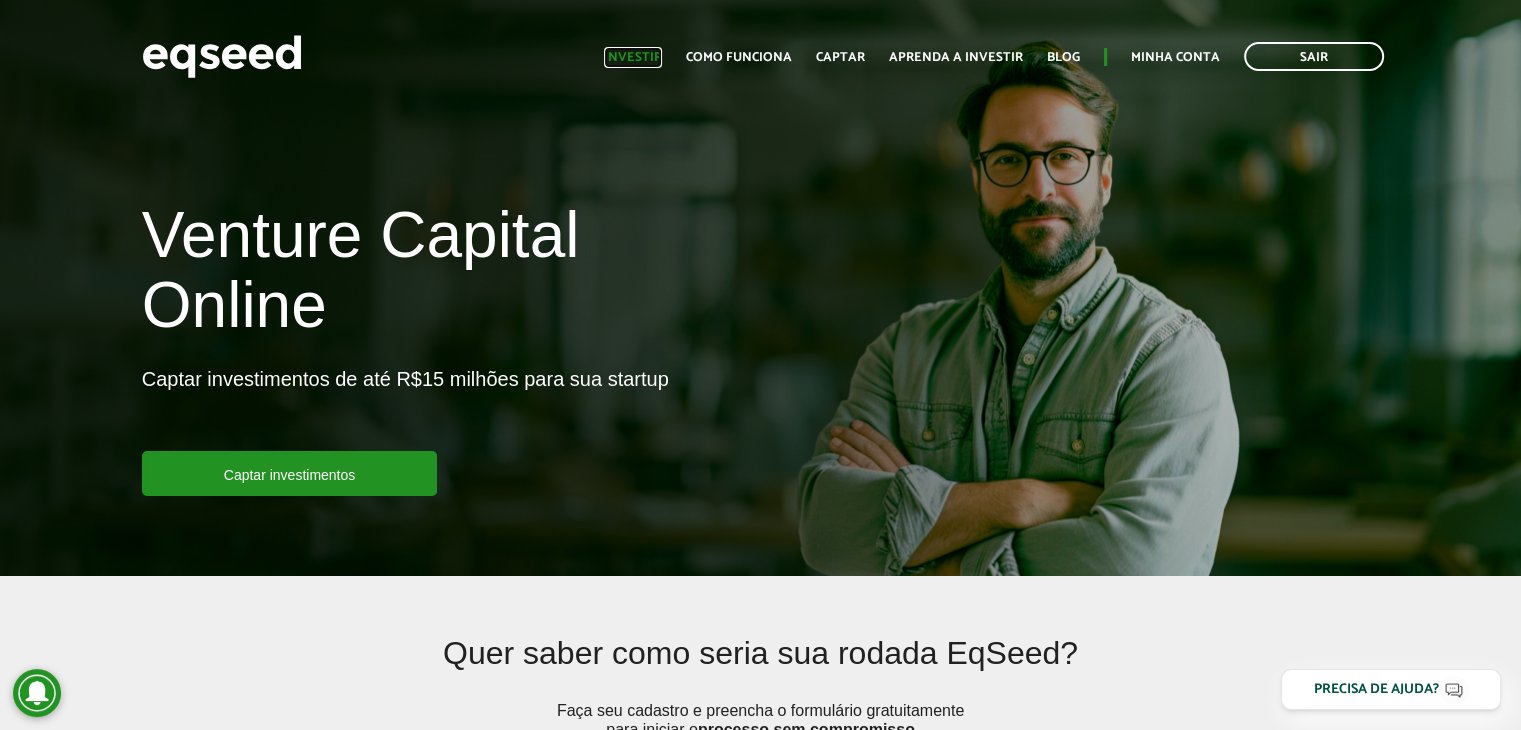 click on "Investir" at bounding box center [633, 57] 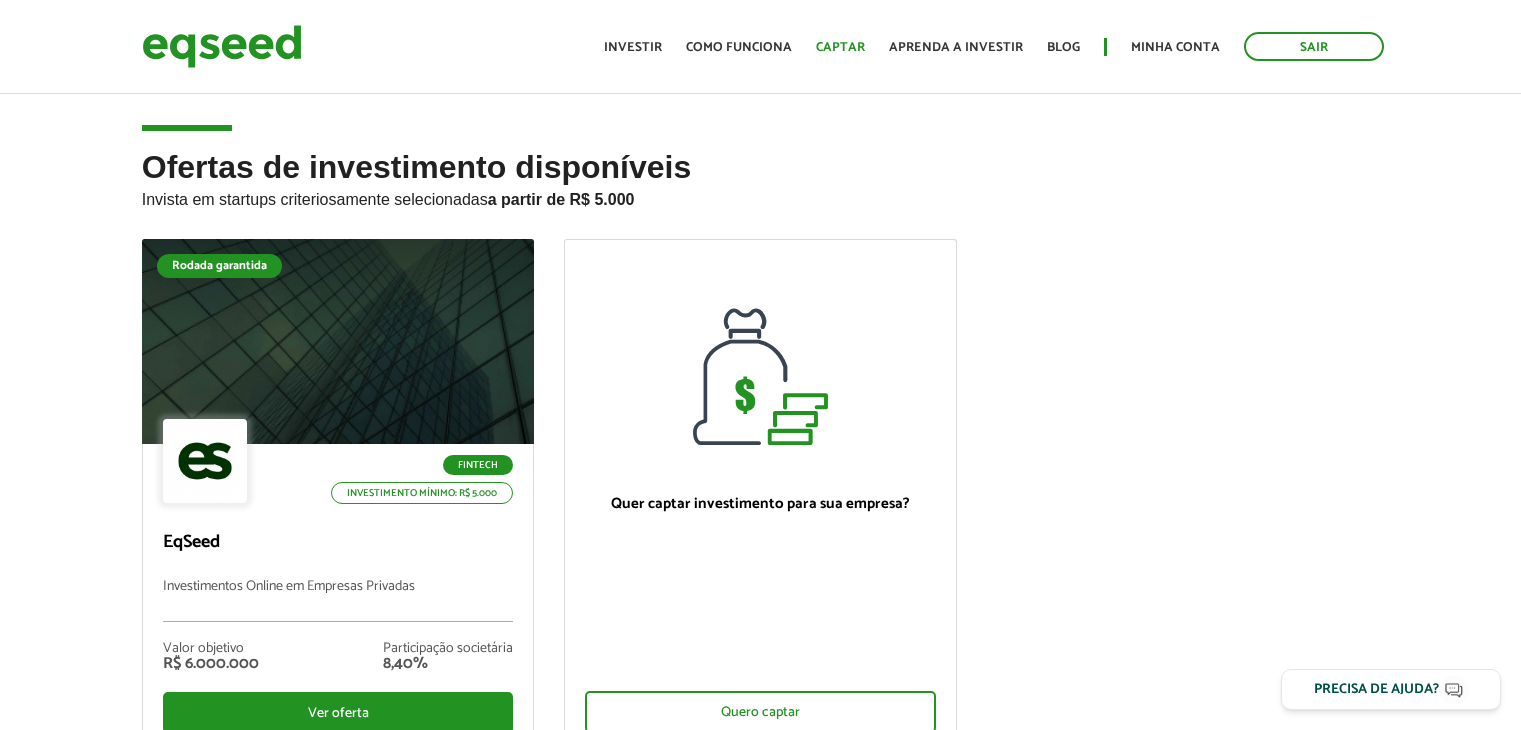 scroll, scrollTop: 0, scrollLeft: 0, axis: both 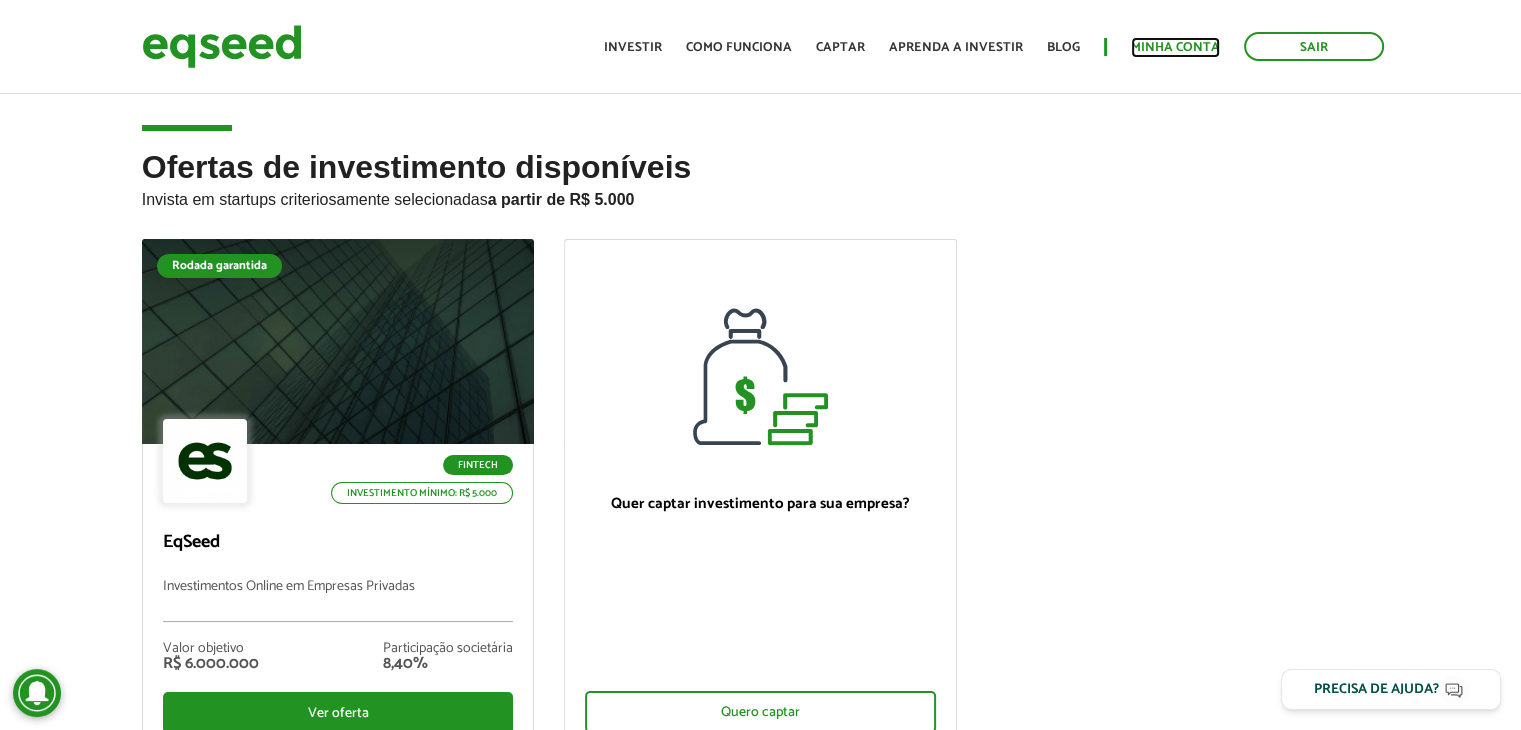 click on "Minha conta" at bounding box center (1175, 47) 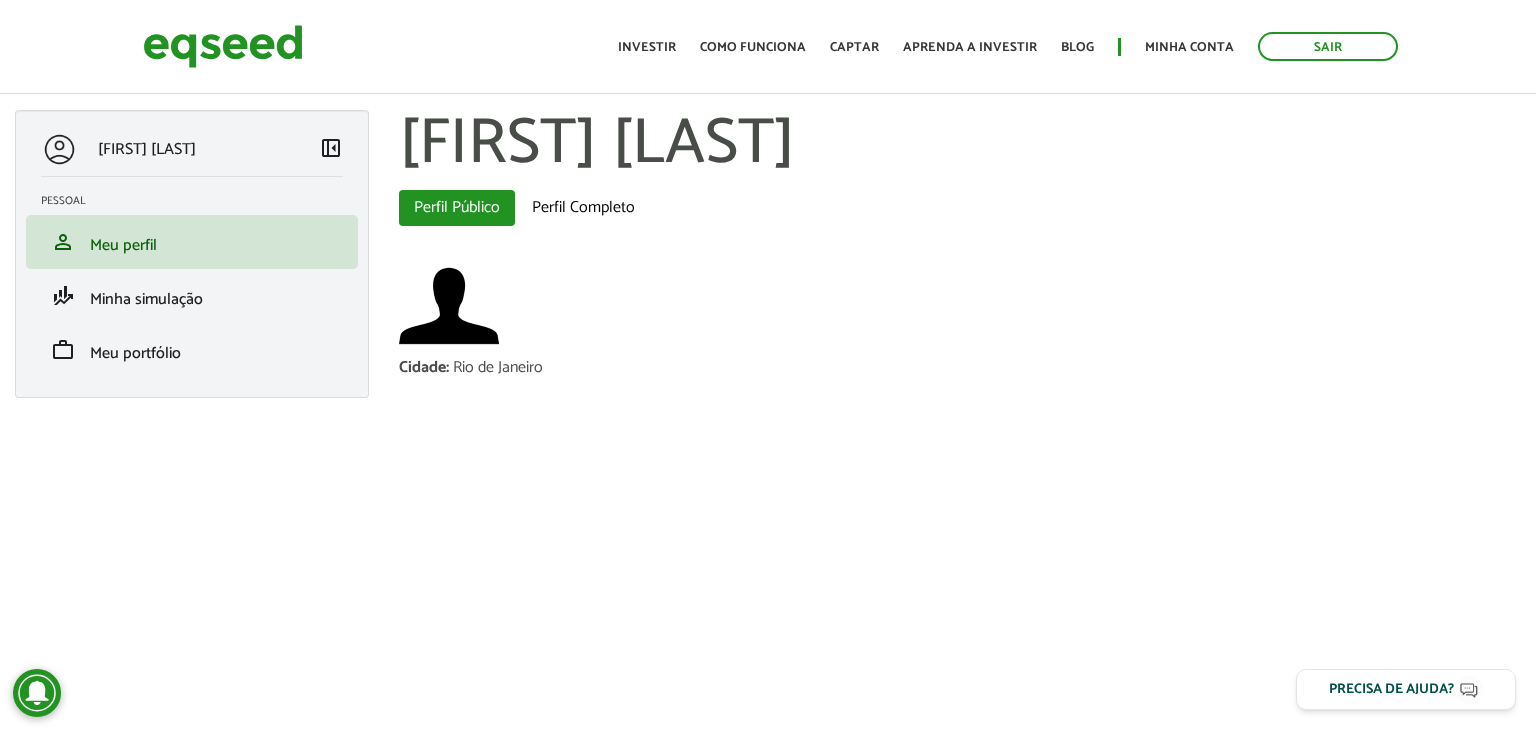 scroll, scrollTop: 0, scrollLeft: 0, axis: both 